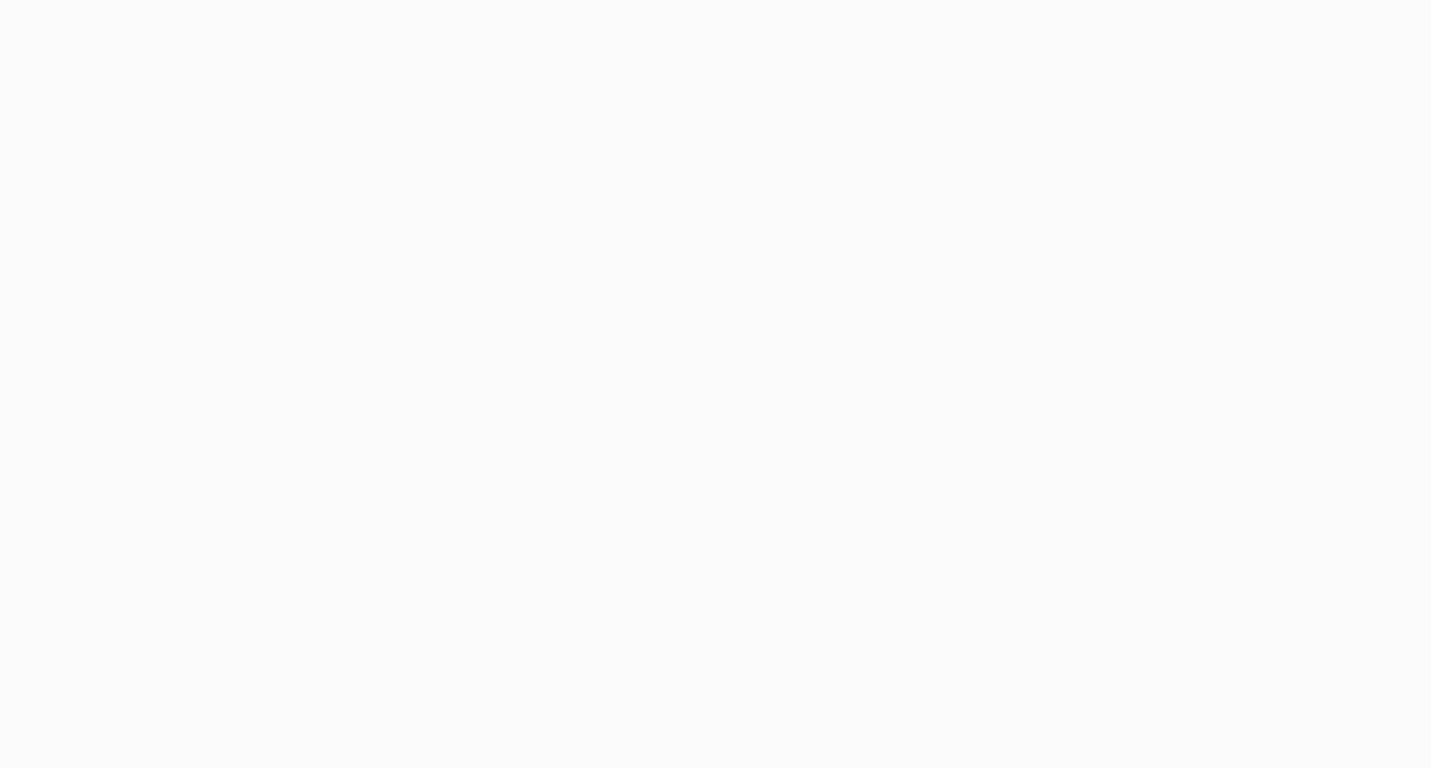 scroll, scrollTop: 0, scrollLeft: 0, axis: both 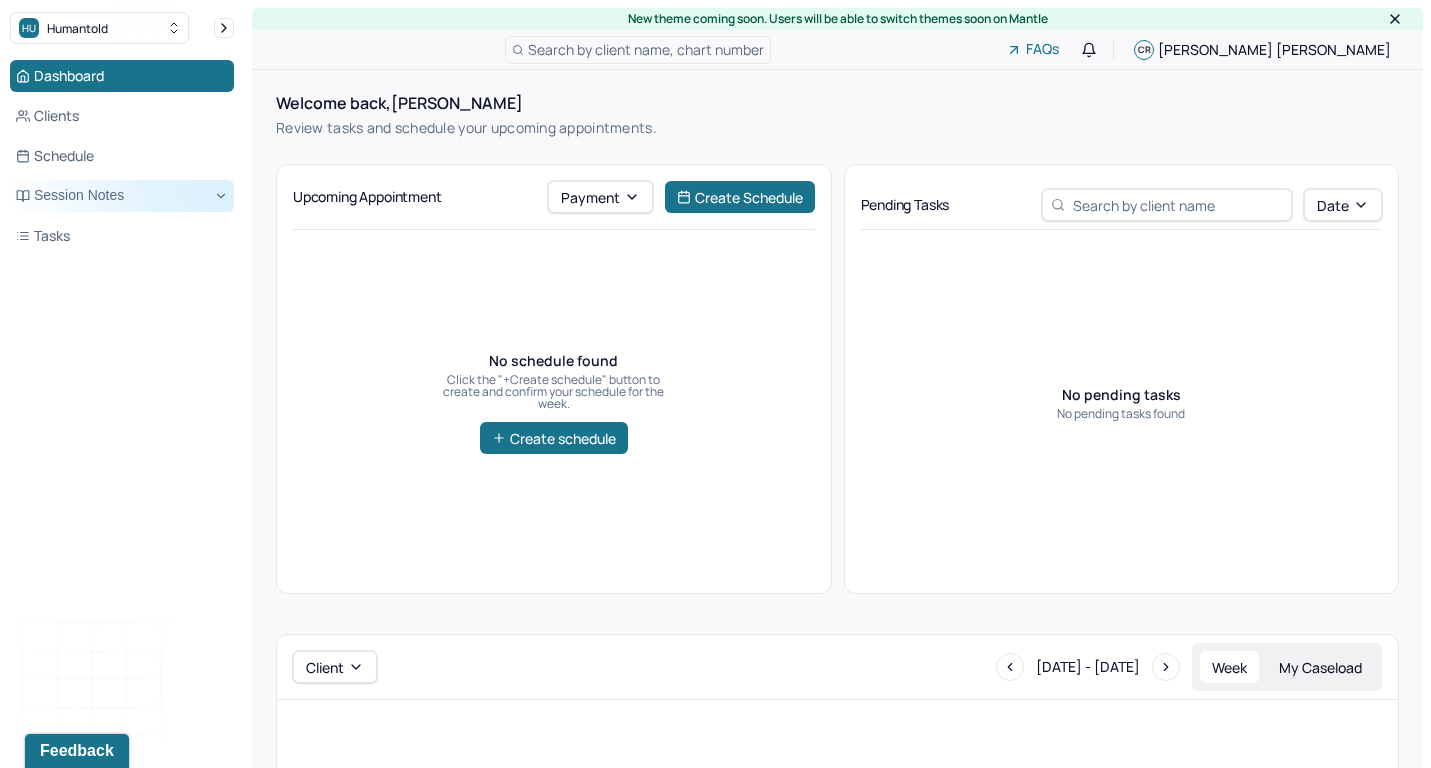 click on "Session Notes" at bounding box center [122, 196] 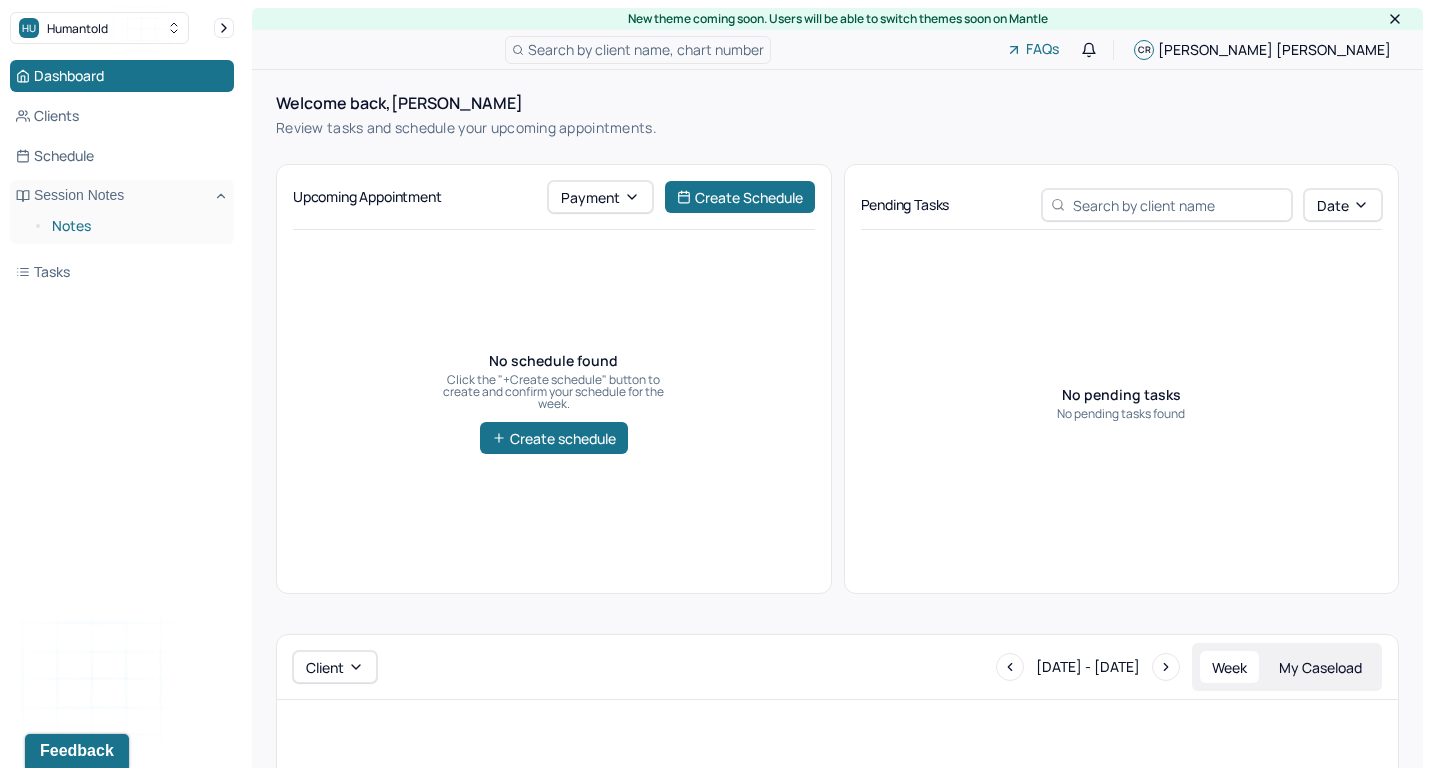 click on "Notes" at bounding box center [135, 226] 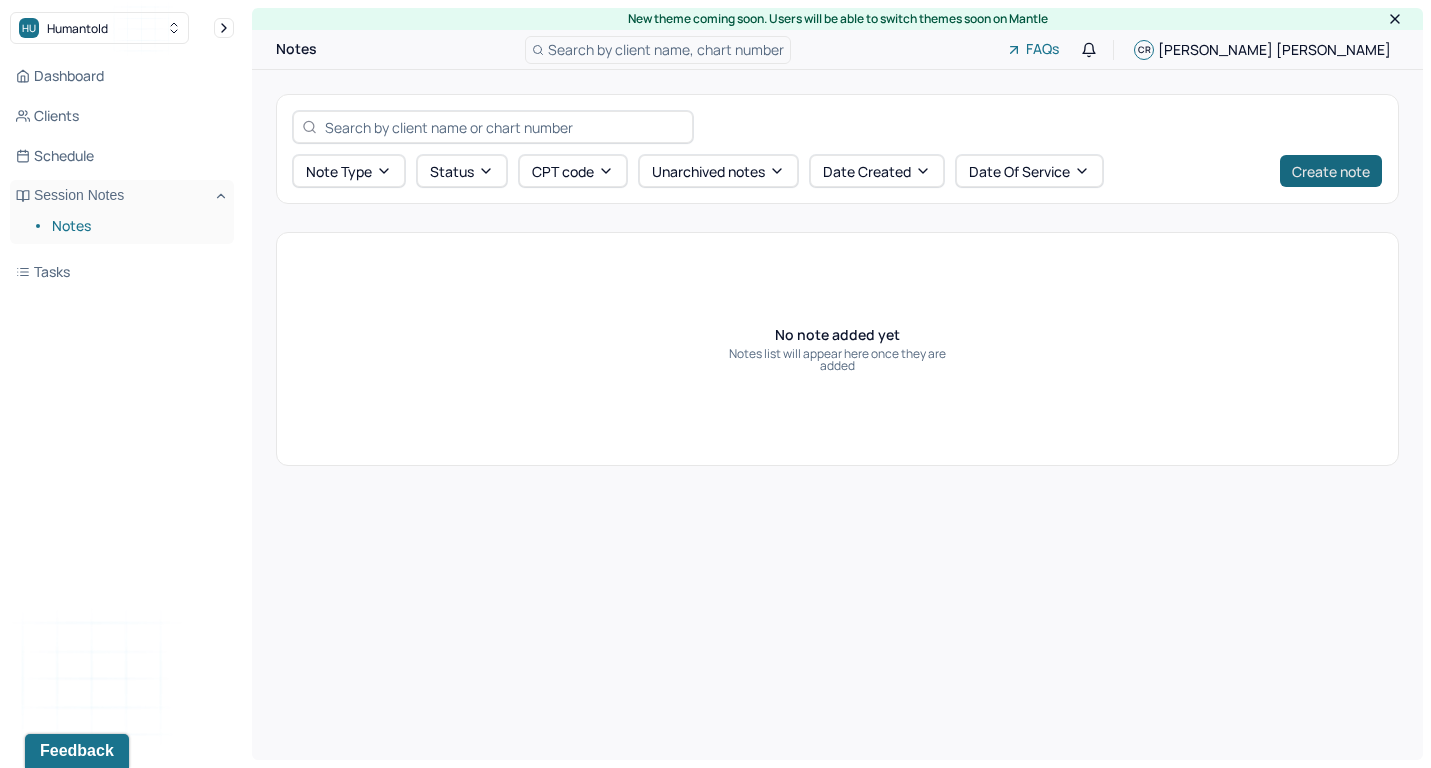 click on "Create note" at bounding box center (1331, 171) 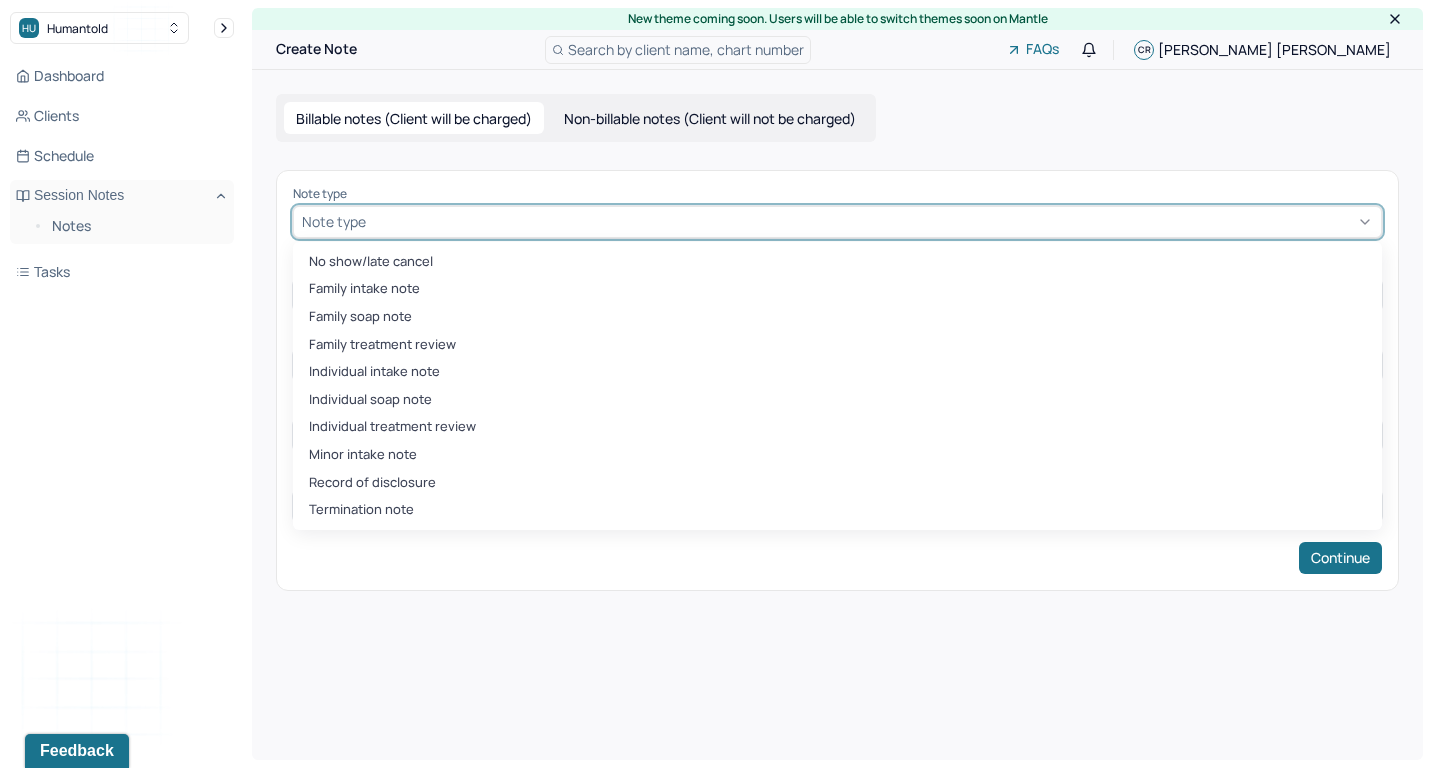click at bounding box center (871, 221) 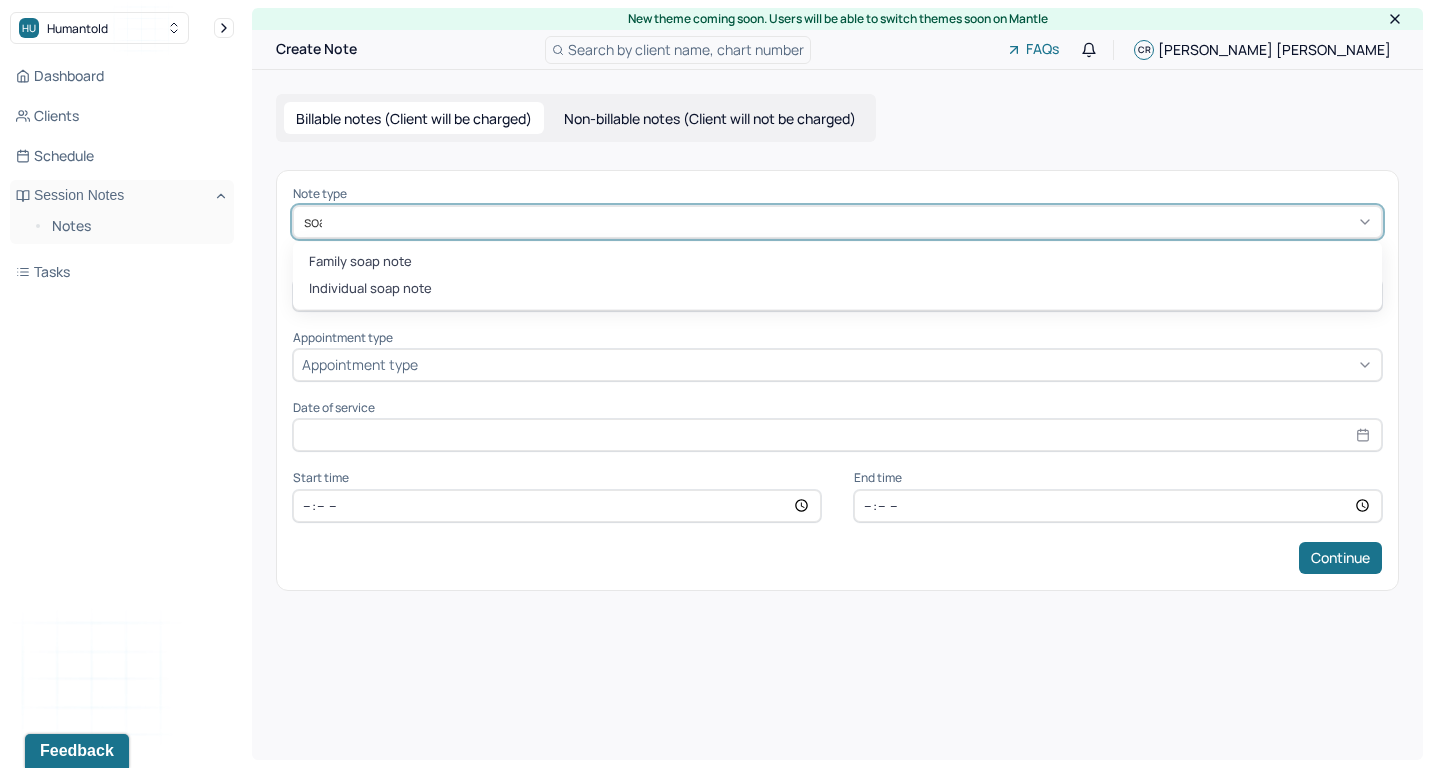 type on "soap" 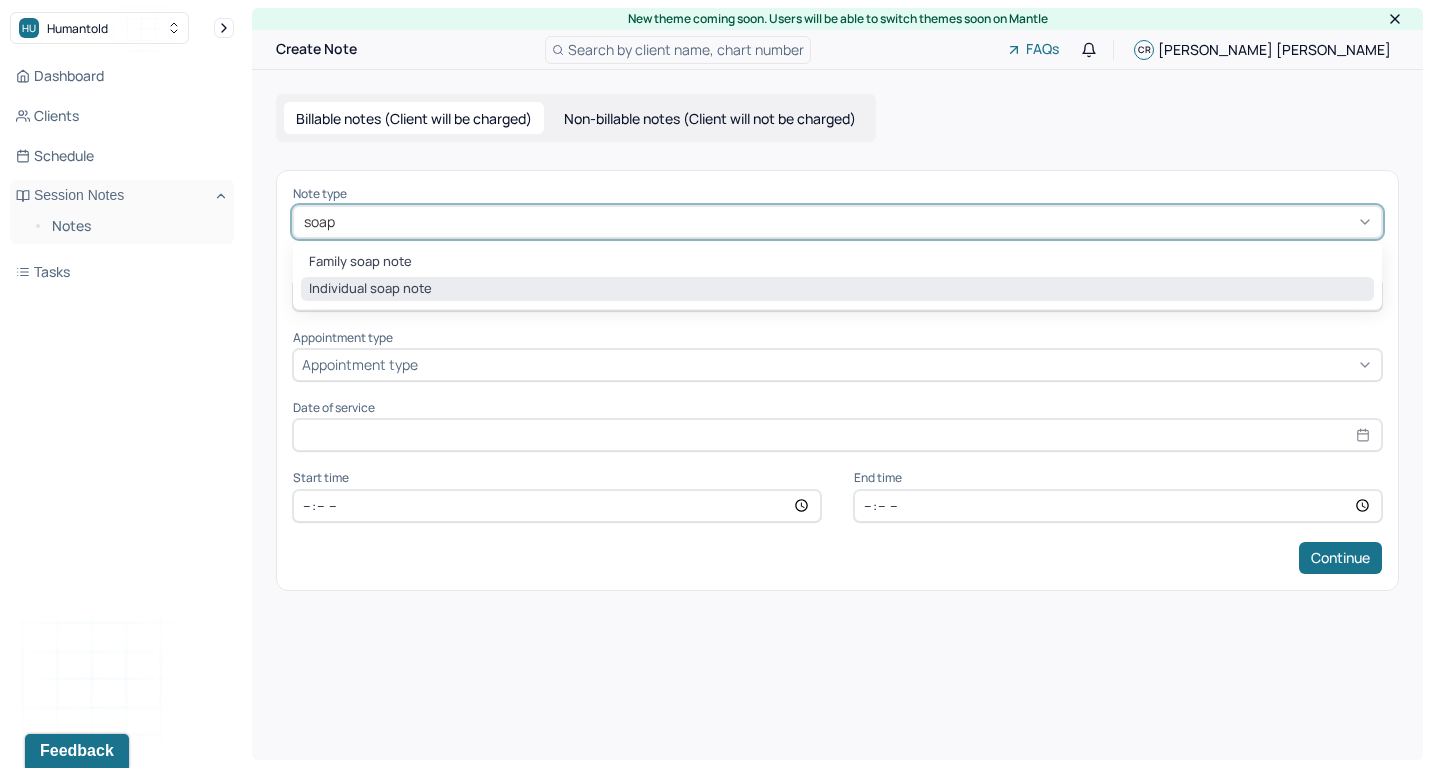 click on "Individual soap note" at bounding box center (837, 289) 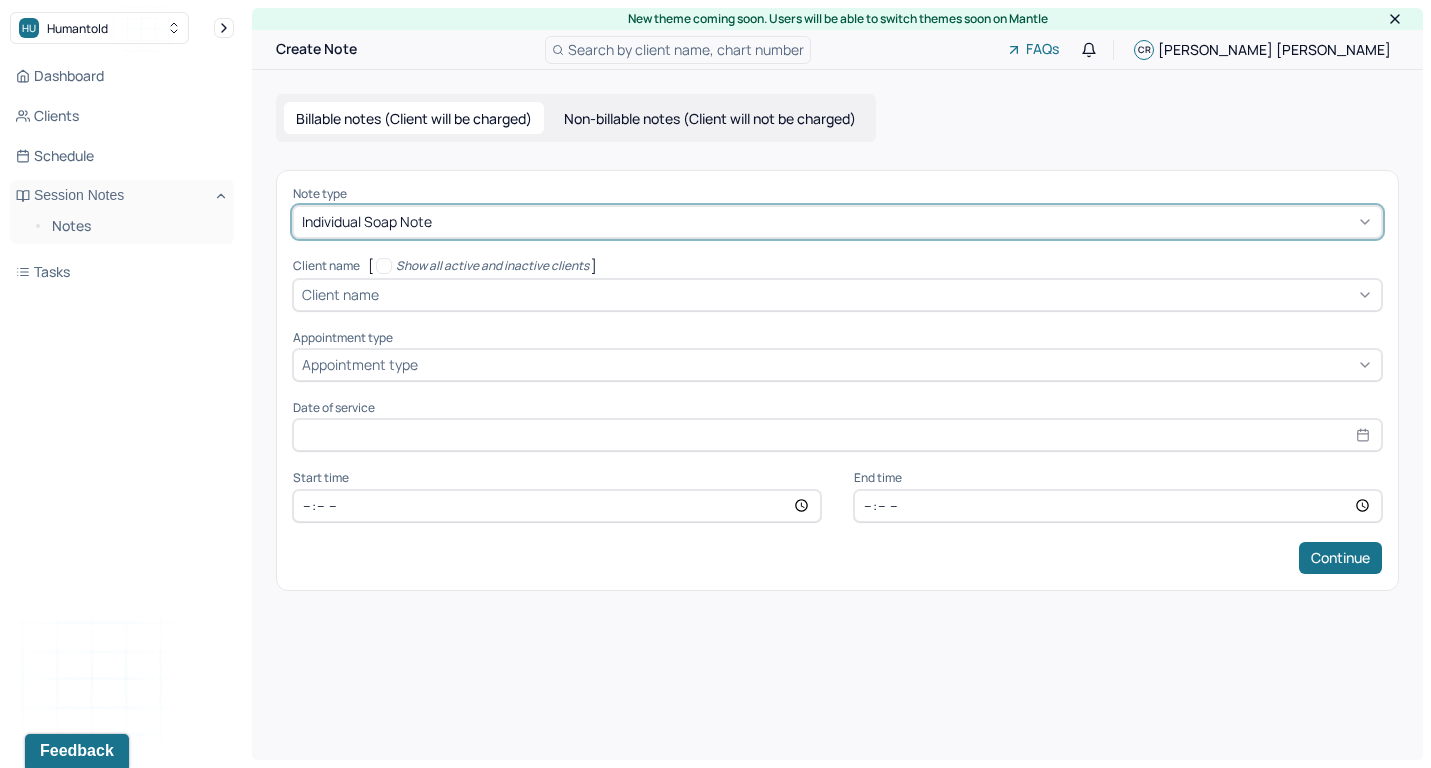 click on "Client name" at bounding box center [837, 295] 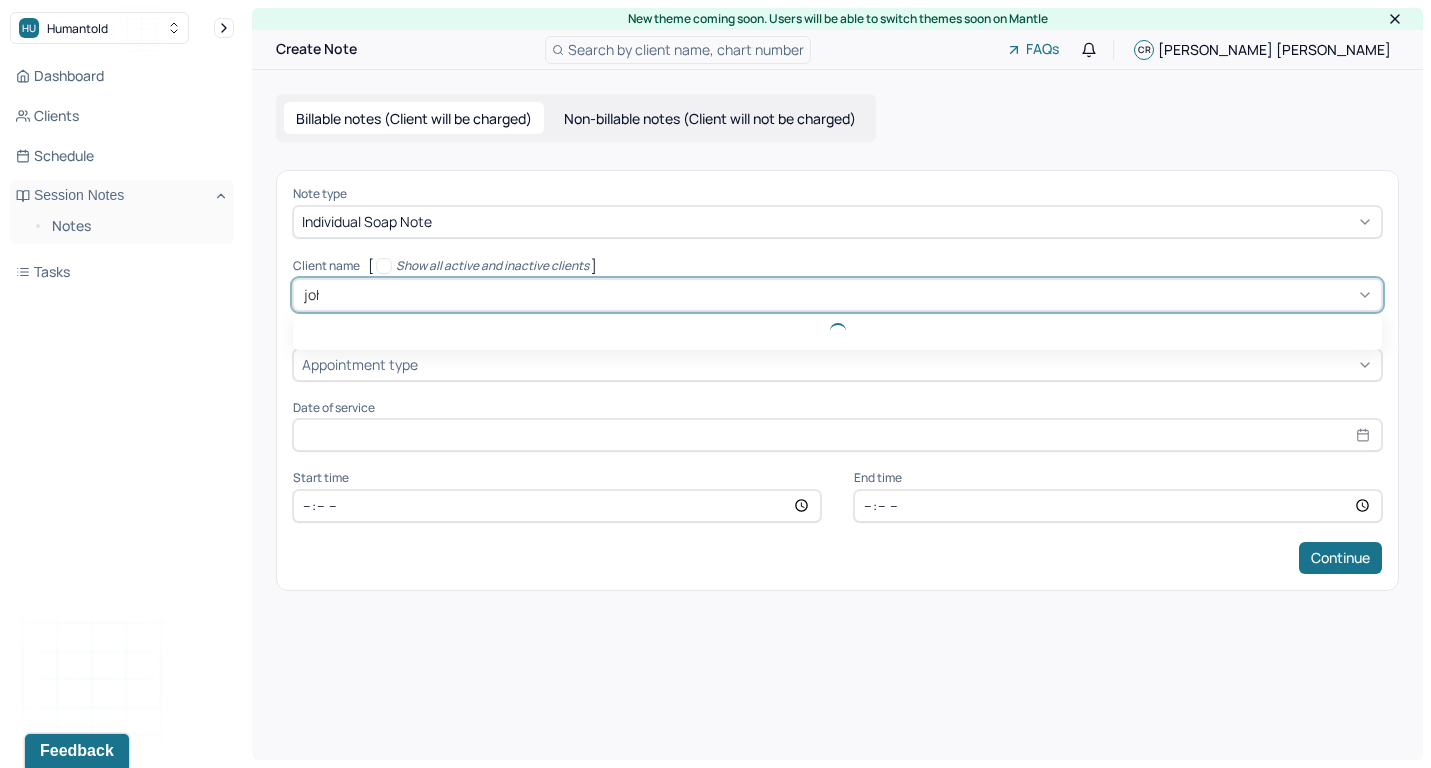 type on "[PERSON_NAME]" 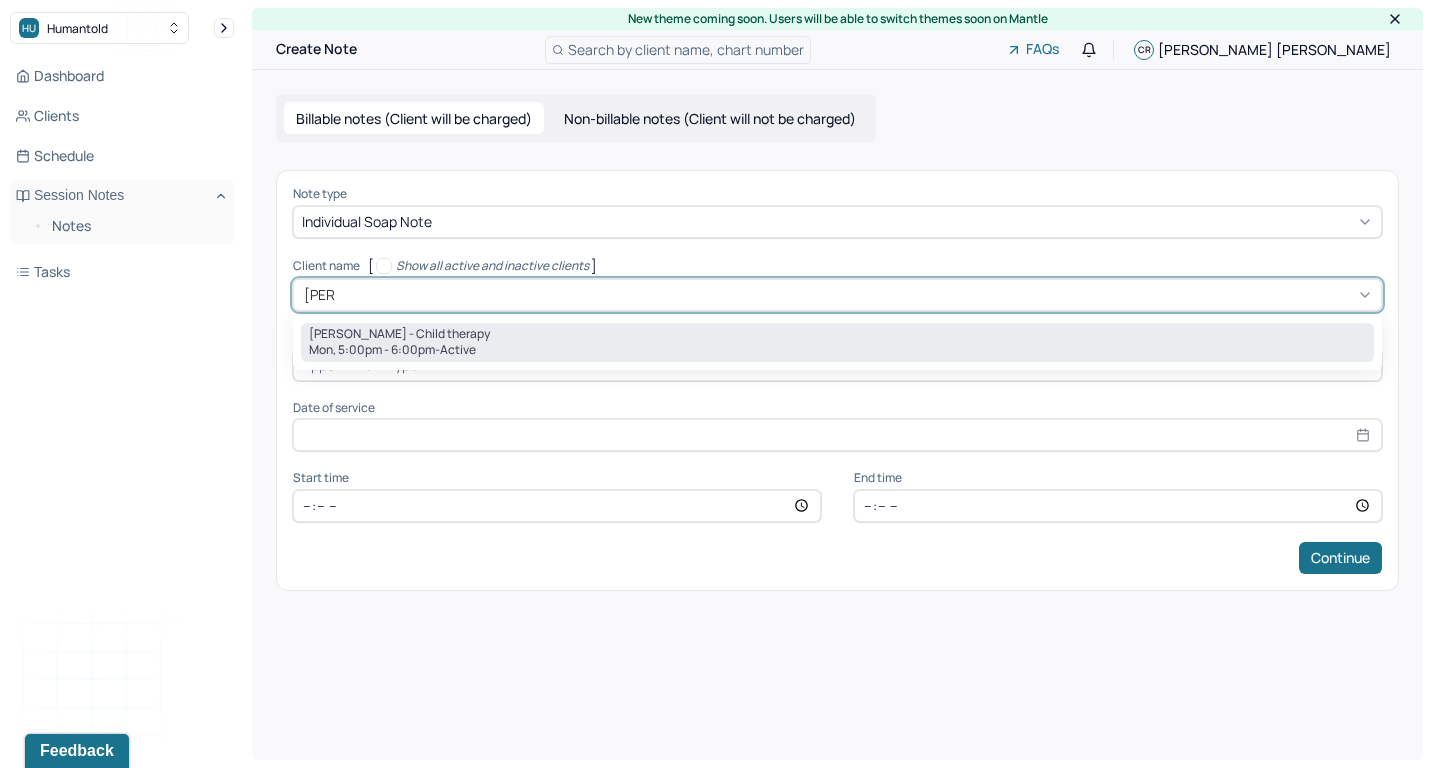click on "Mon, 5:00pm - 6:00pm  -  active" at bounding box center (837, 350) 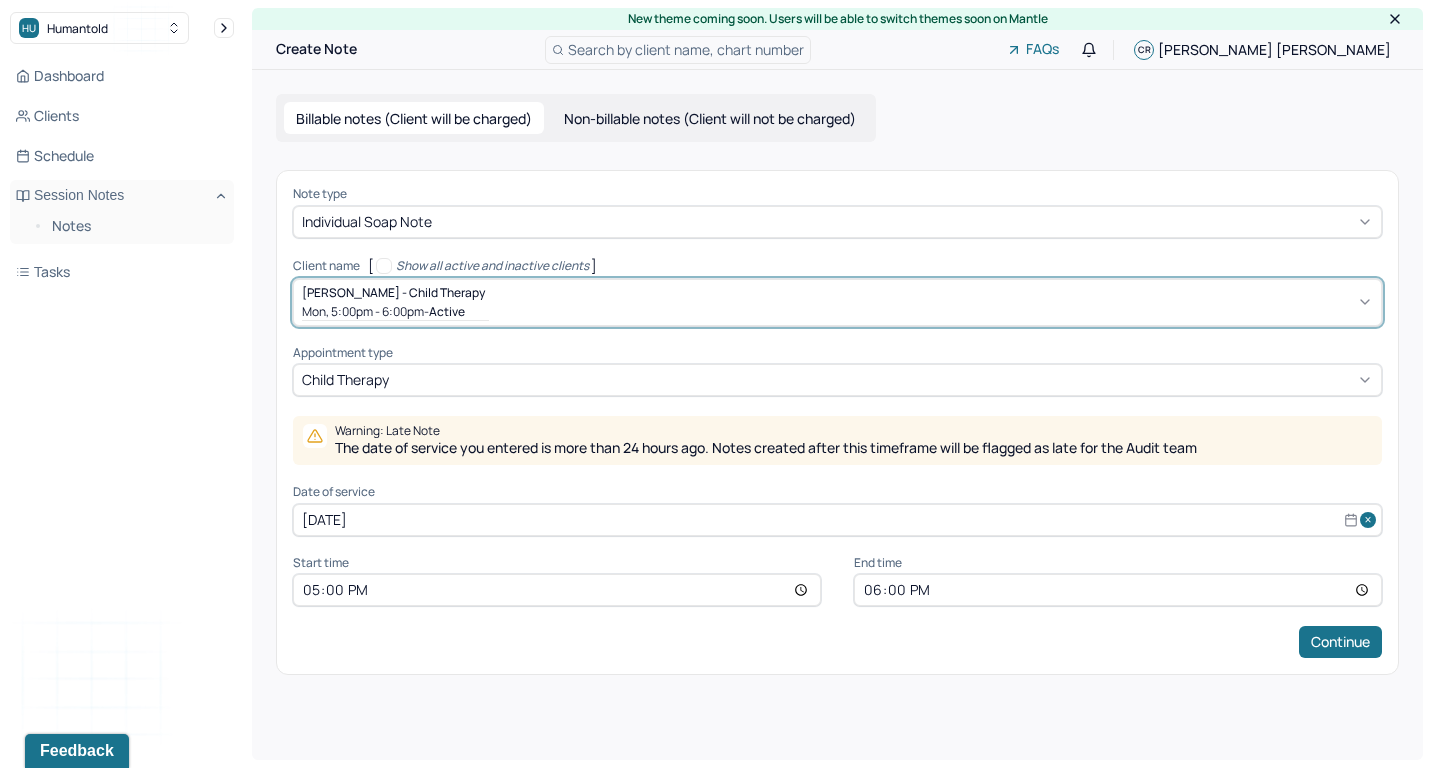click on "[DATE]" at bounding box center (837, 520) 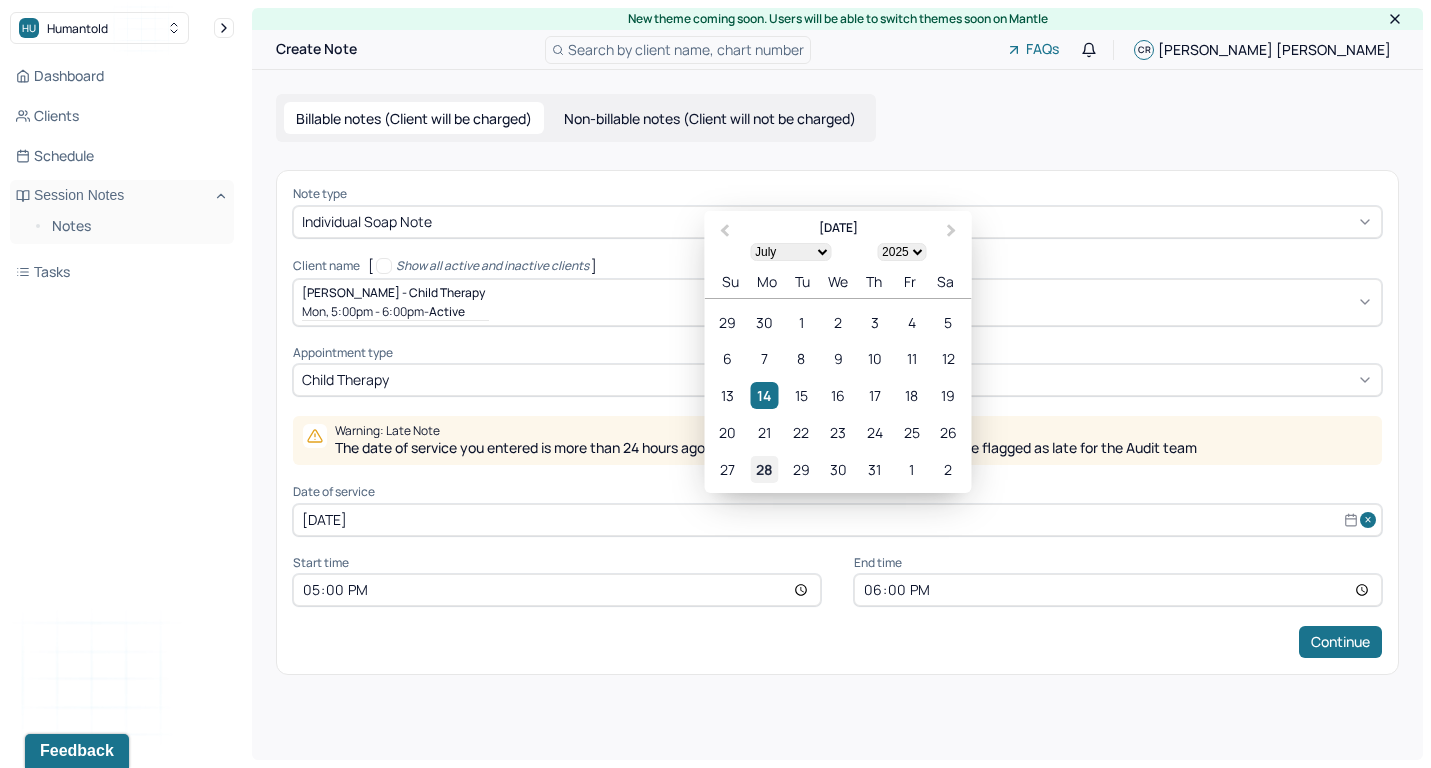 click on "28" at bounding box center [764, 468] 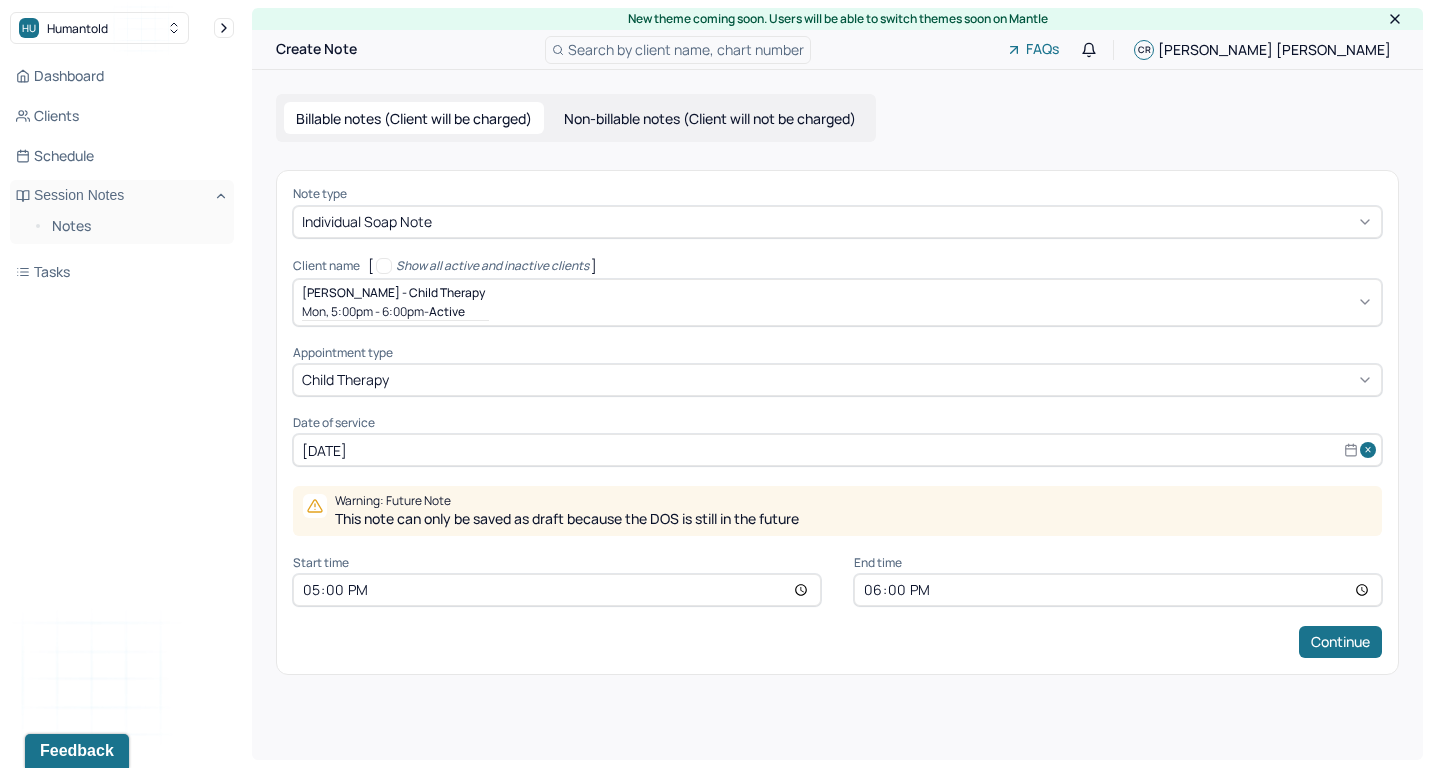 click on "17:00" at bounding box center [557, 590] 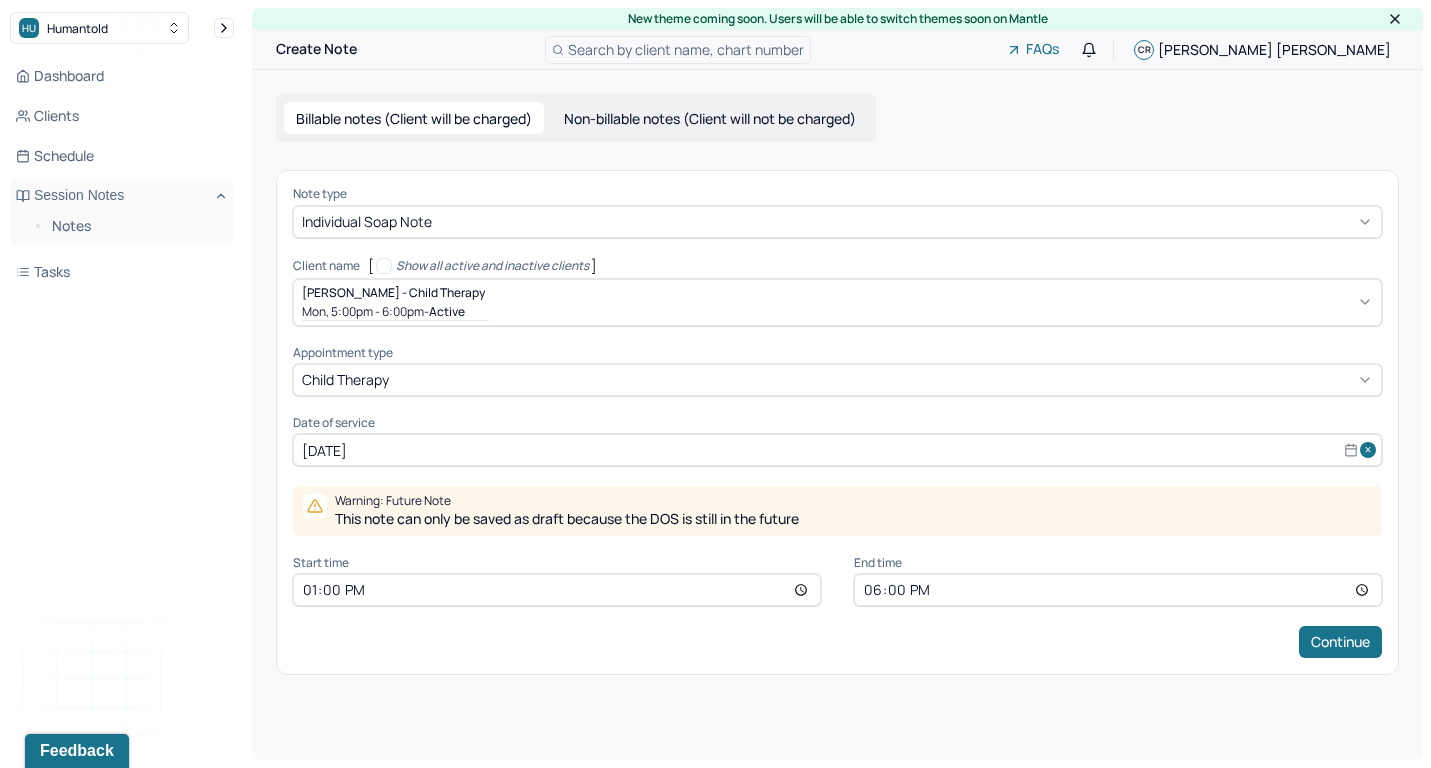 type on "12:00" 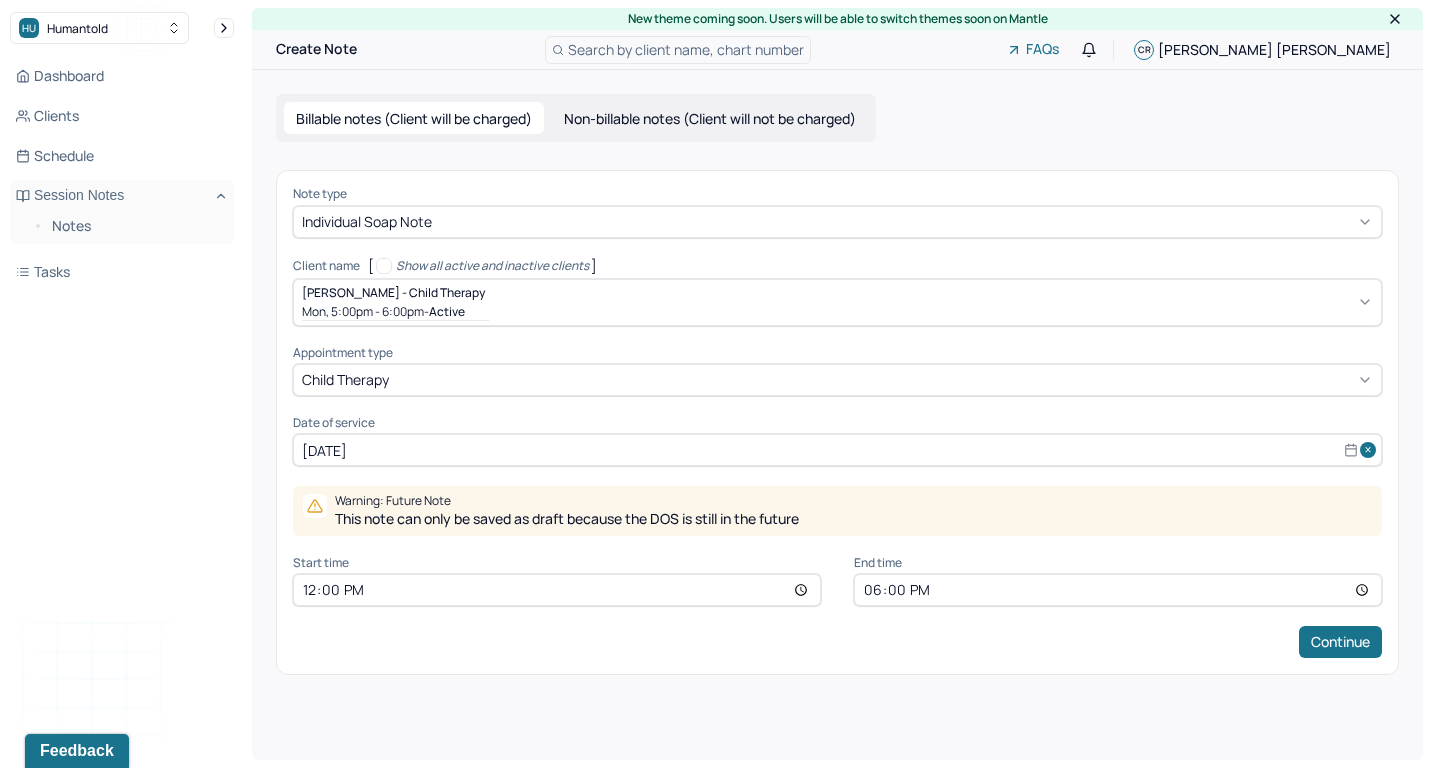 click on "18:00" at bounding box center (1118, 590) 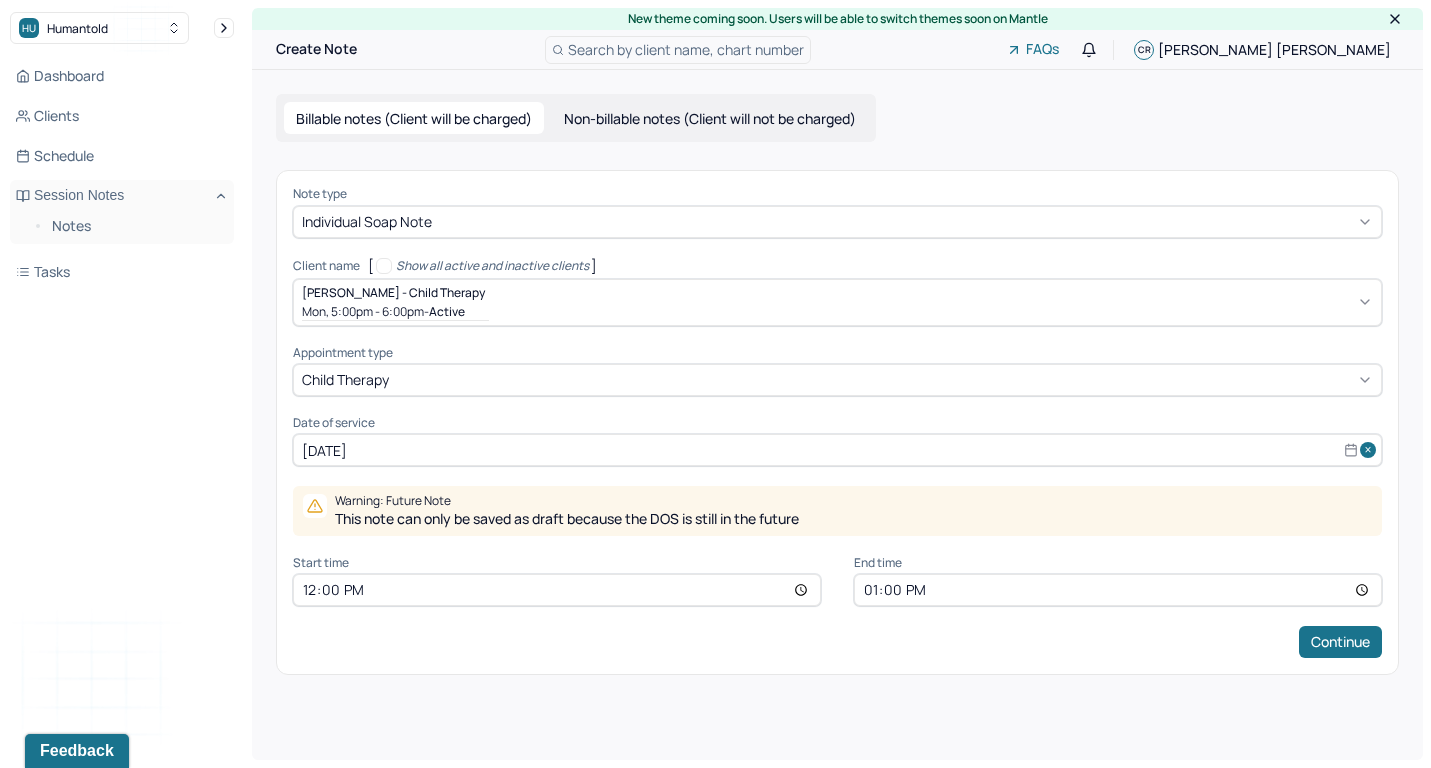 click on "Continue" at bounding box center (837, 642) 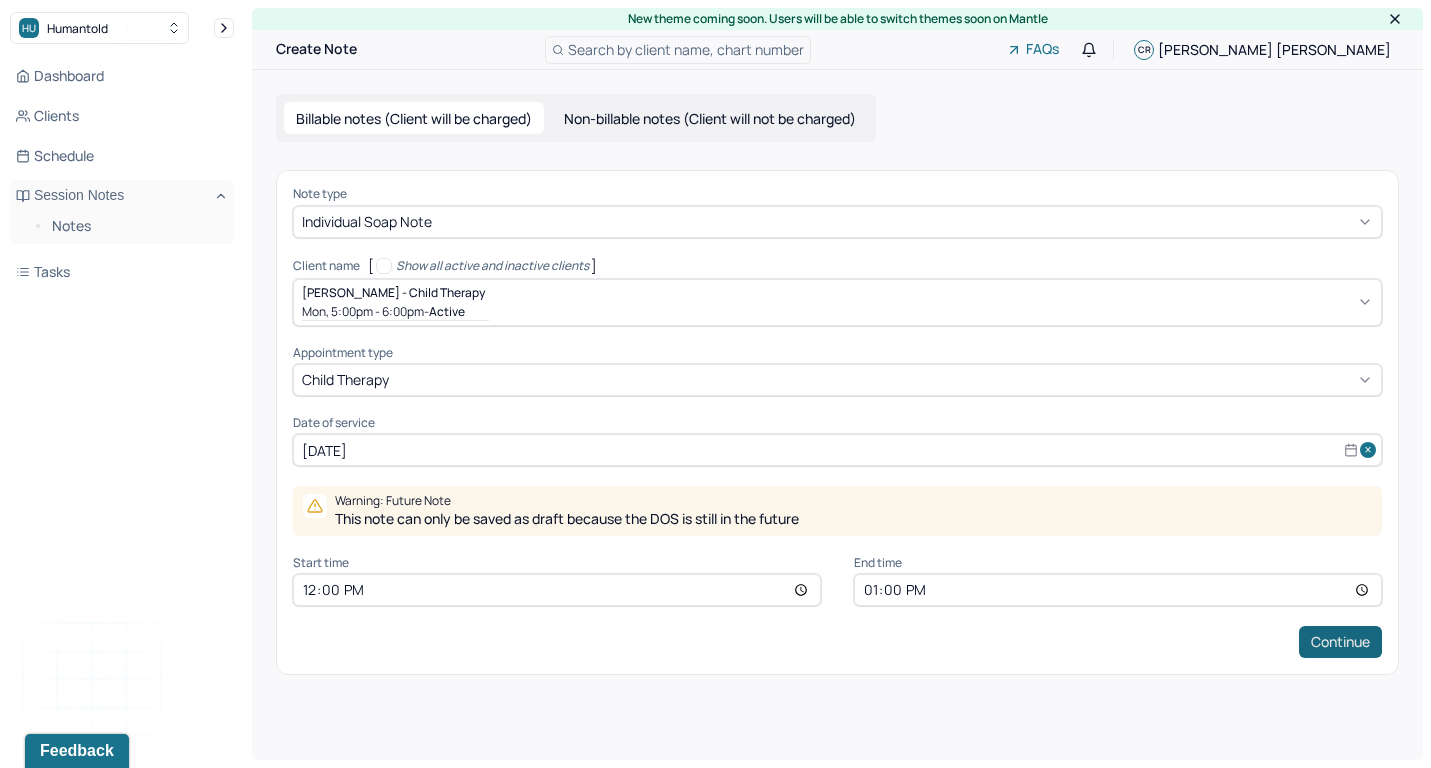 click on "Continue" at bounding box center (1340, 642) 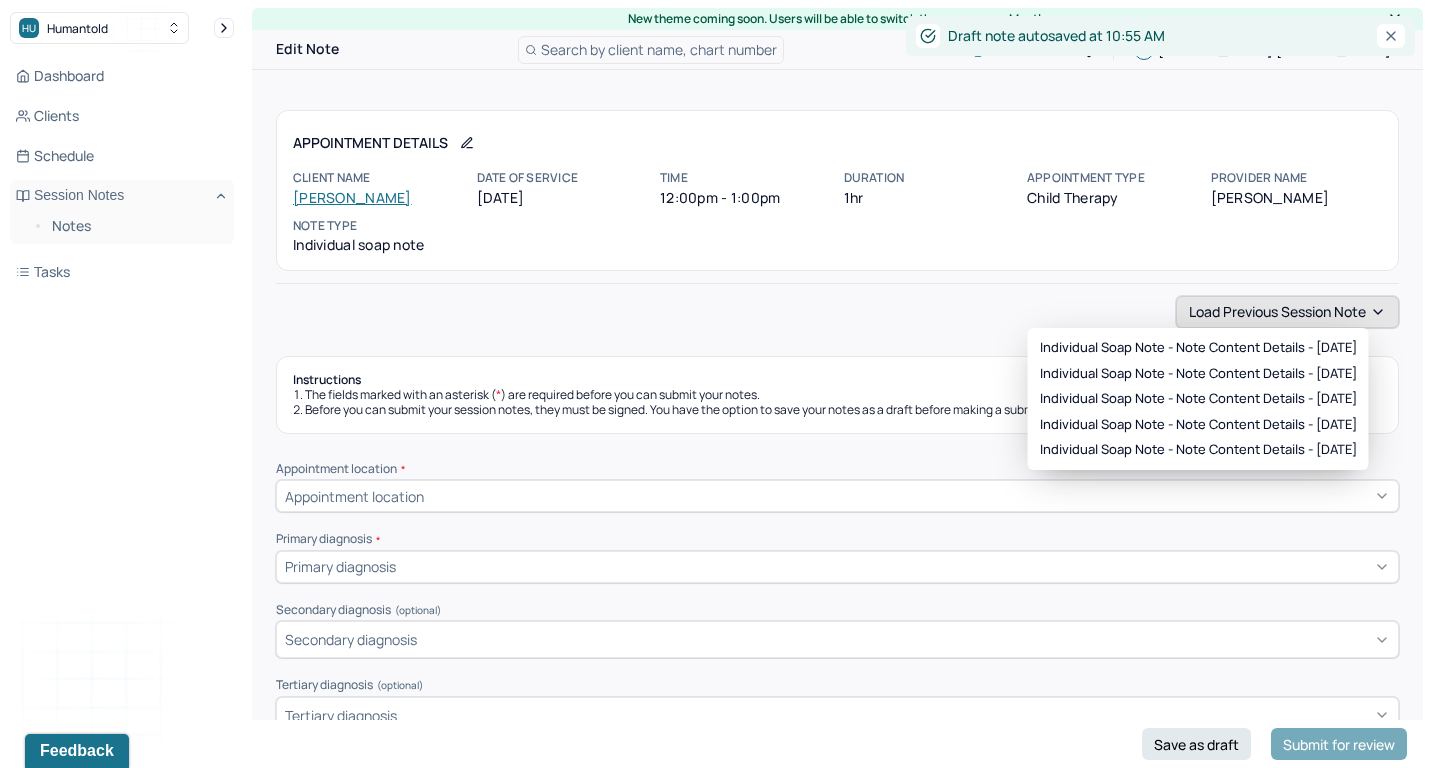 click on "Load previous session note" at bounding box center [1287, 312] 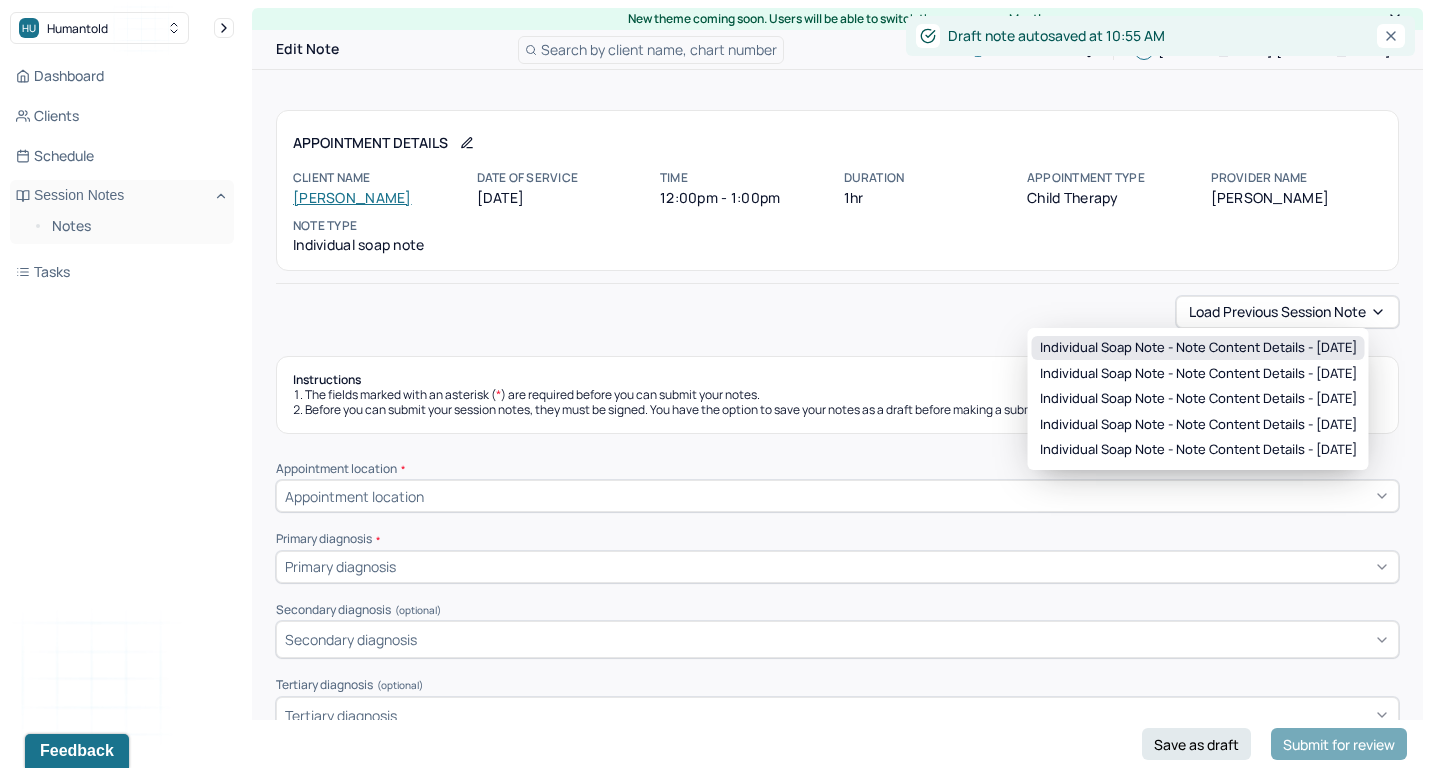 click on "Individual soap note   - Note content Details -   [DATE]" at bounding box center (1198, 348) 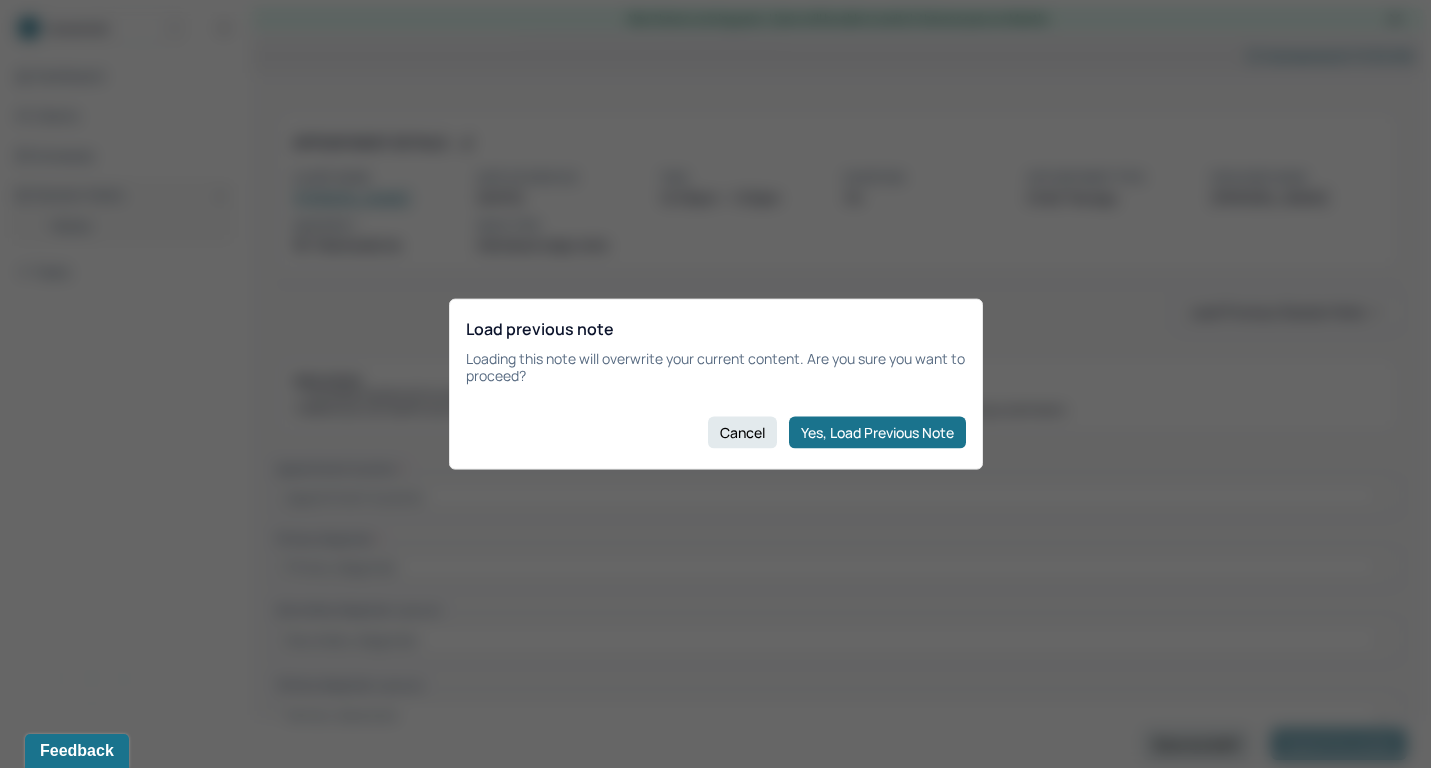 click on "Yes, Load Previous Note" at bounding box center [877, 432] 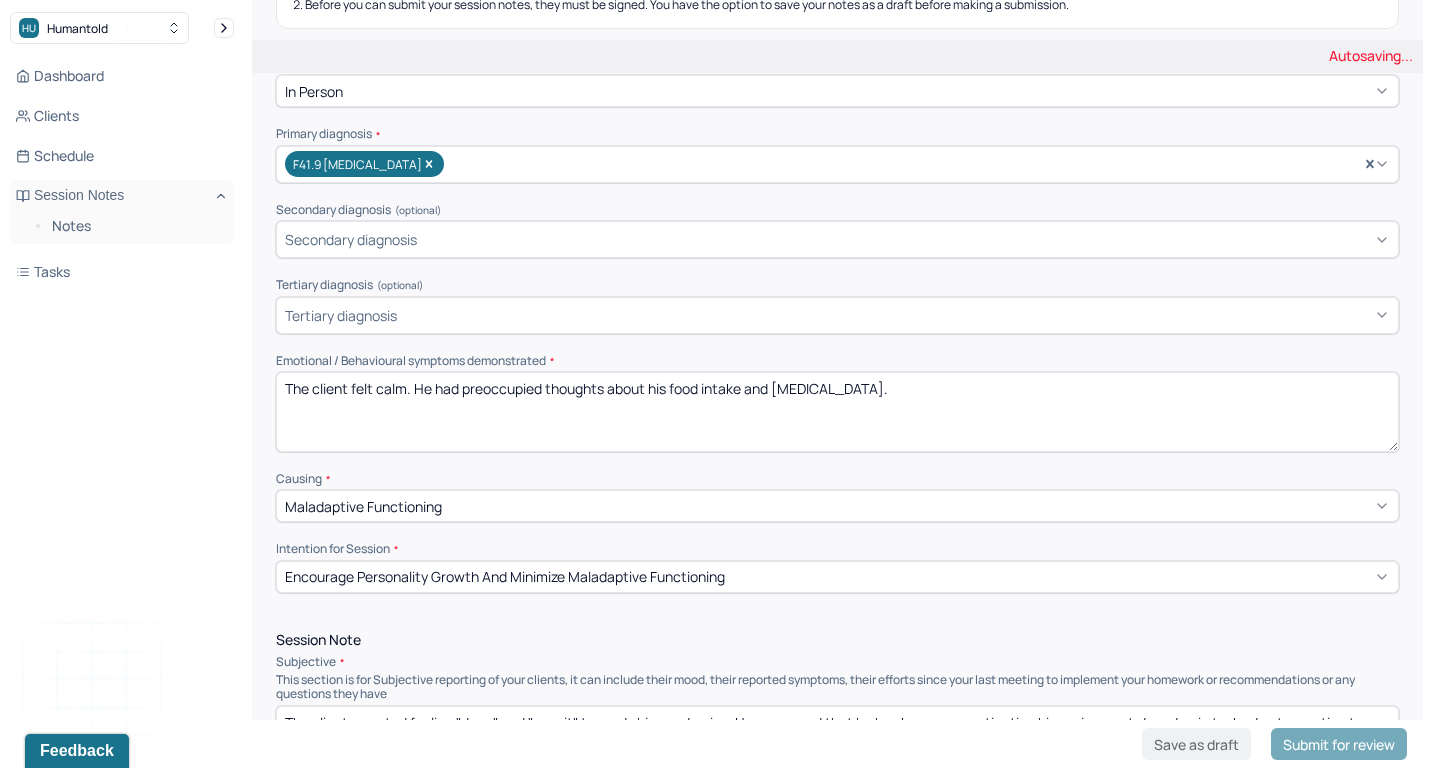 scroll, scrollTop: 407, scrollLeft: 0, axis: vertical 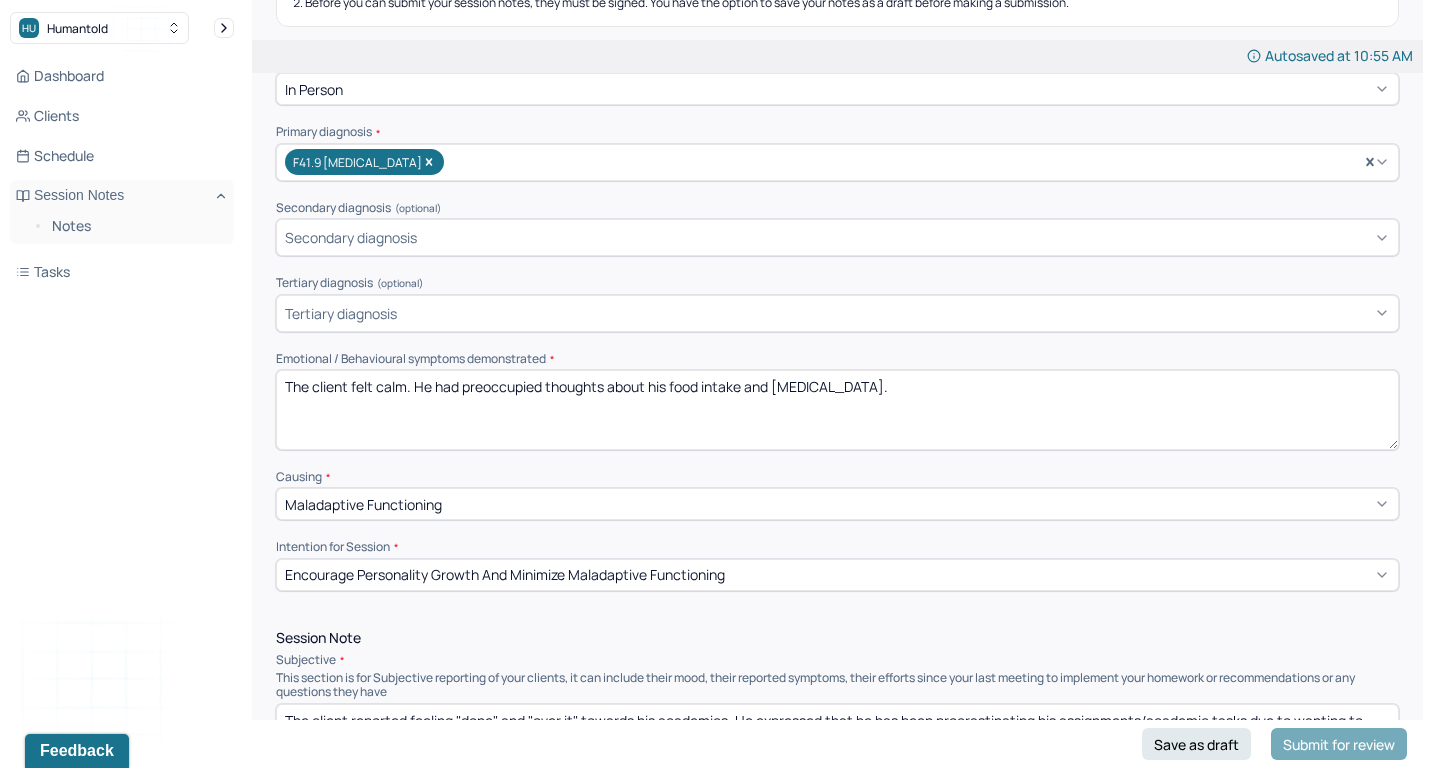 click on "The client felt calm. He had preoccupied thoughts about his food intake and [MEDICAL_DATA]." at bounding box center [837, 410] 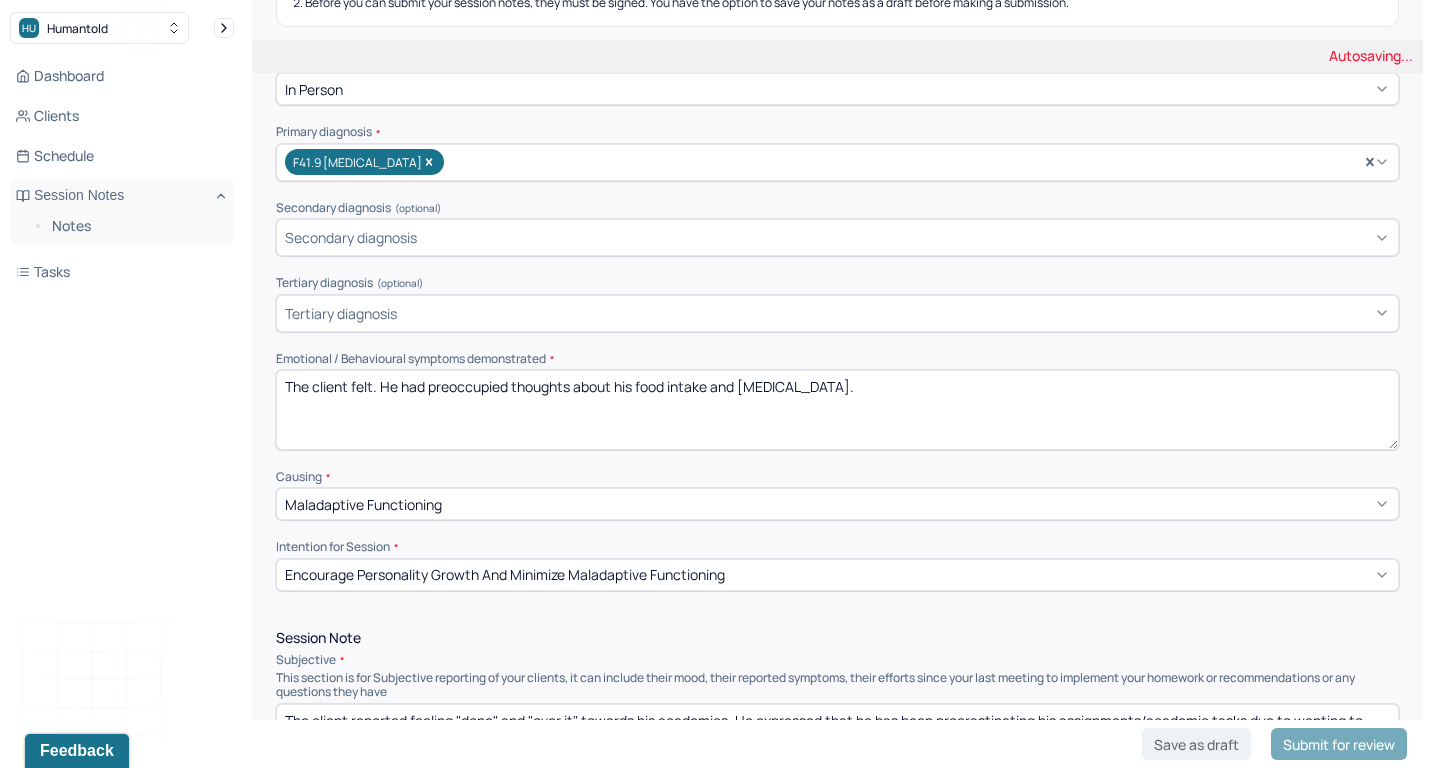 drag, startPoint x: 614, startPoint y: 370, endPoint x: 1007, endPoint y: 367, distance: 393.01144 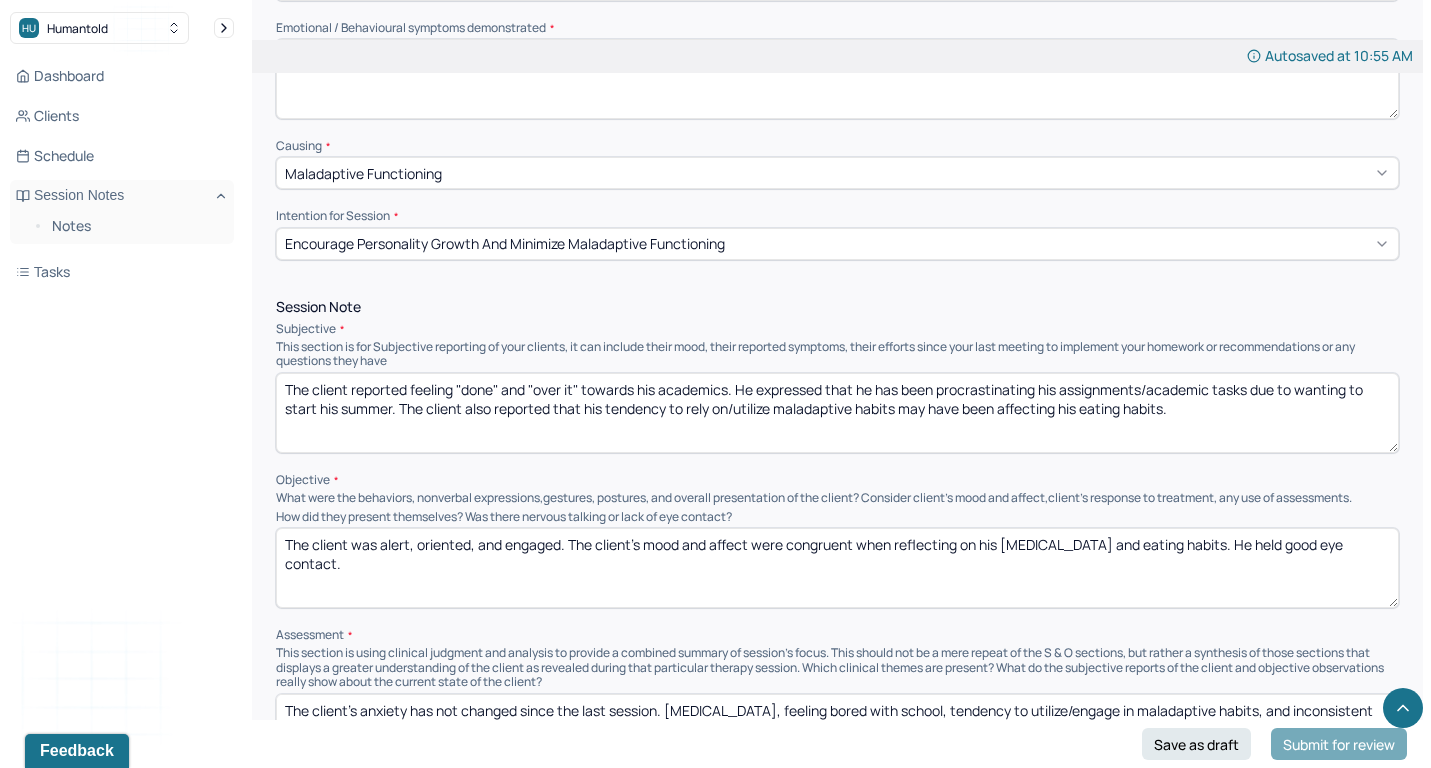 scroll, scrollTop: 824, scrollLeft: 0, axis: vertical 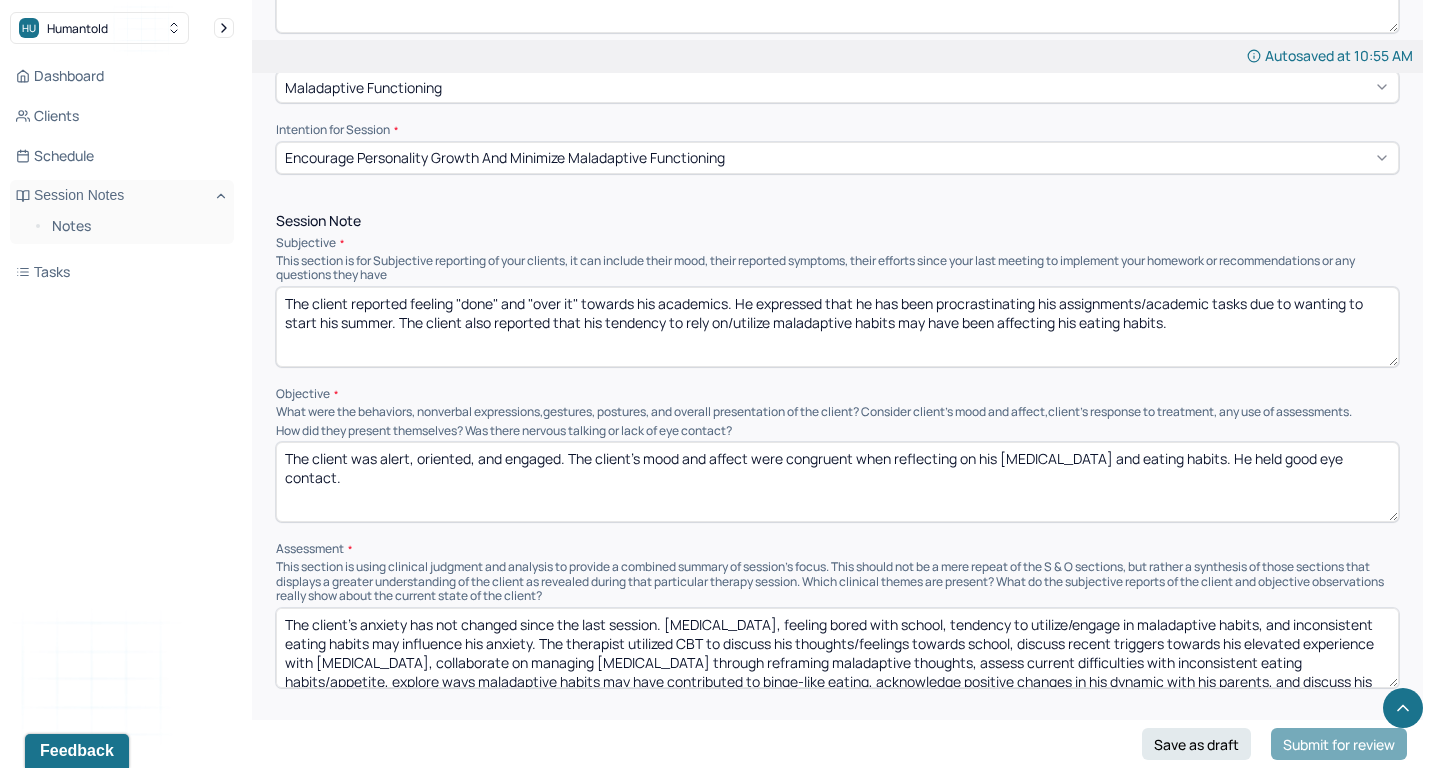 type on "The client felt. He had preoccupied thoughts about" 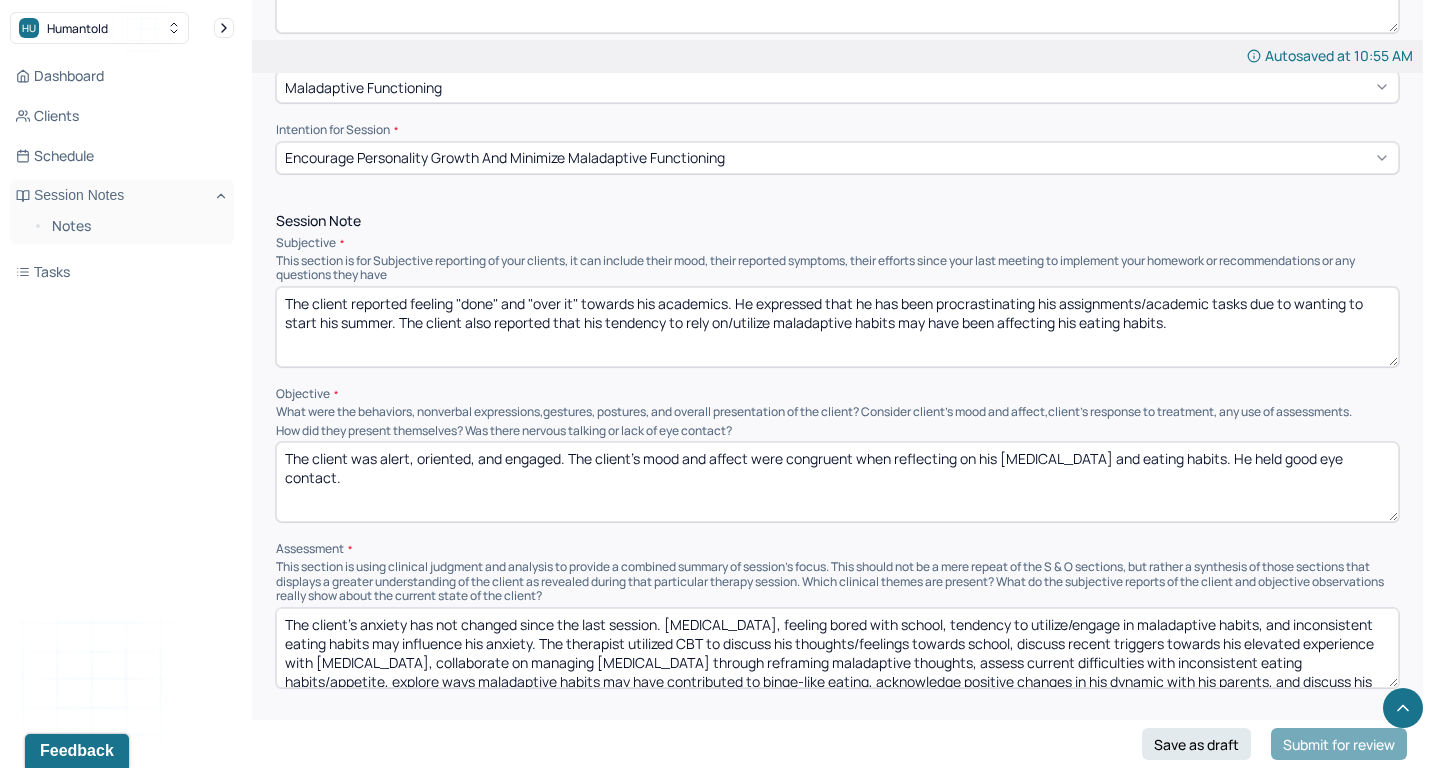 drag, startPoint x: 405, startPoint y: 289, endPoint x: 494, endPoint y: 347, distance: 106.23088 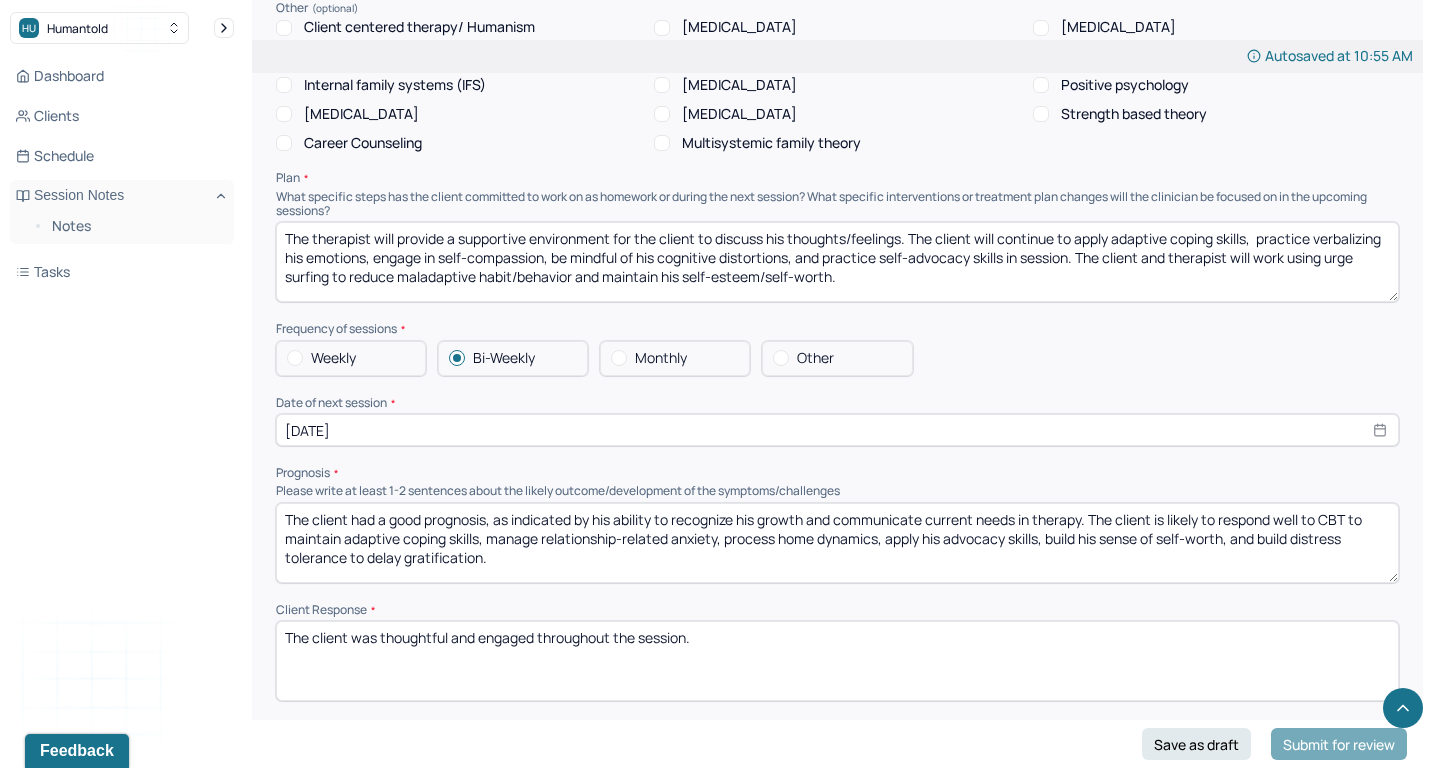scroll, scrollTop: 1771, scrollLeft: 0, axis: vertical 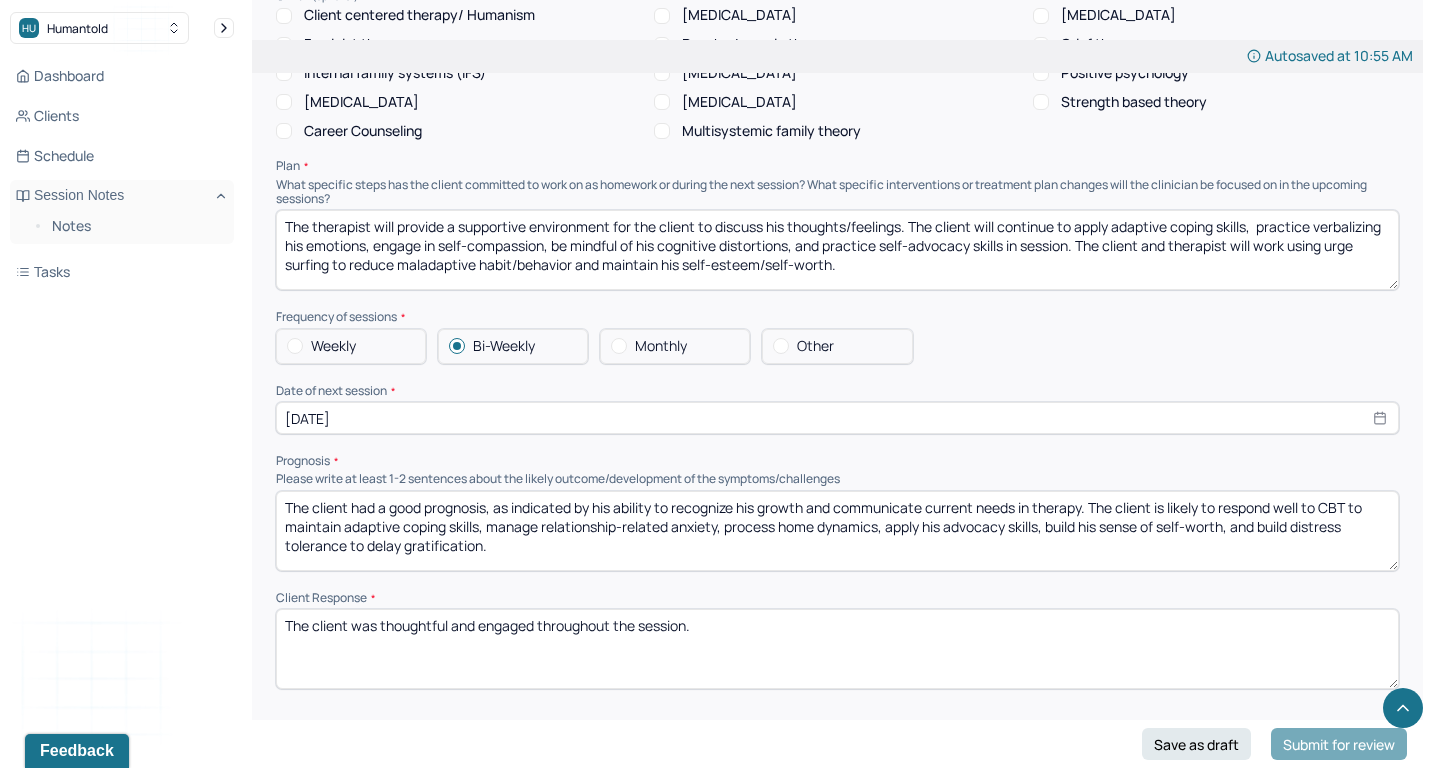 type on "The client reported" 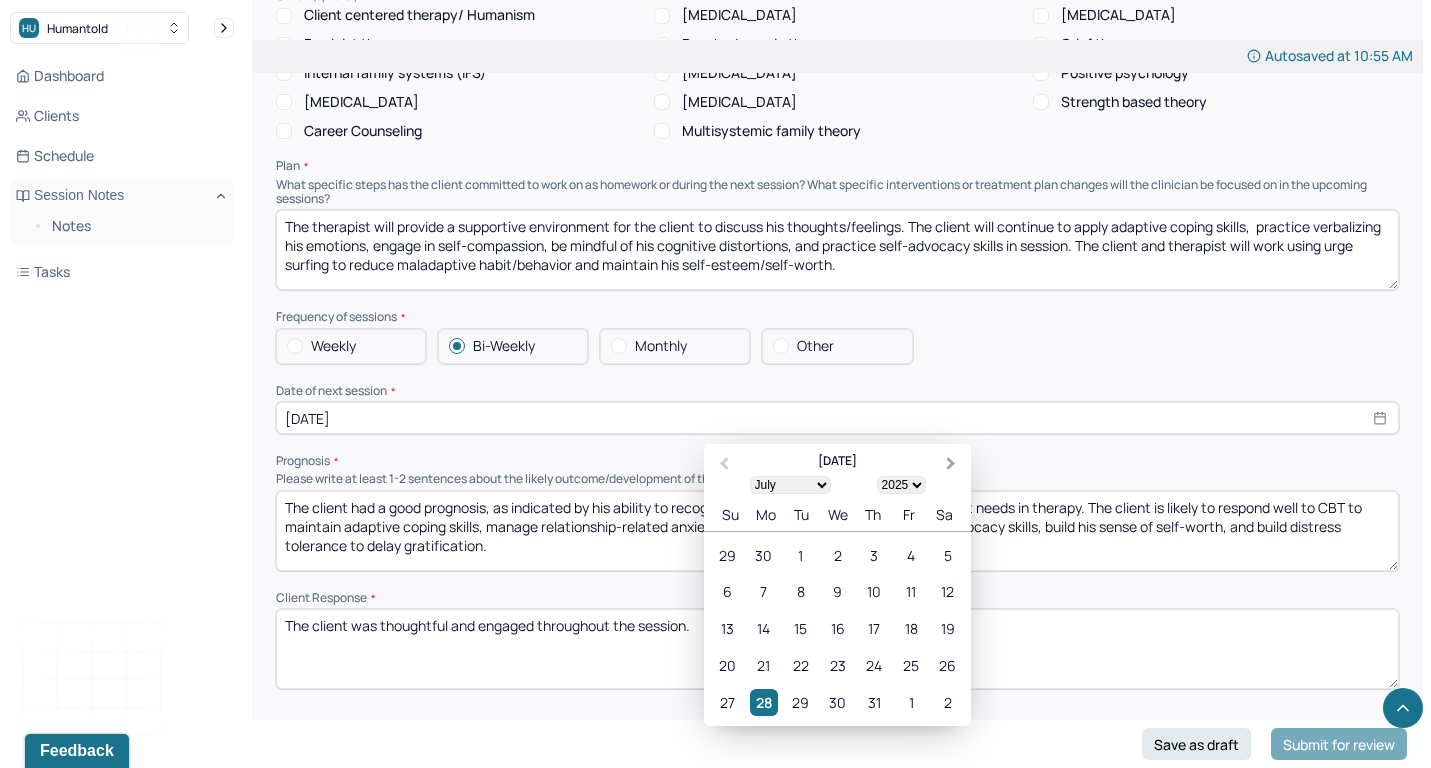 click on "Next Month" at bounding box center (953, 465) 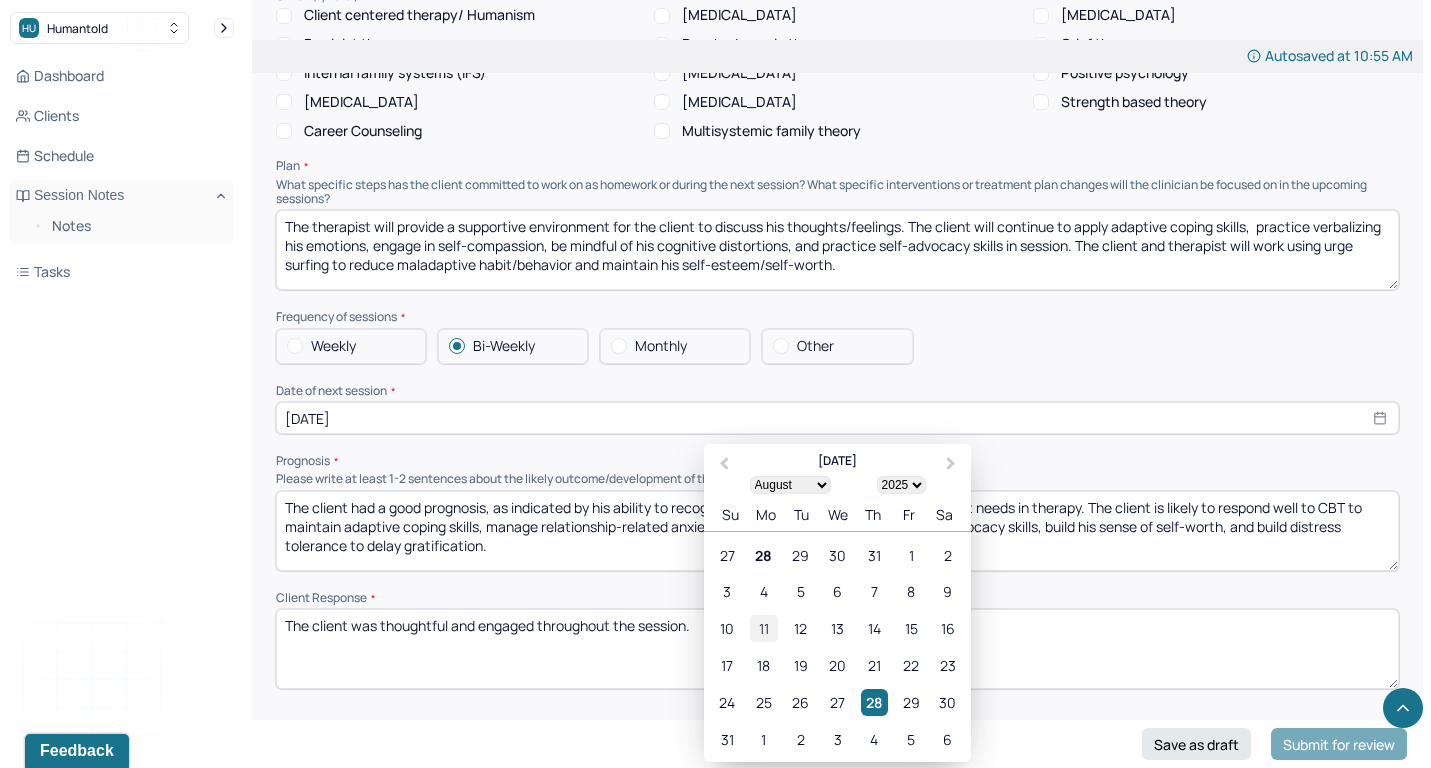 click on "11" at bounding box center (763, 628) 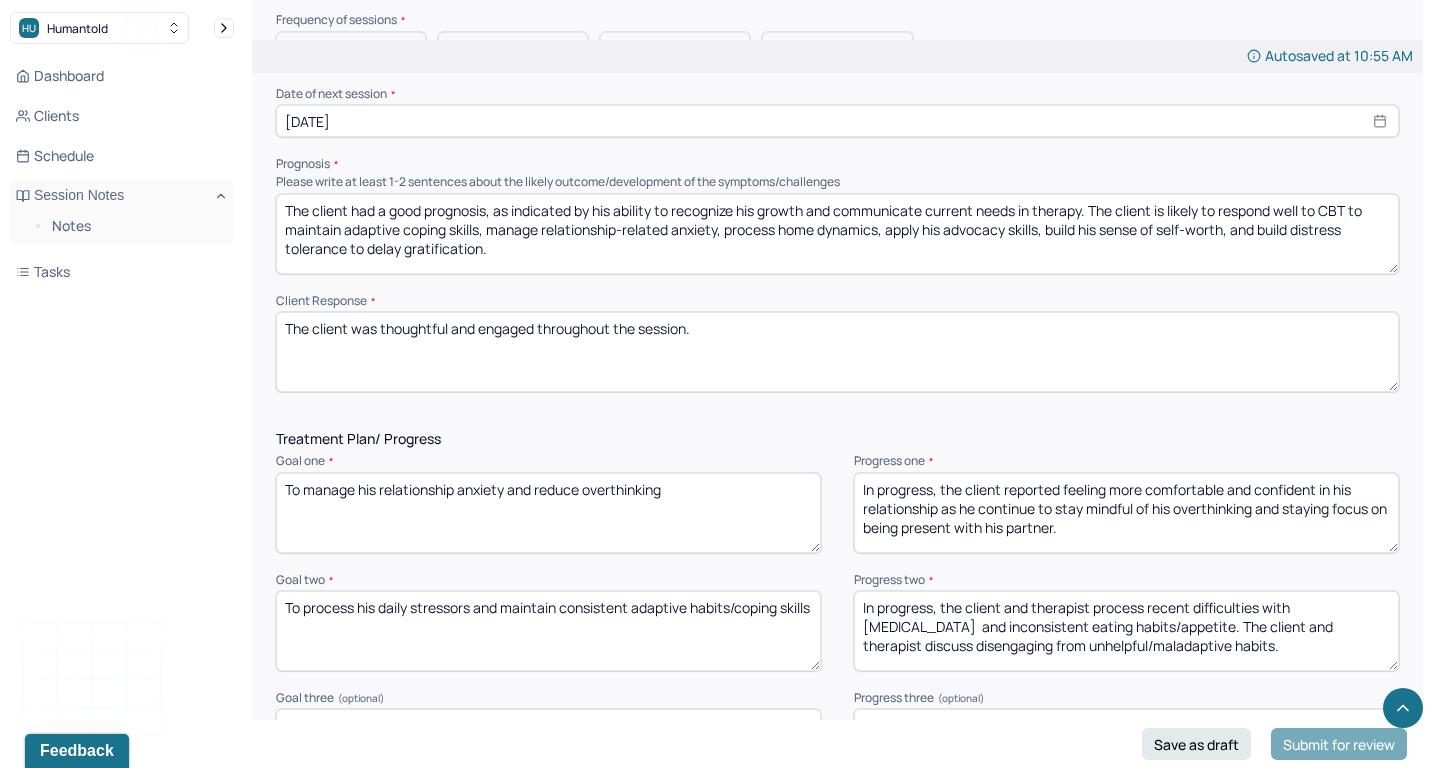 scroll, scrollTop: 2080, scrollLeft: 0, axis: vertical 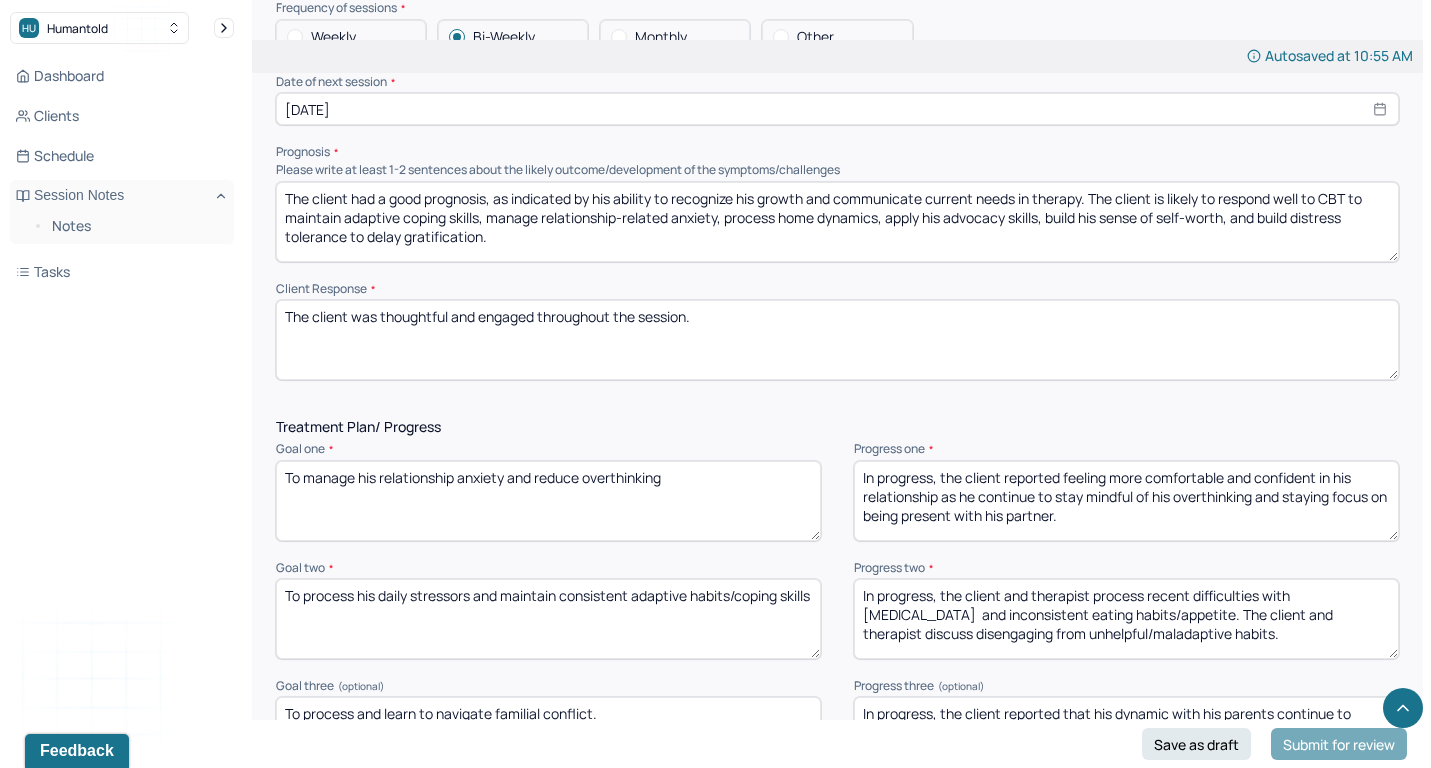 drag, startPoint x: 941, startPoint y: 450, endPoint x: 1096, endPoint y: 519, distance: 169.66437 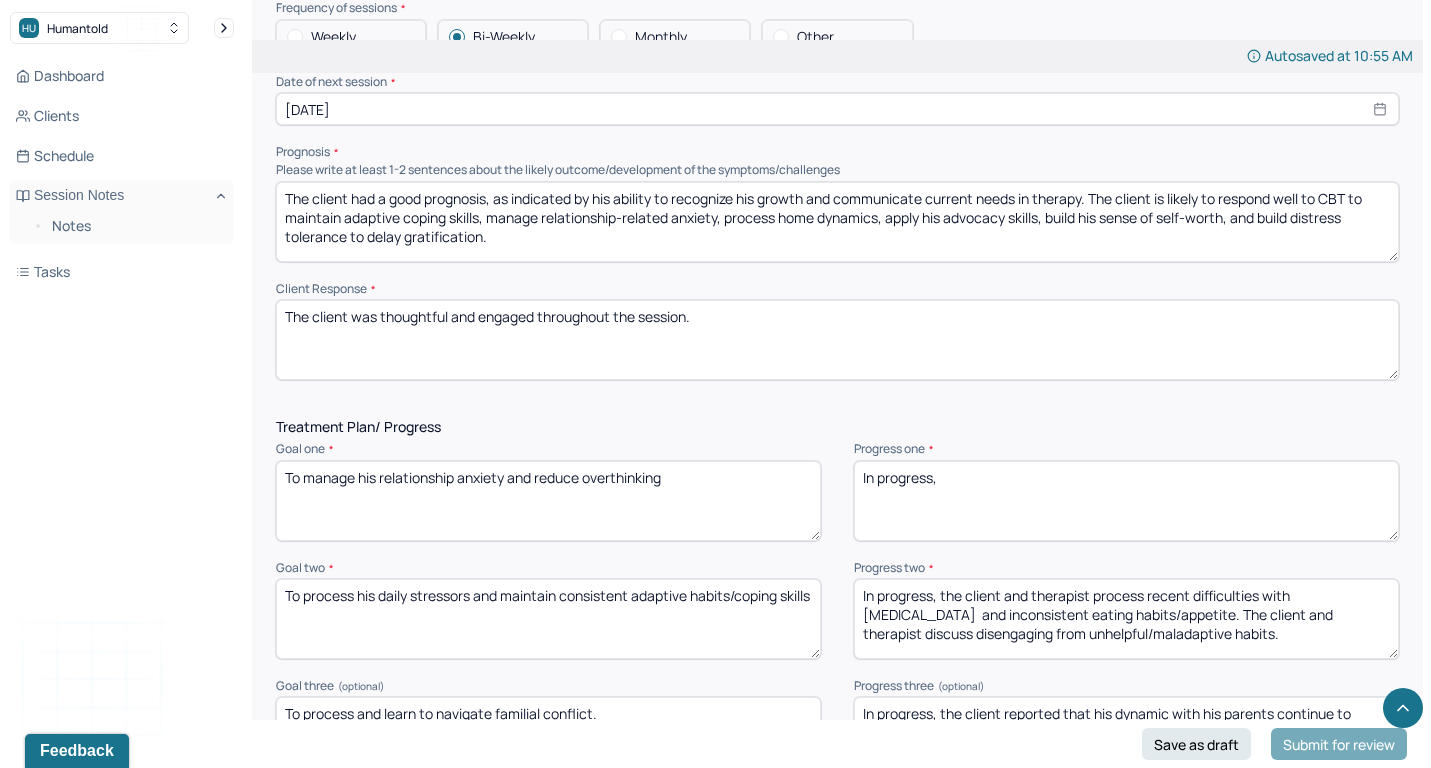 type on "In progress," 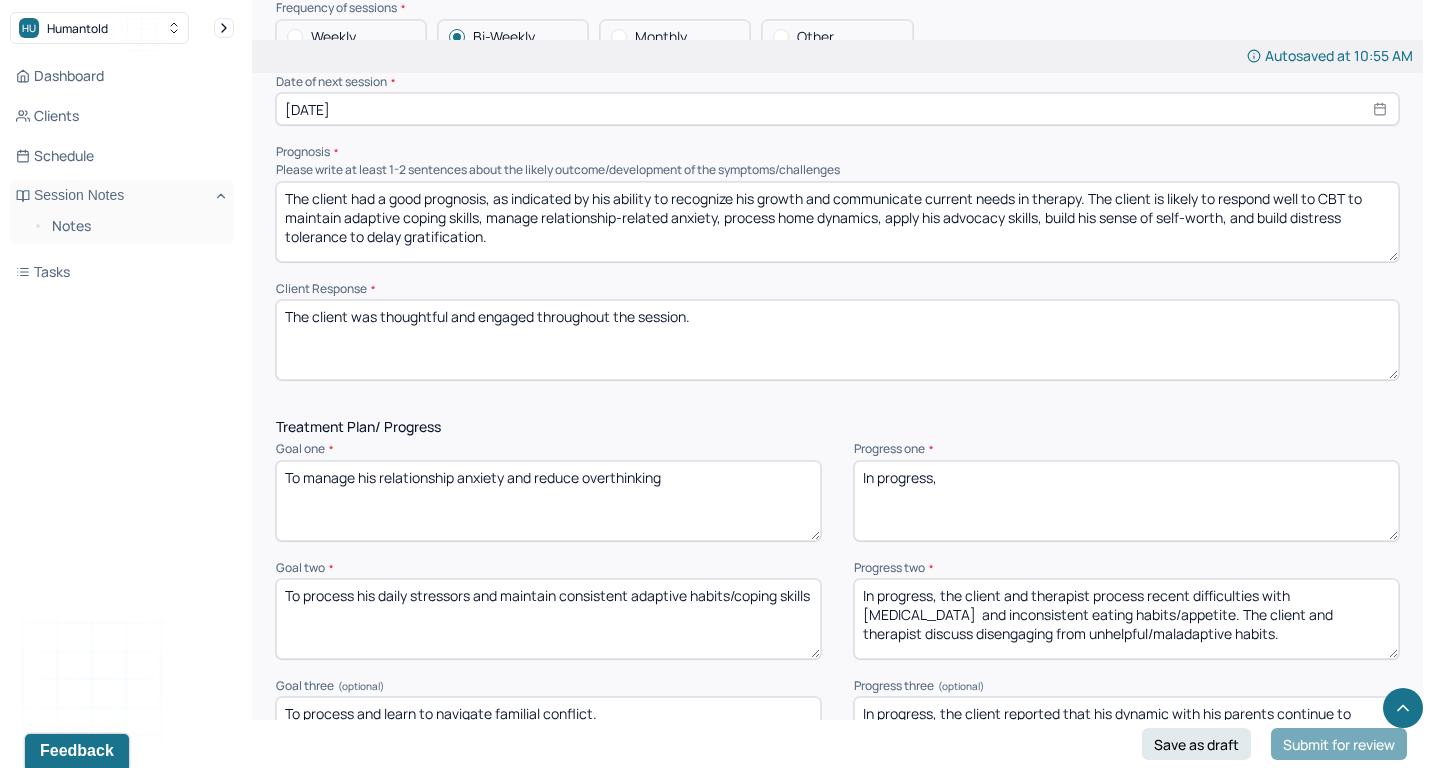 drag, startPoint x: 939, startPoint y: 564, endPoint x: 1301, endPoint y: 623, distance: 366.7765 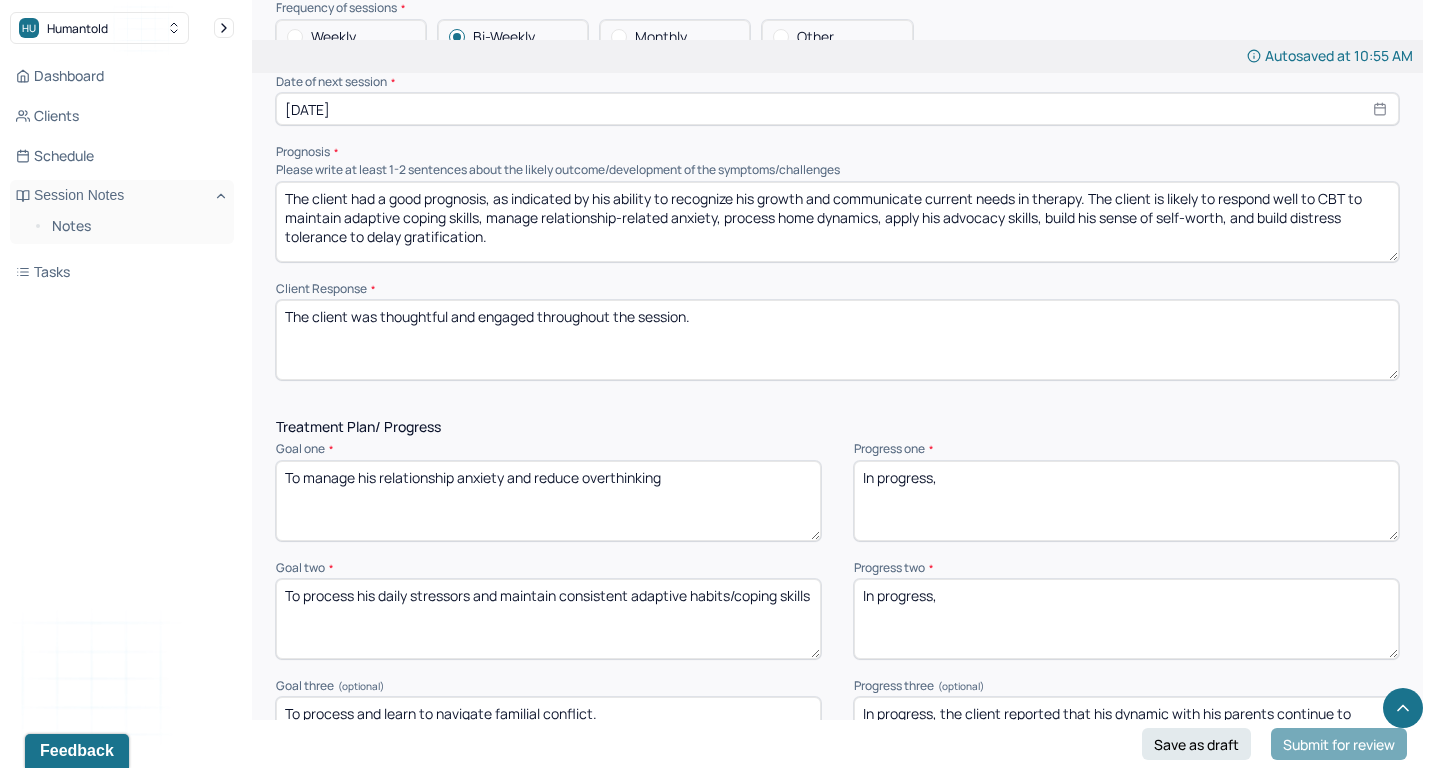 scroll, scrollTop: 2335, scrollLeft: 0, axis: vertical 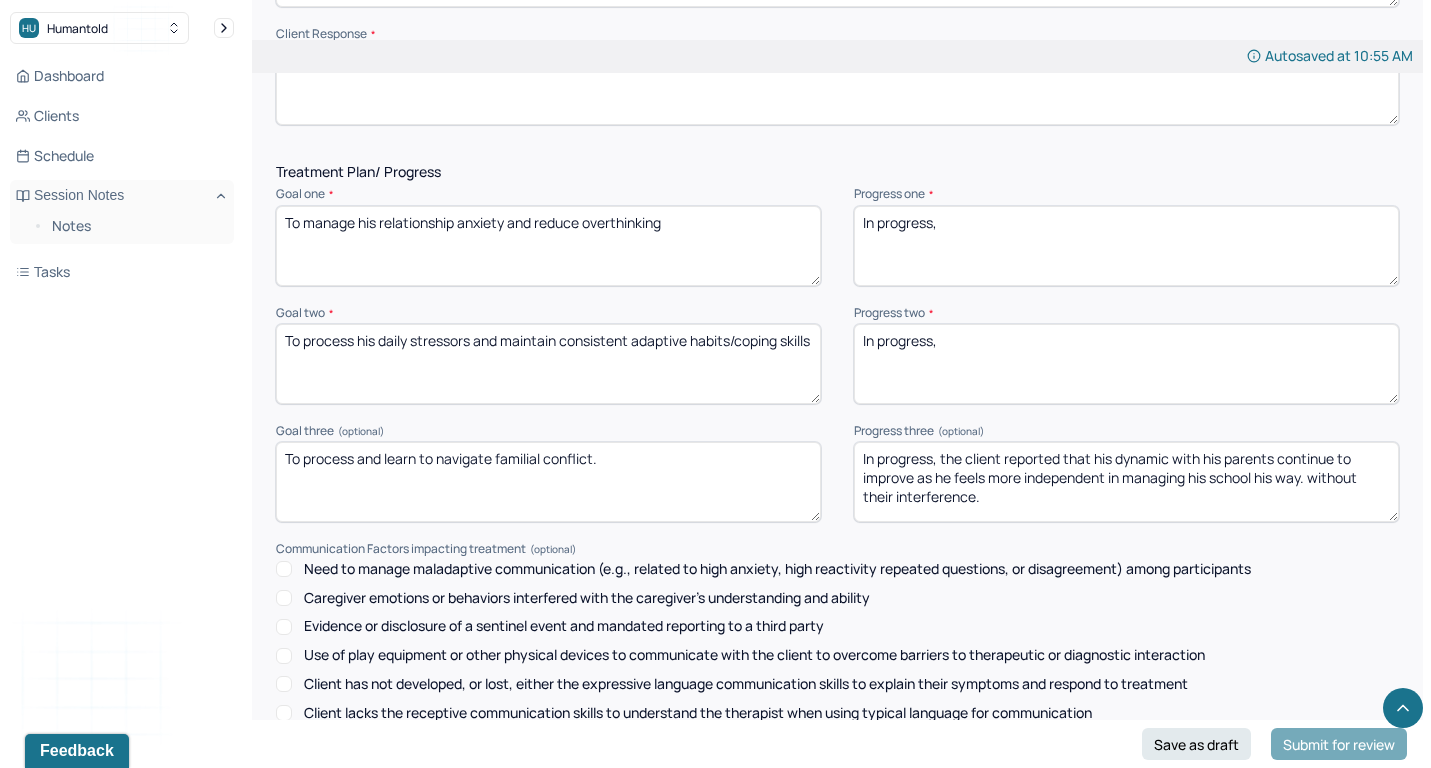 type on "In progress," 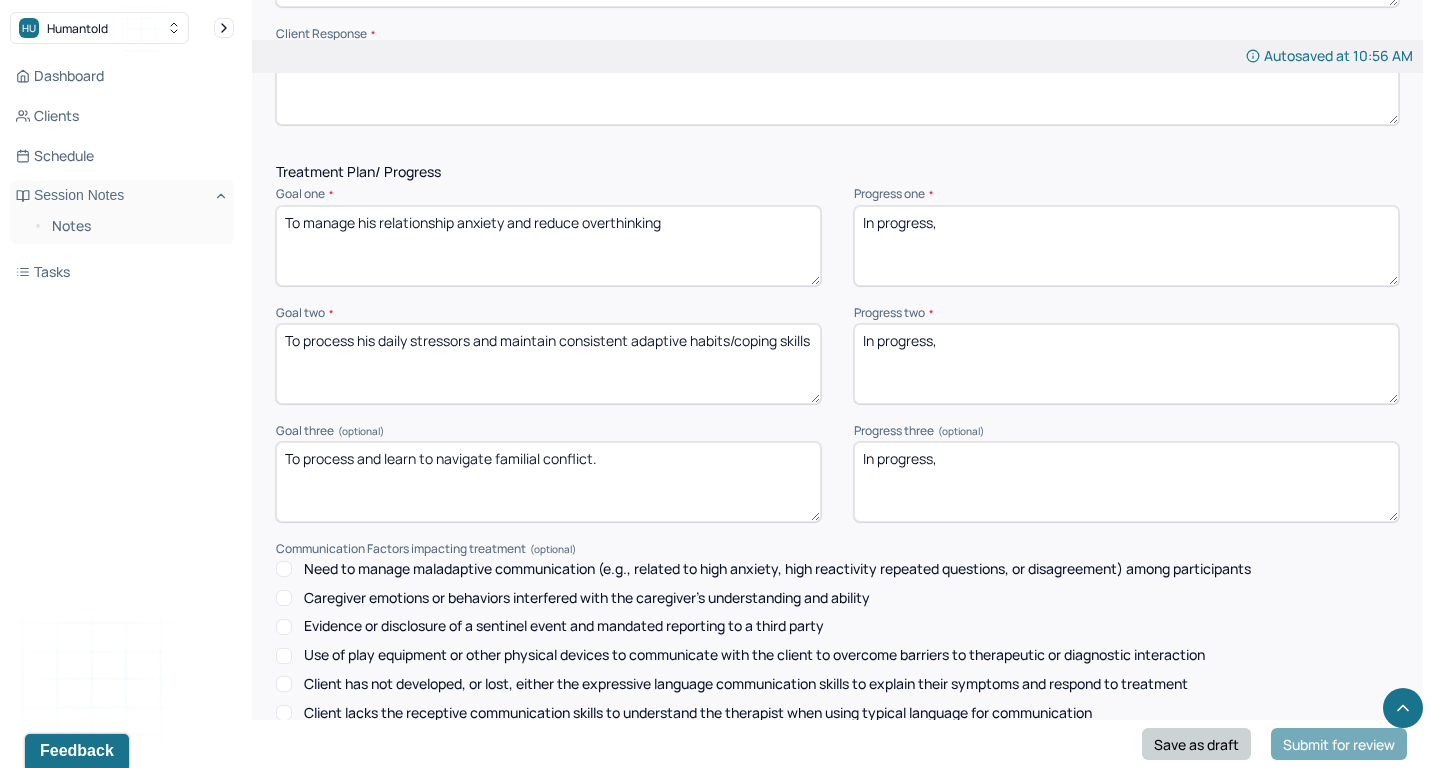type on "In progress," 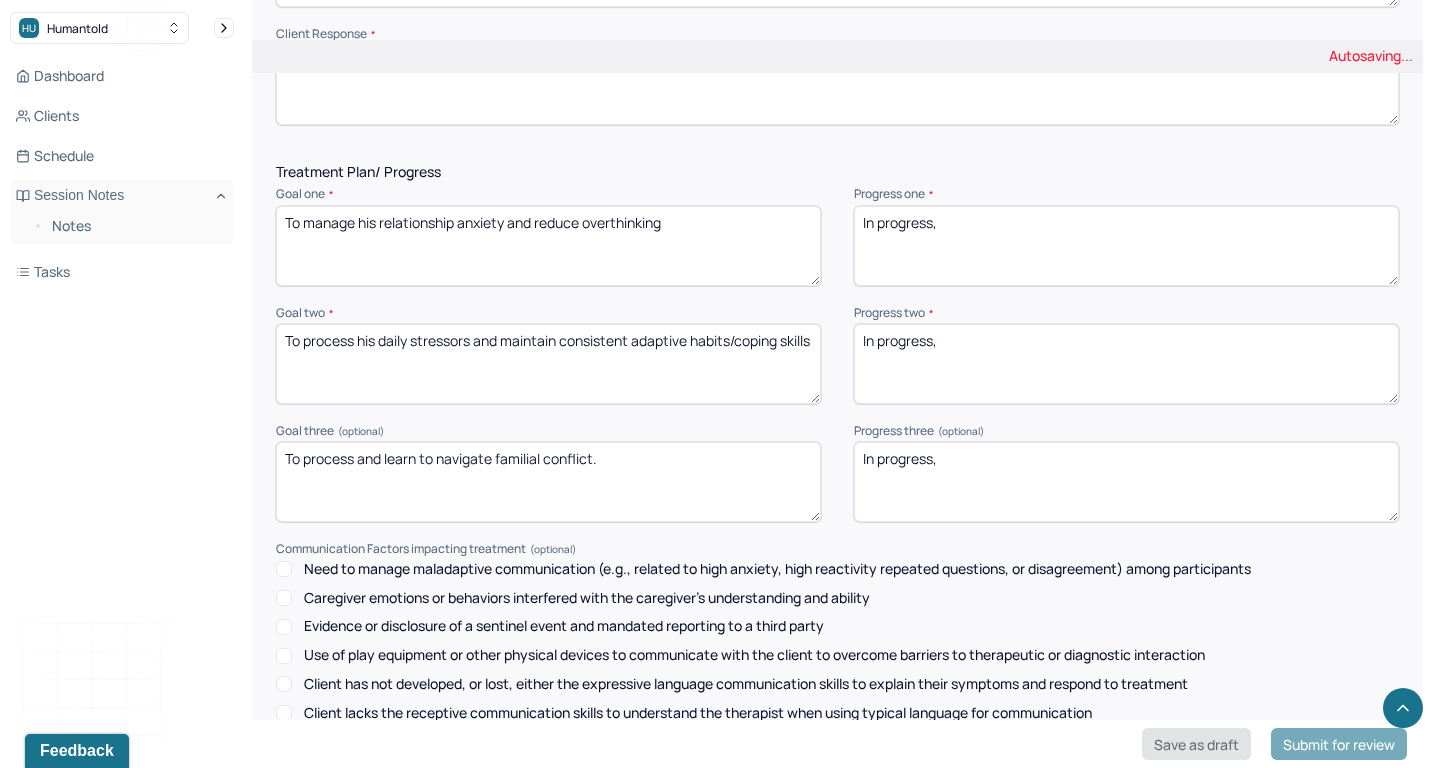 scroll, scrollTop: 12, scrollLeft: 0, axis: vertical 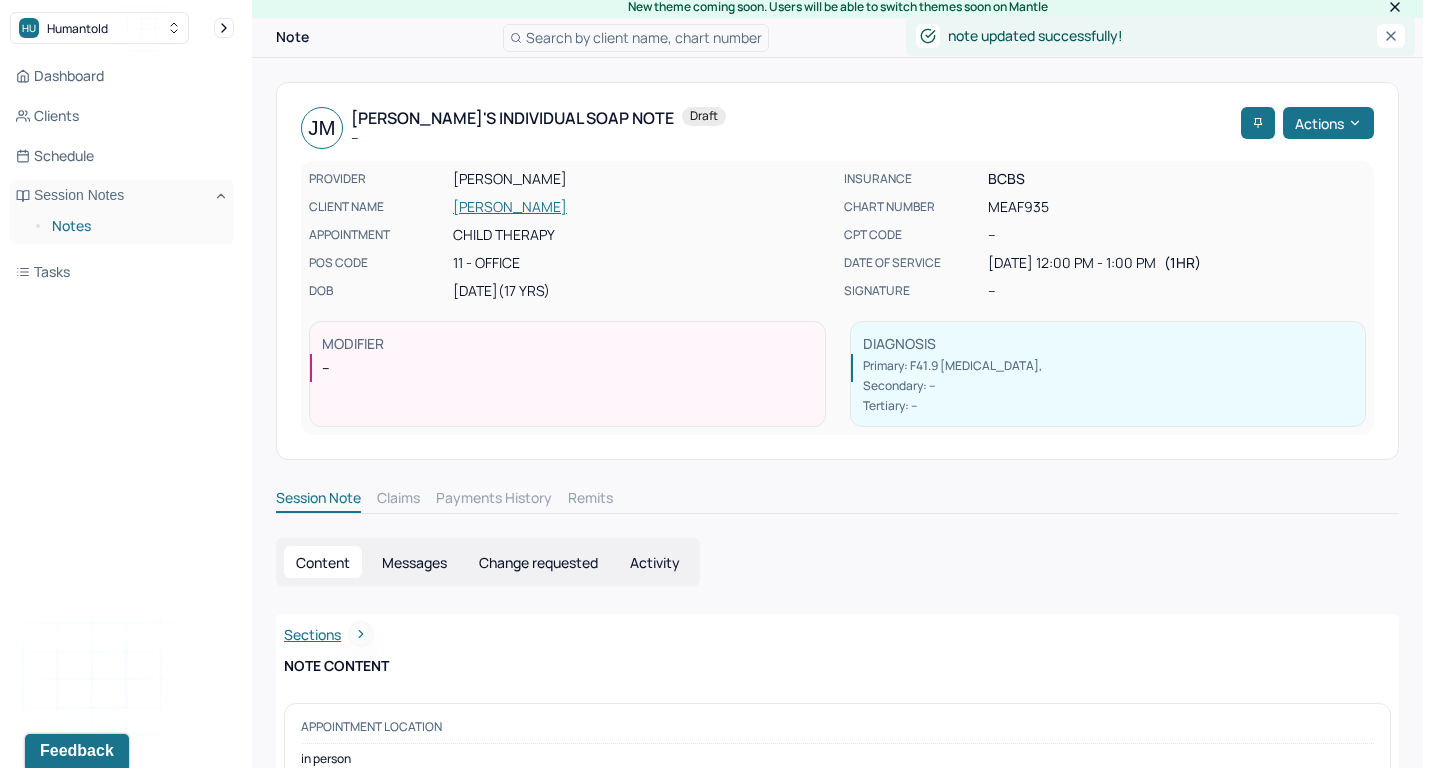 click on "Notes" at bounding box center [135, 226] 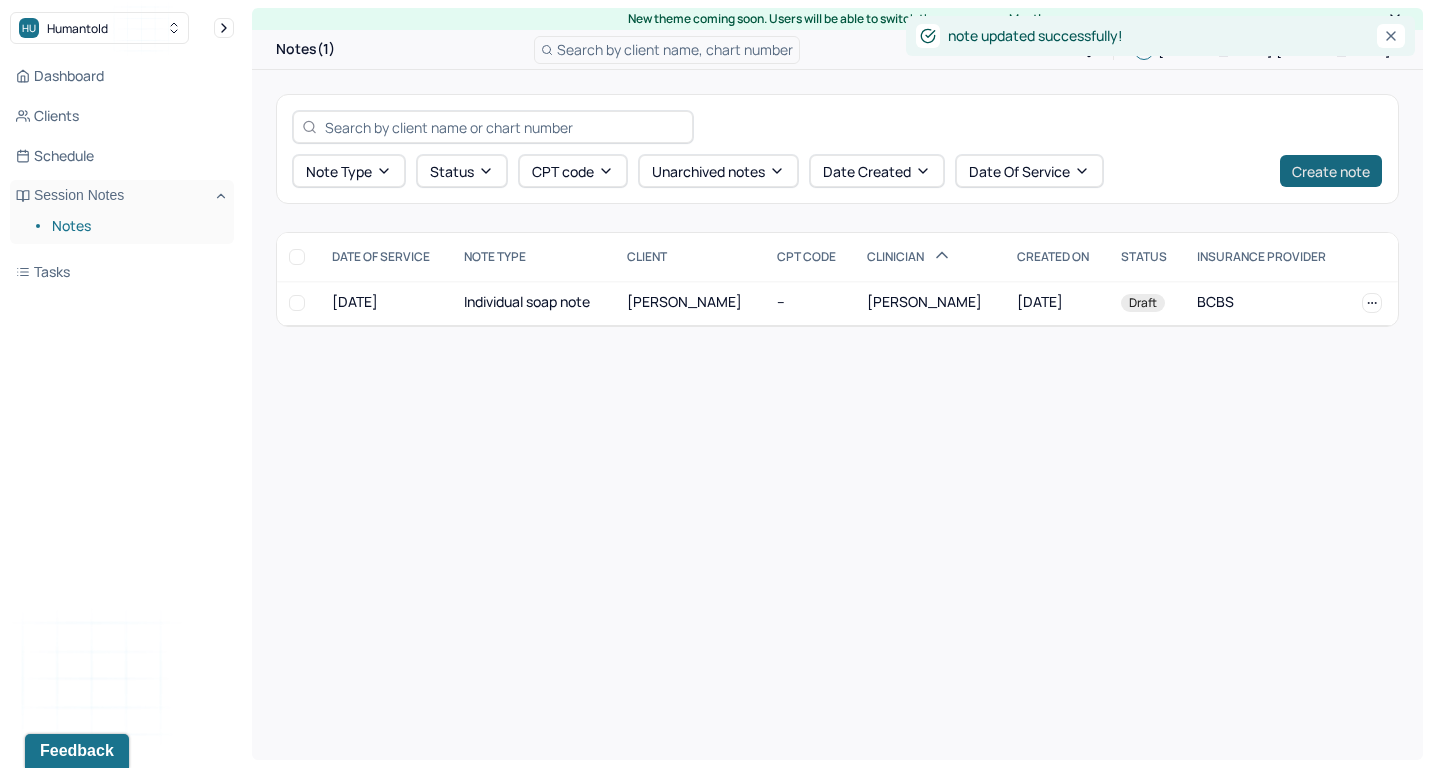 click on "Create note" at bounding box center (1331, 171) 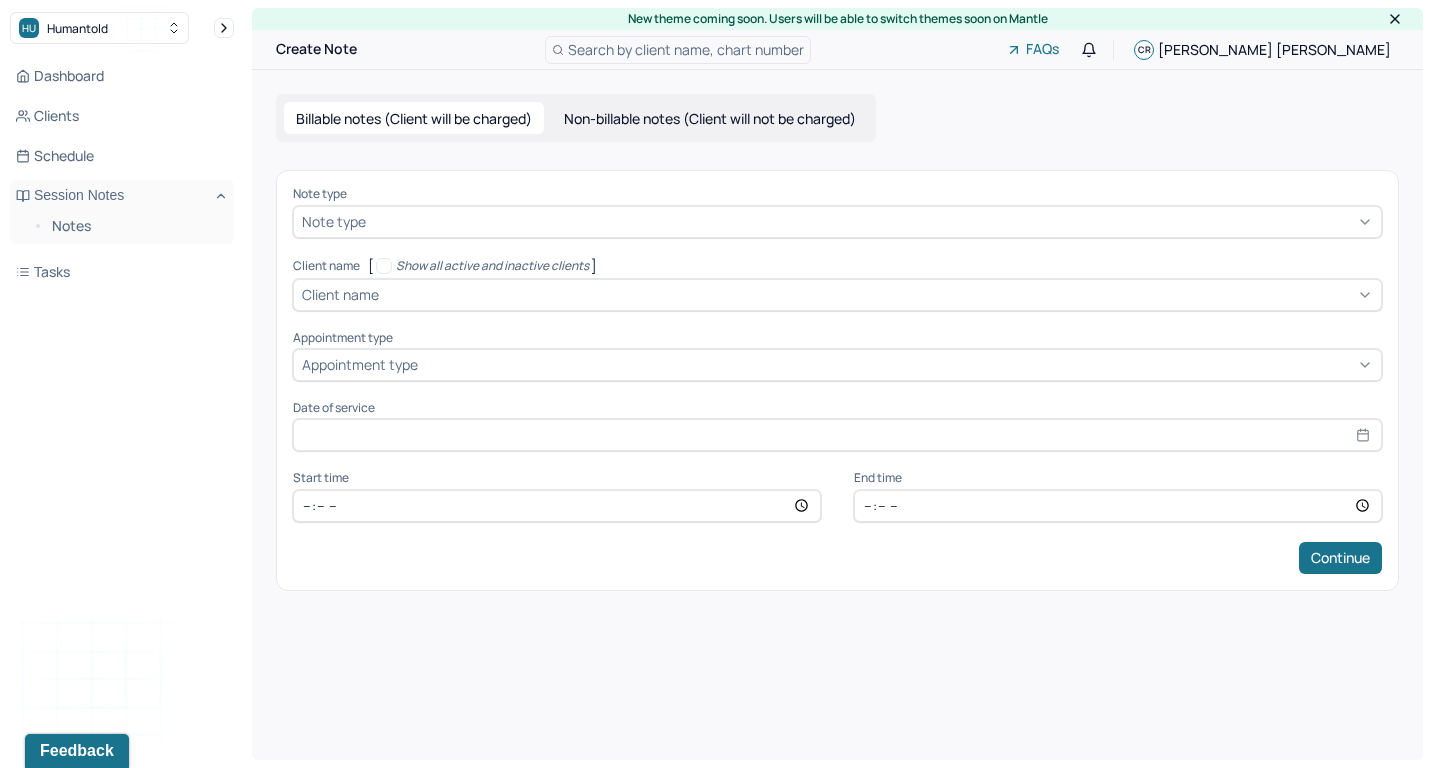 click at bounding box center (871, 221) 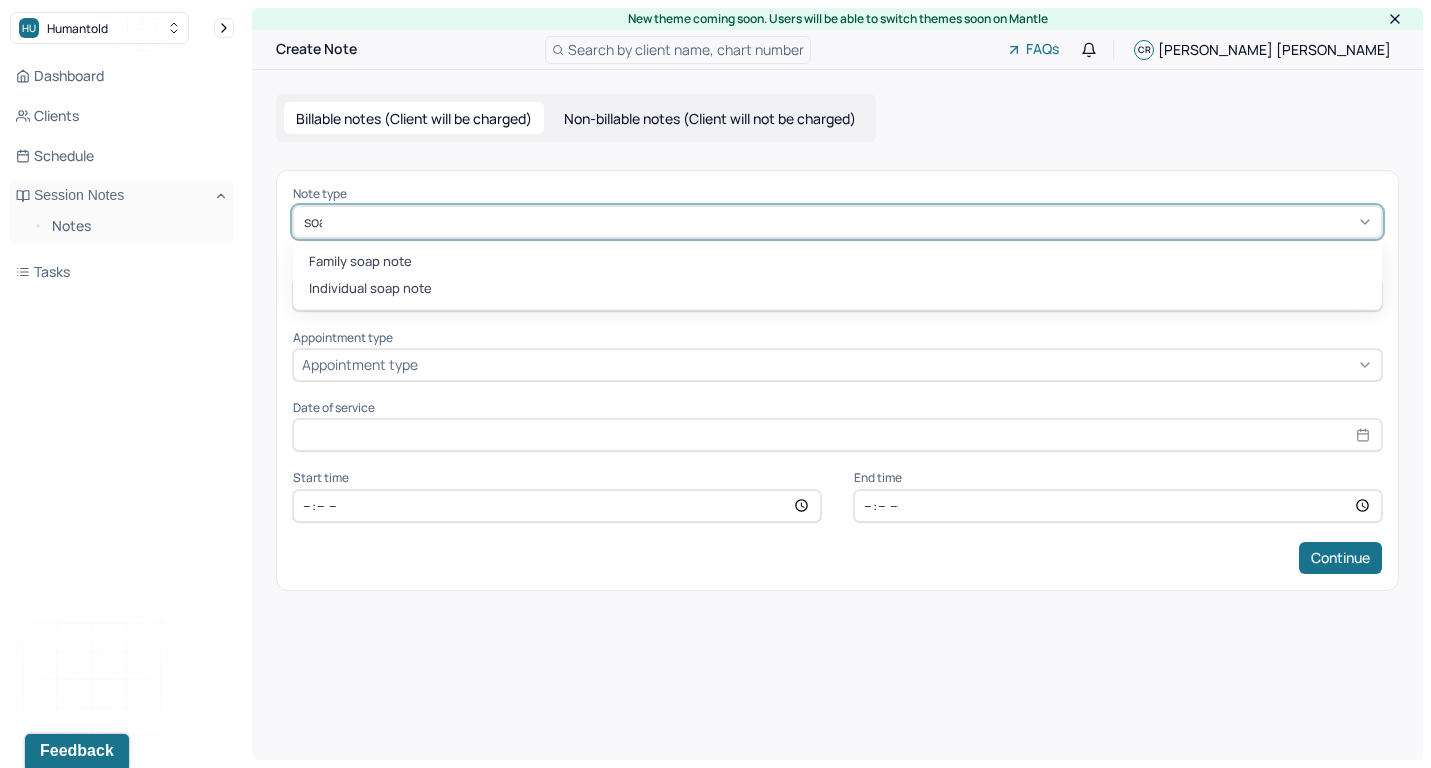 type on "soap" 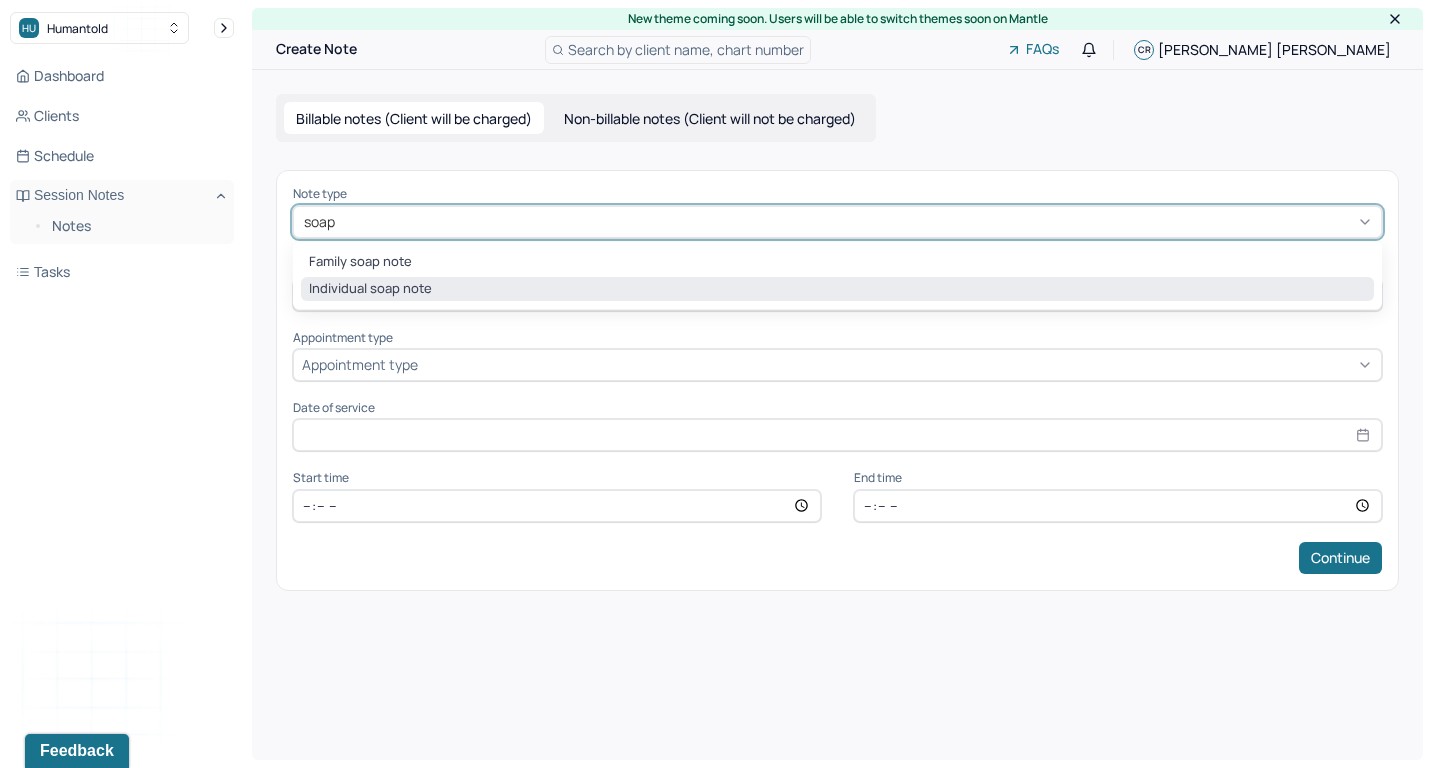 click on "Individual soap note" at bounding box center [837, 289] 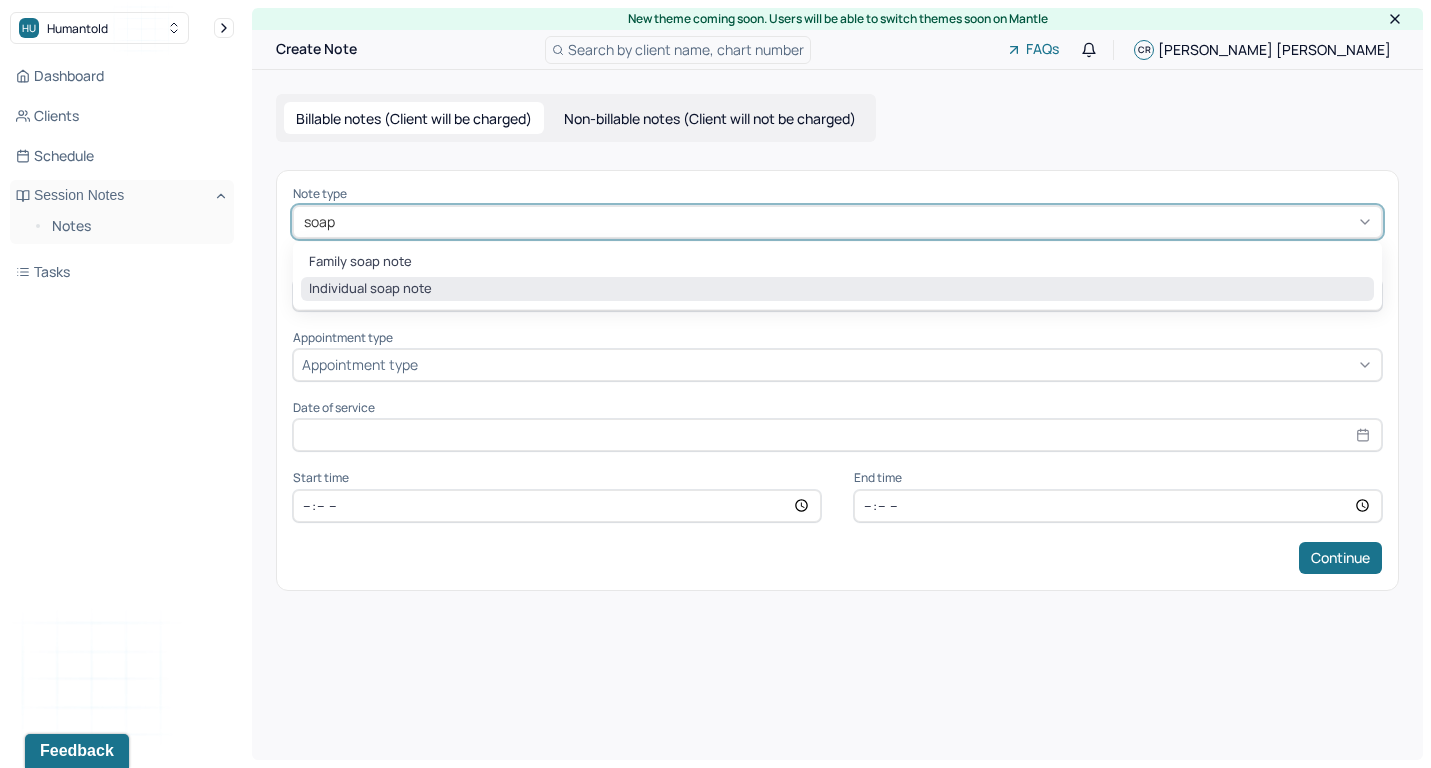 type 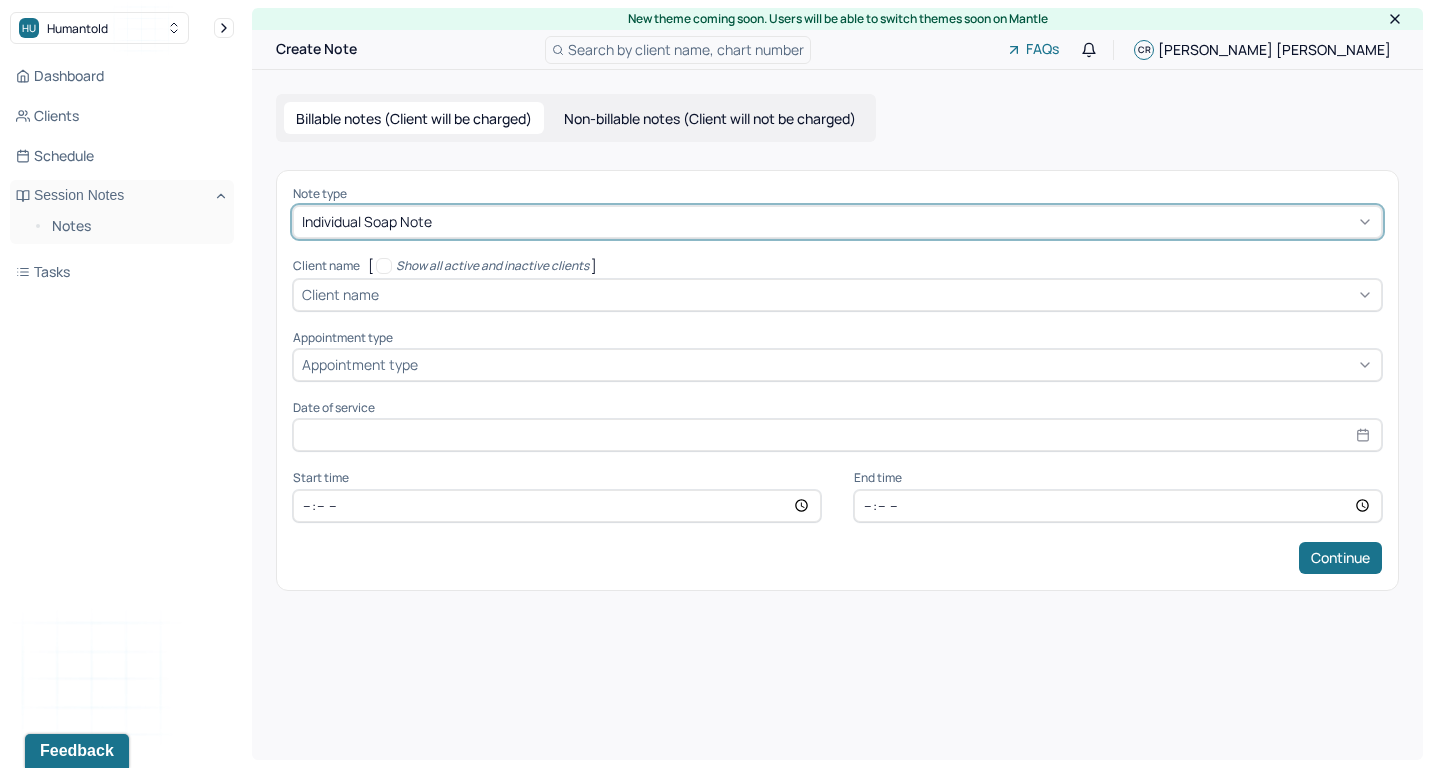 click on "Client name" at bounding box center [340, 294] 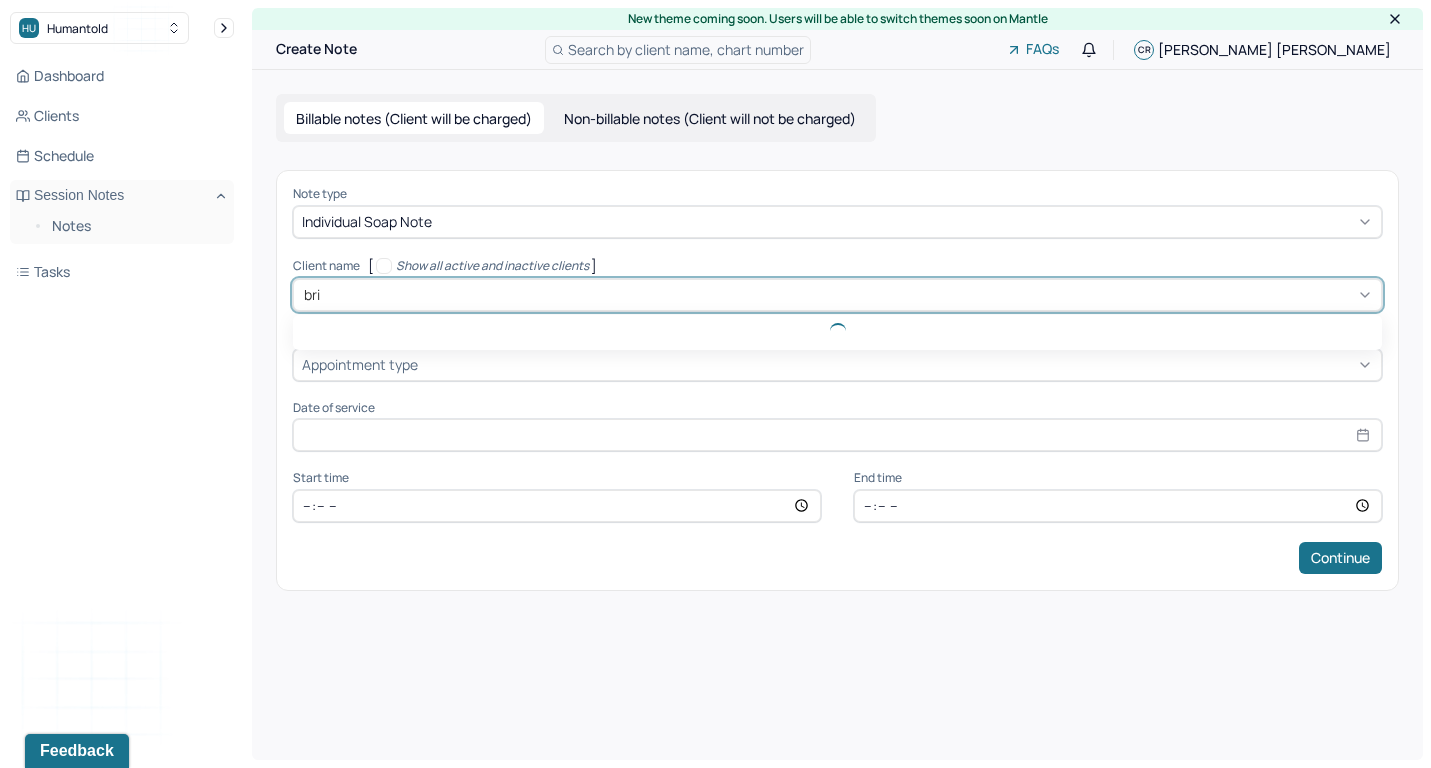 type on "brit" 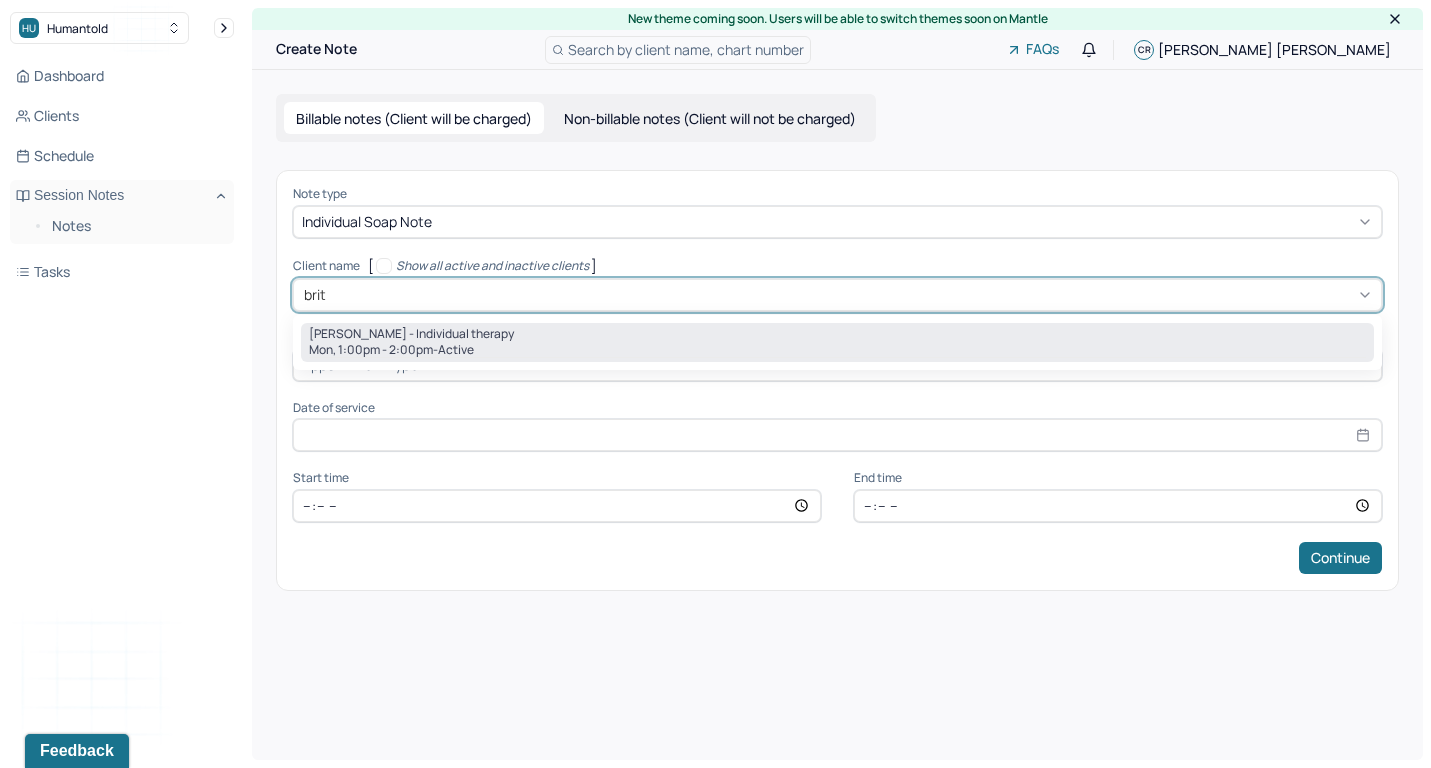 click on "[PERSON_NAME] - Individual therapy" at bounding box center (411, 334) 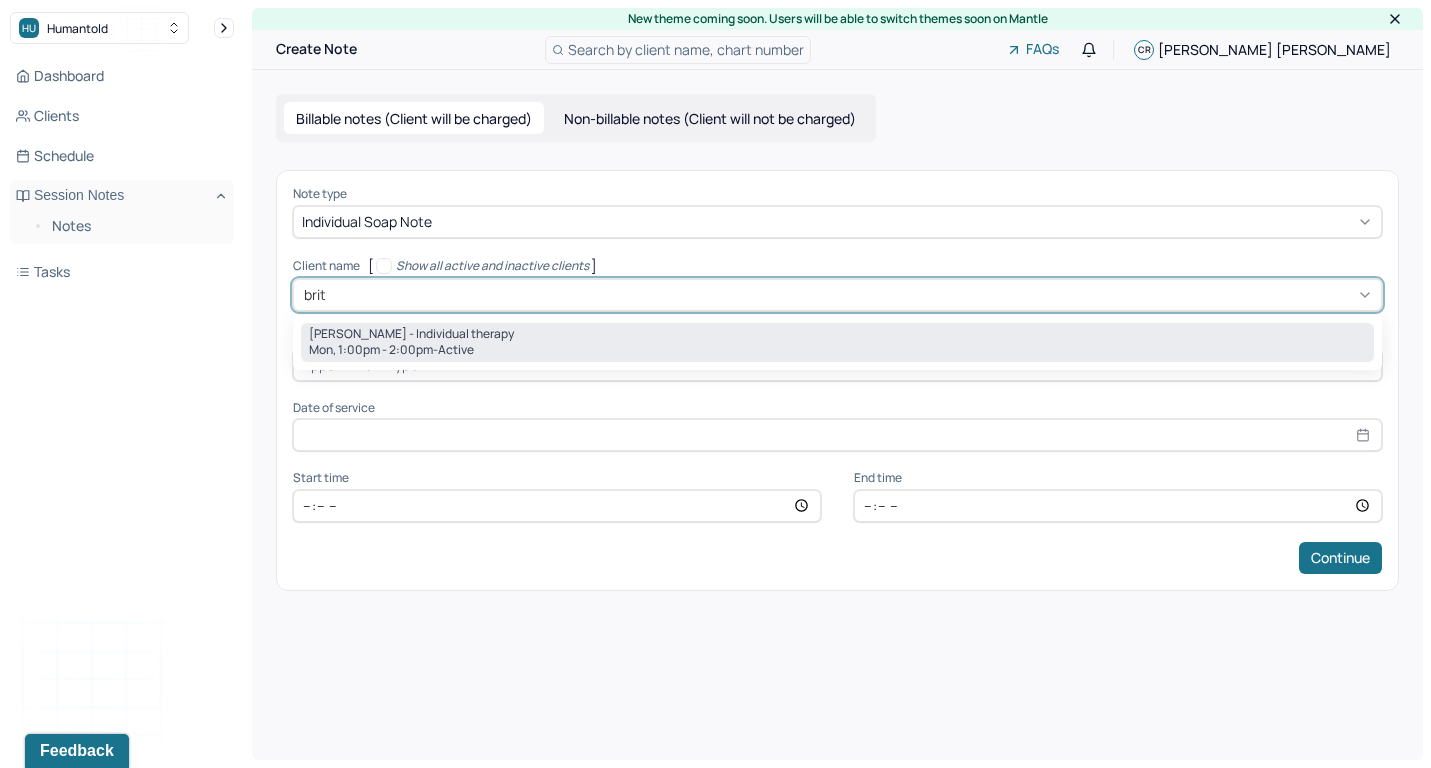 type 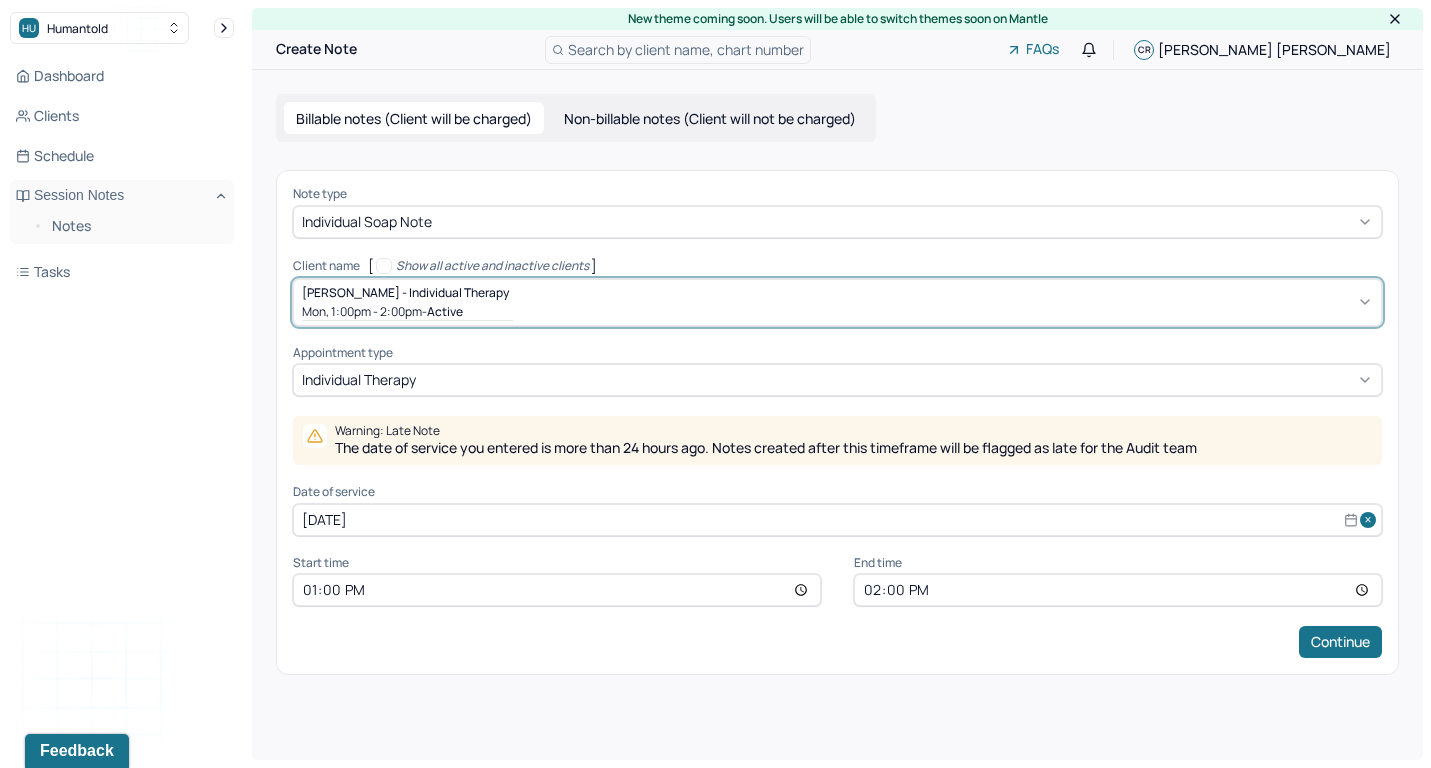 click on "[DATE]" at bounding box center [837, 520] 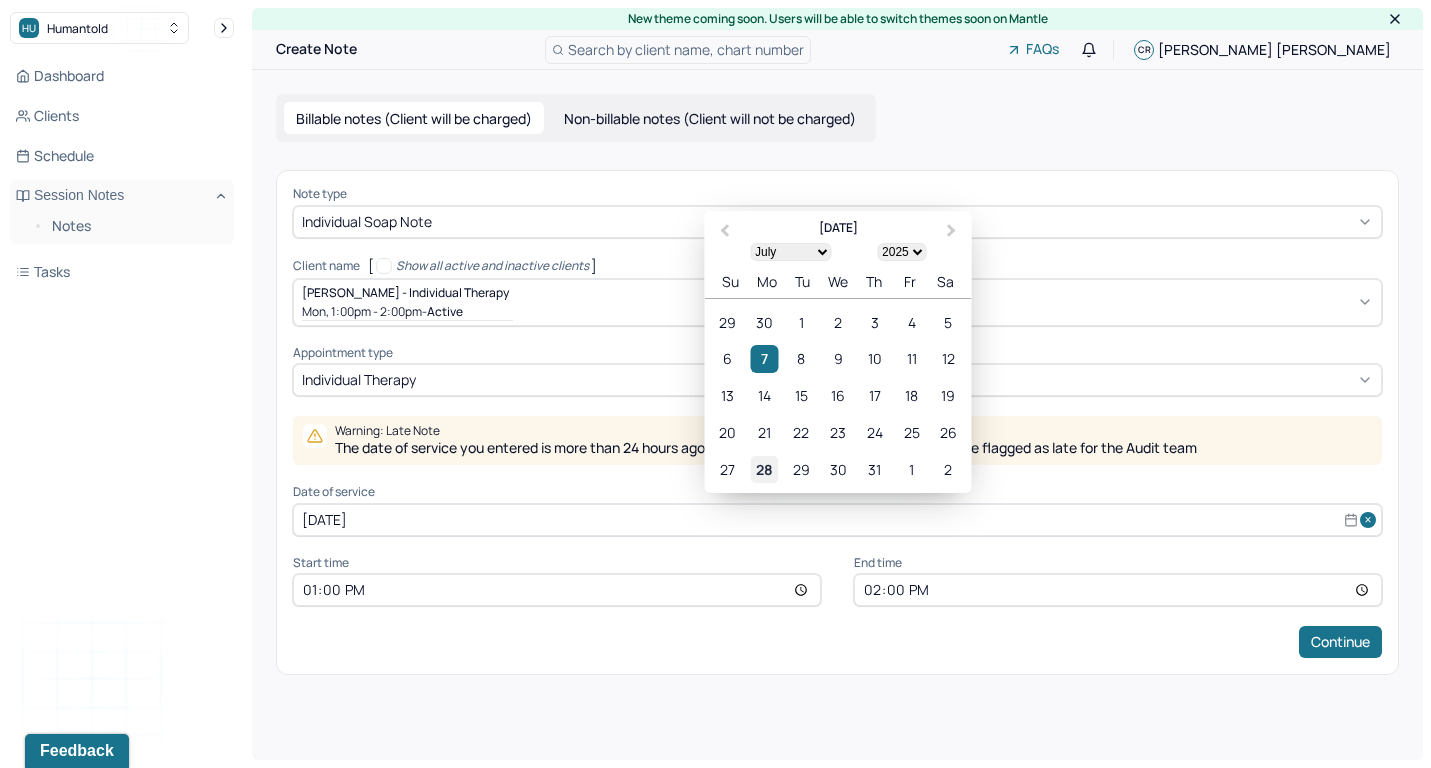 click on "28" at bounding box center (764, 468) 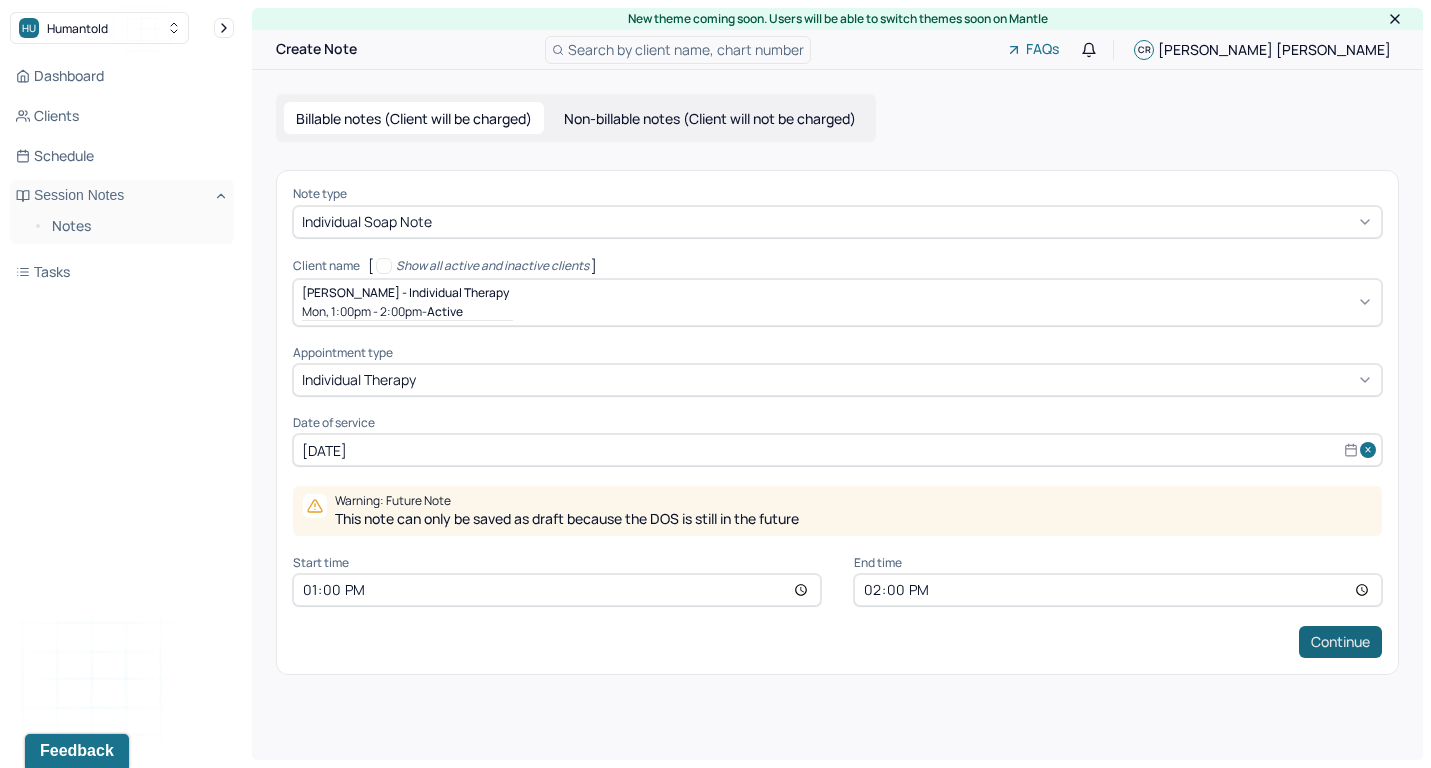click on "Continue" at bounding box center (1340, 642) 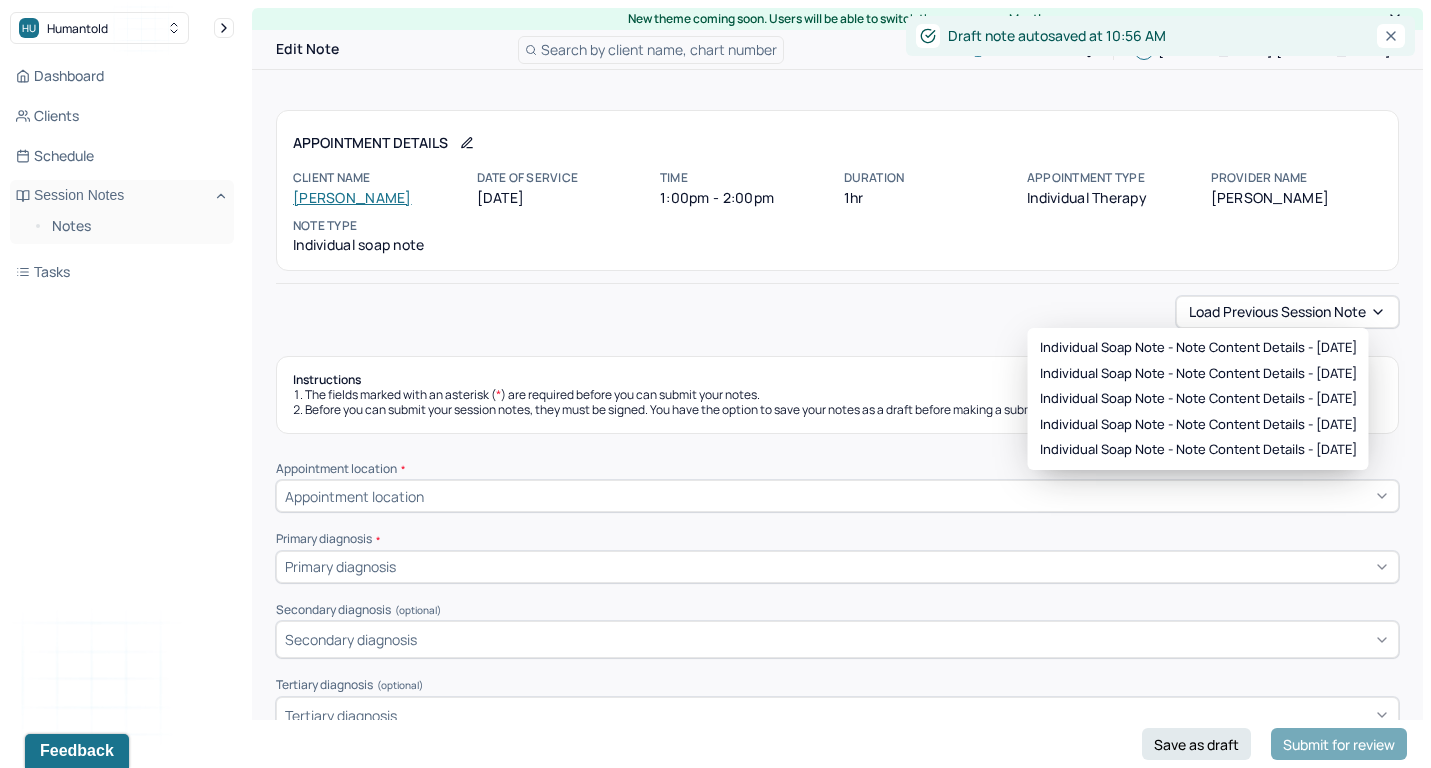 click on "Load previous session note" at bounding box center (1287, 312) 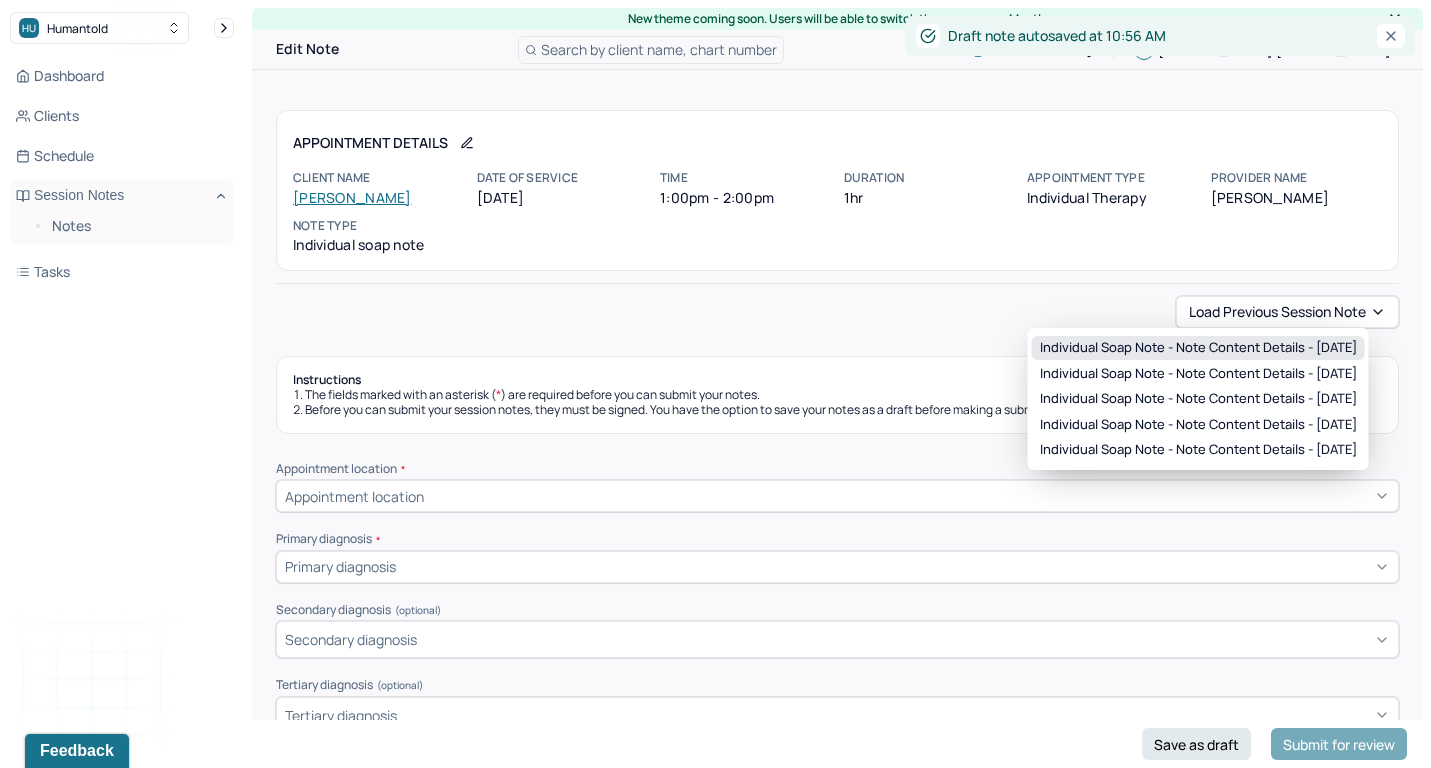 click on "Individual soap note   - Note content Details -   [DATE]" at bounding box center [1198, 348] 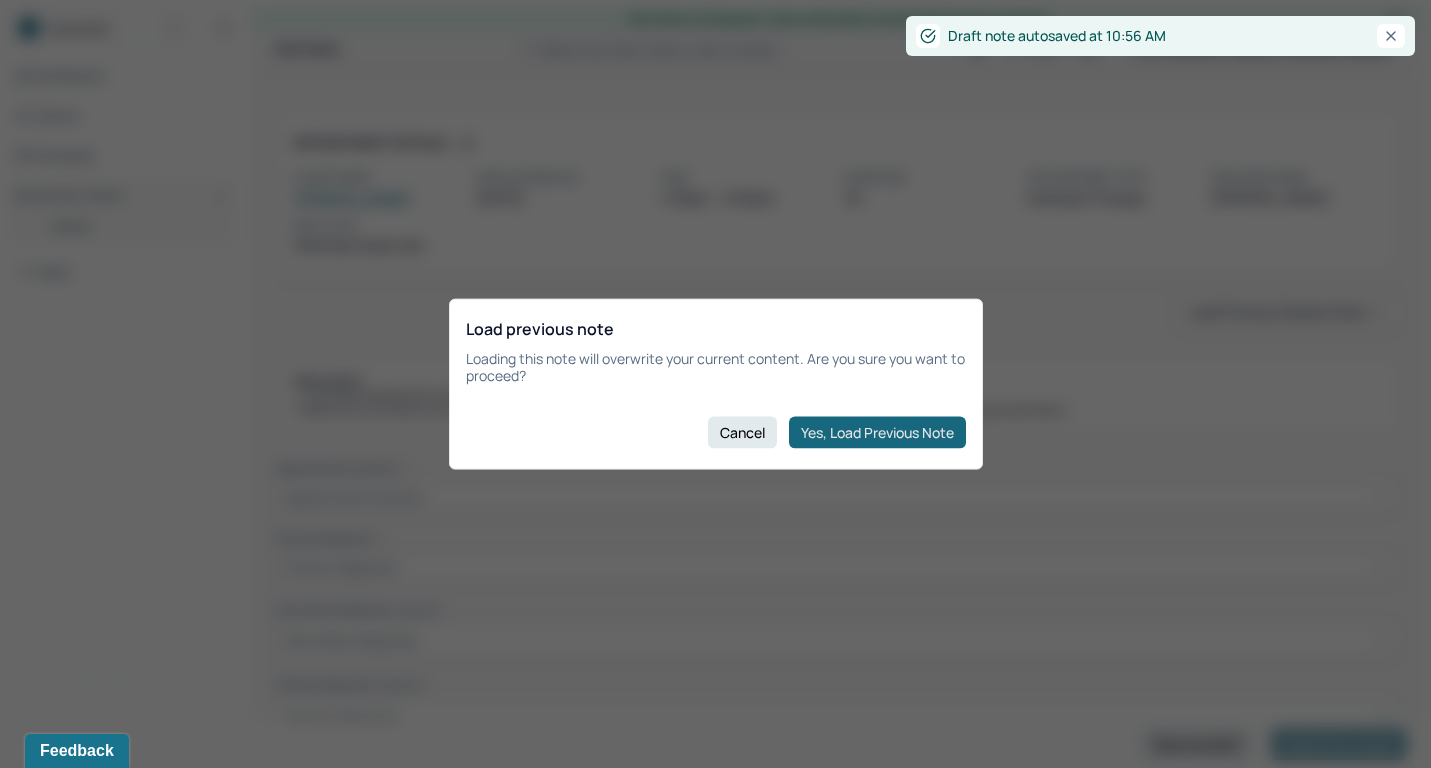 click on "Yes, Load Previous Note" at bounding box center [877, 432] 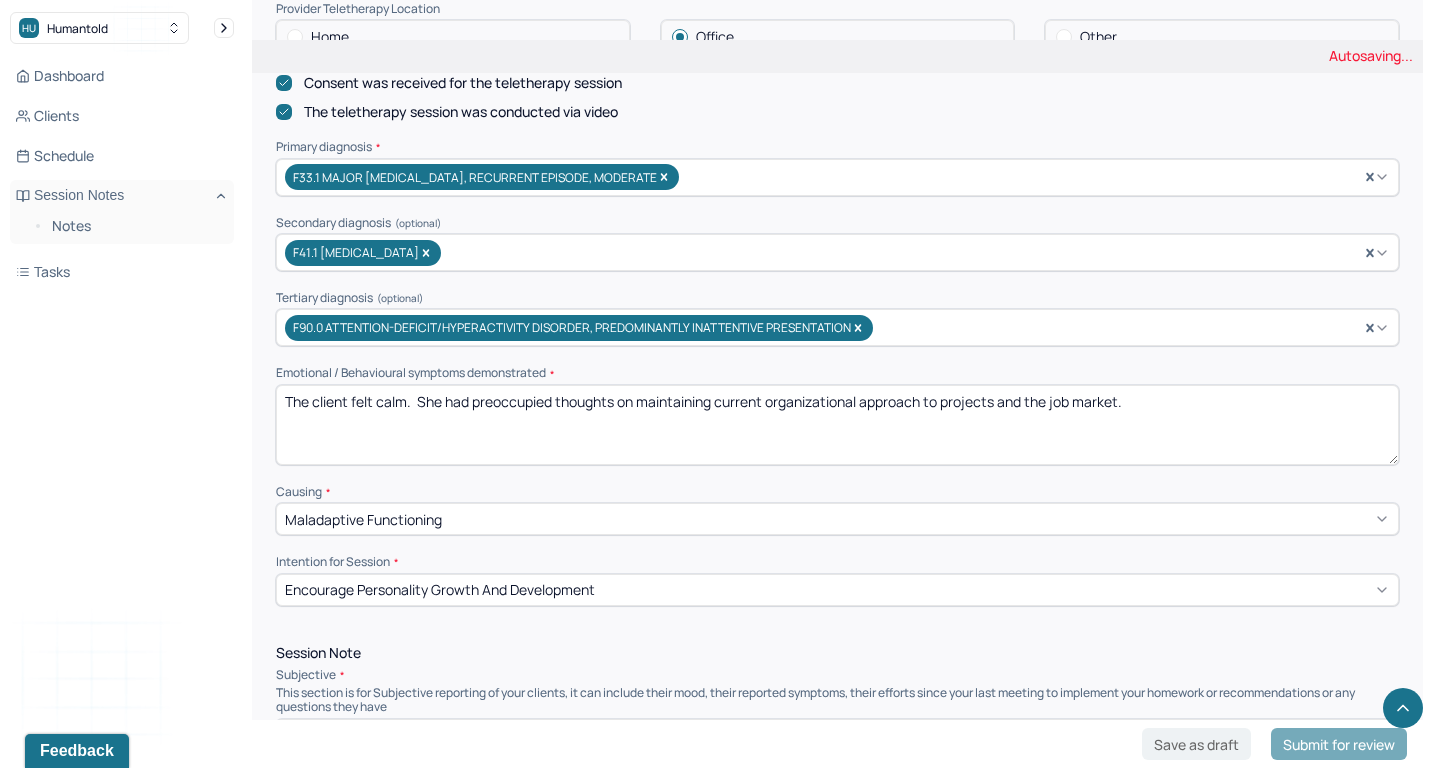 scroll, scrollTop: 617, scrollLeft: 0, axis: vertical 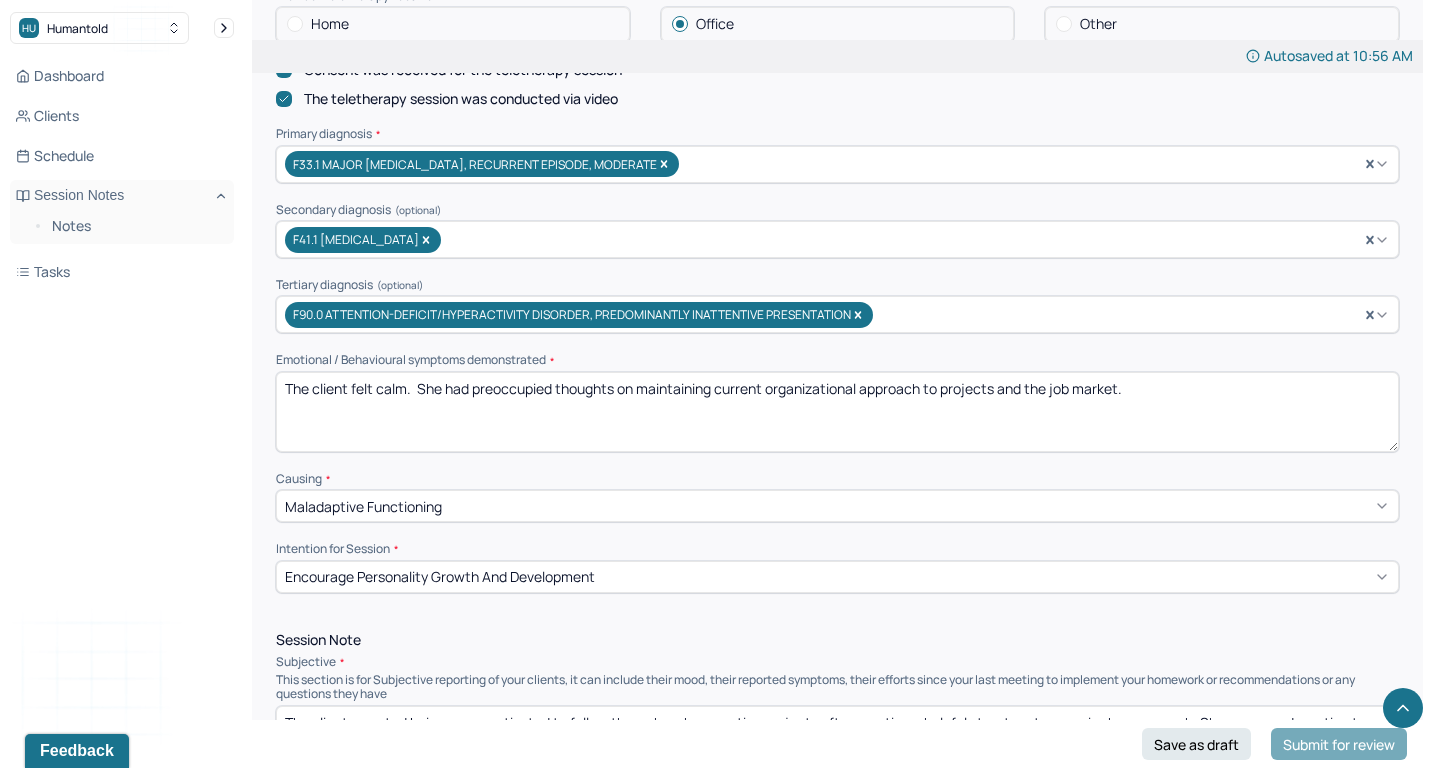 click on "The client felt calm.  She had preoccupied thoughts on maintaining current organizational approach to projects and the job market." at bounding box center (837, 412) 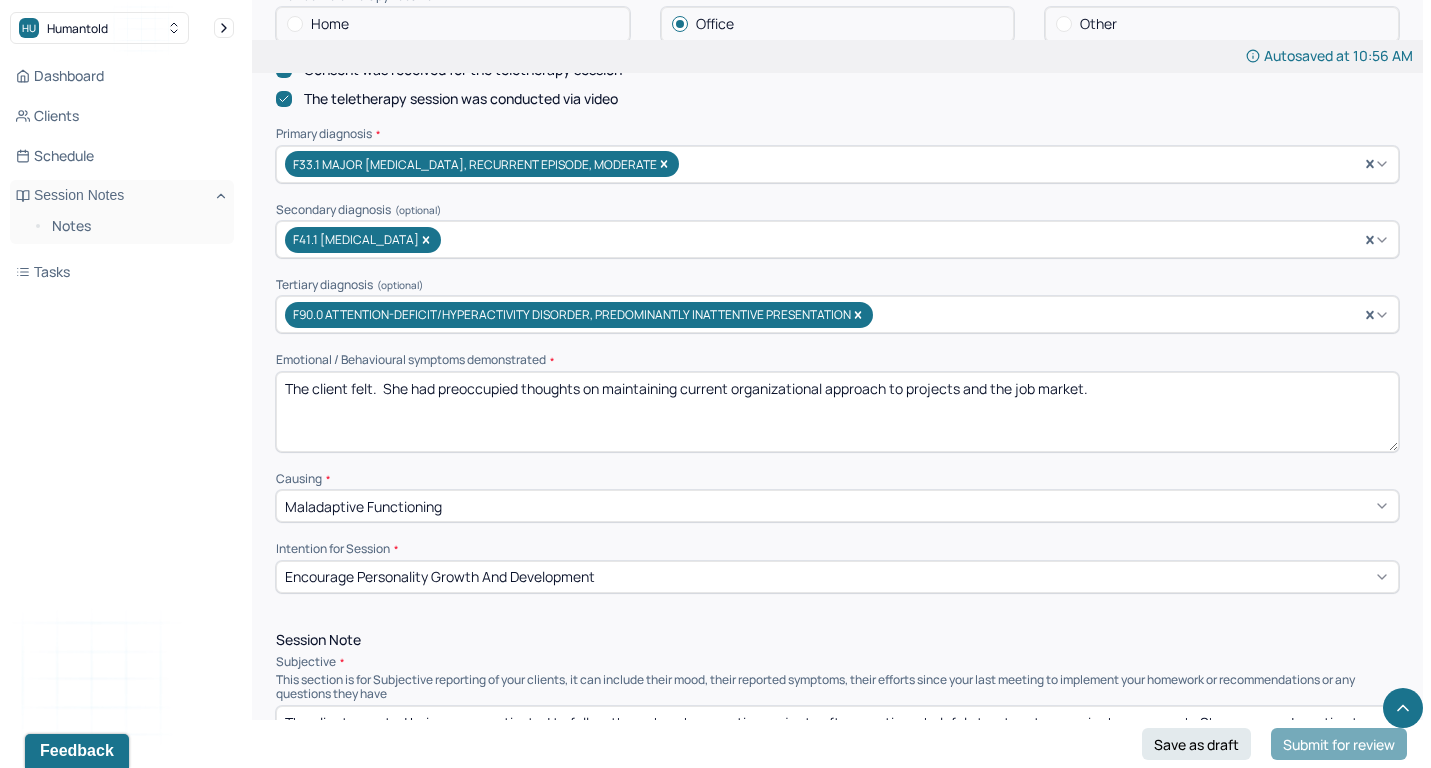 drag, startPoint x: 605, startPoint y: 369, endPoint x: 1307, endPoint y: 397, distance: 702.55817 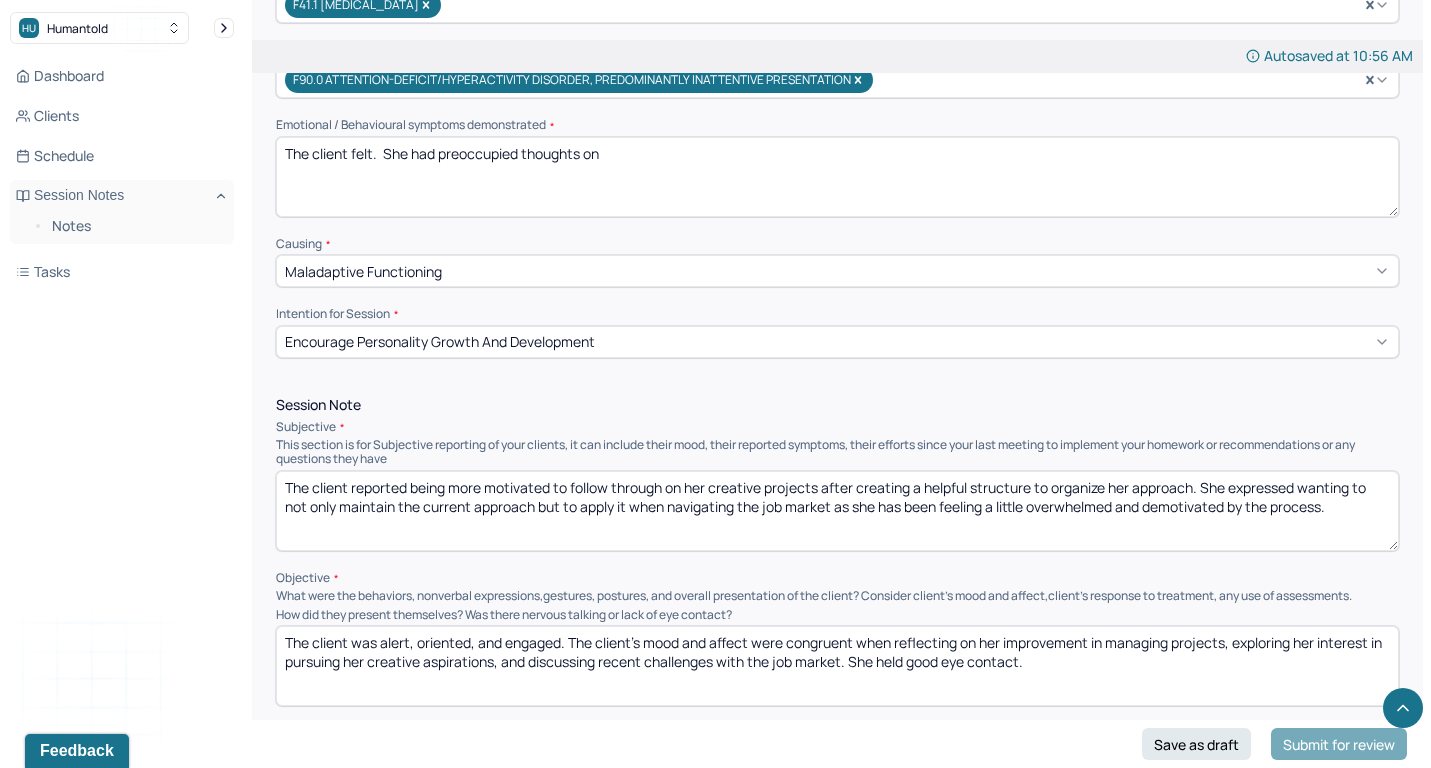 scroll, scrollTop: 987, scrollLeft: 0, axis: vertical 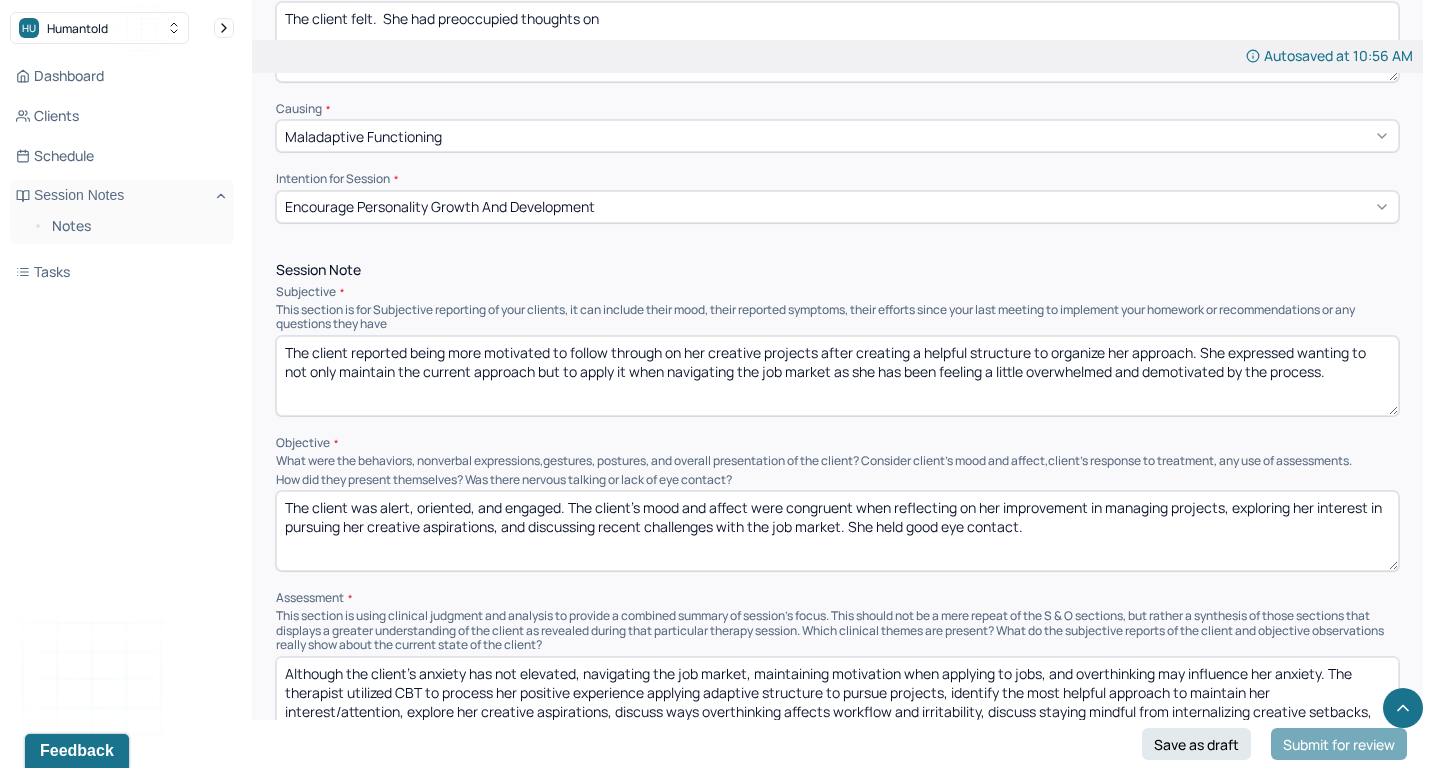 type on "The client felt.  She had preoccupied thoughts on" 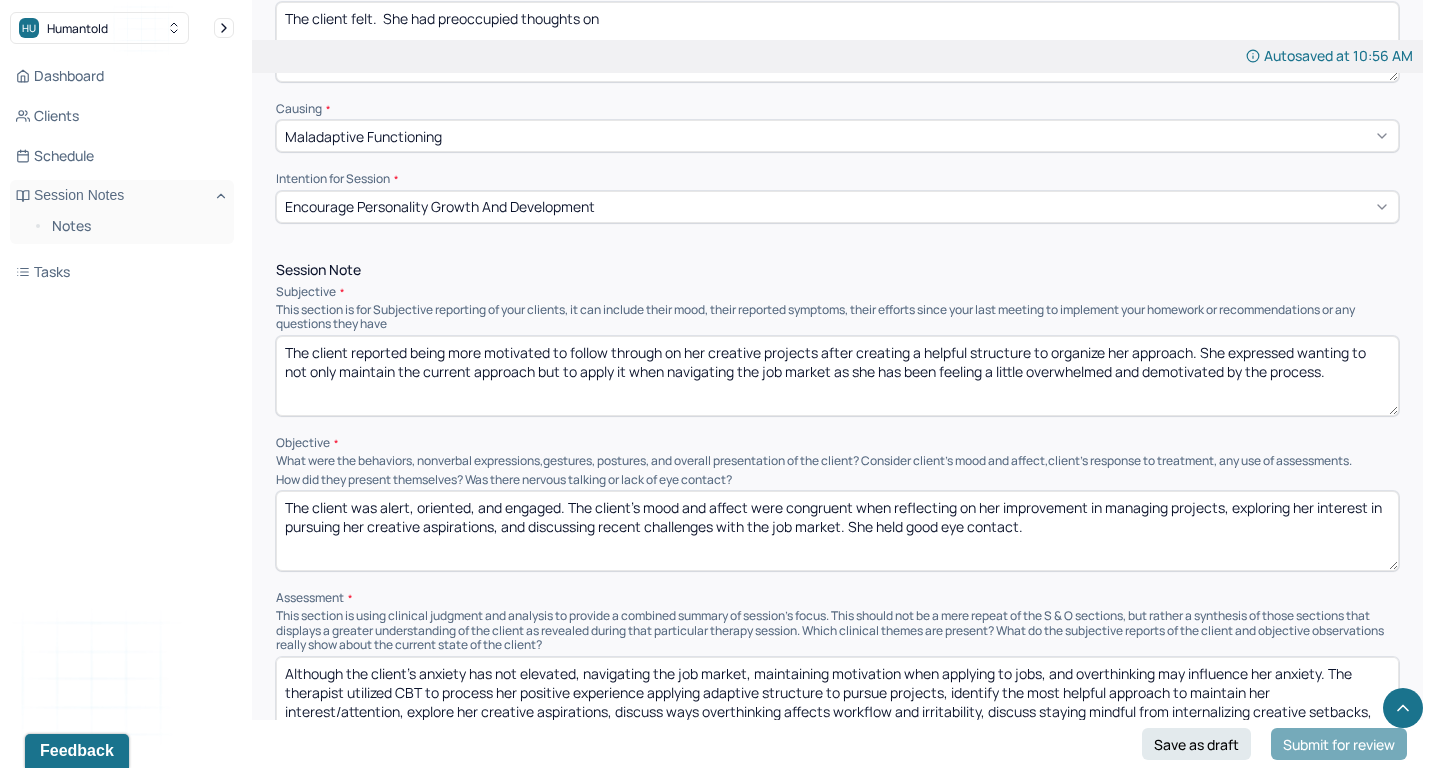 drag, startPoint x: 407, startPoint y: 334, endPoint x: 466, endPoint y: 414, distance: 99.40322 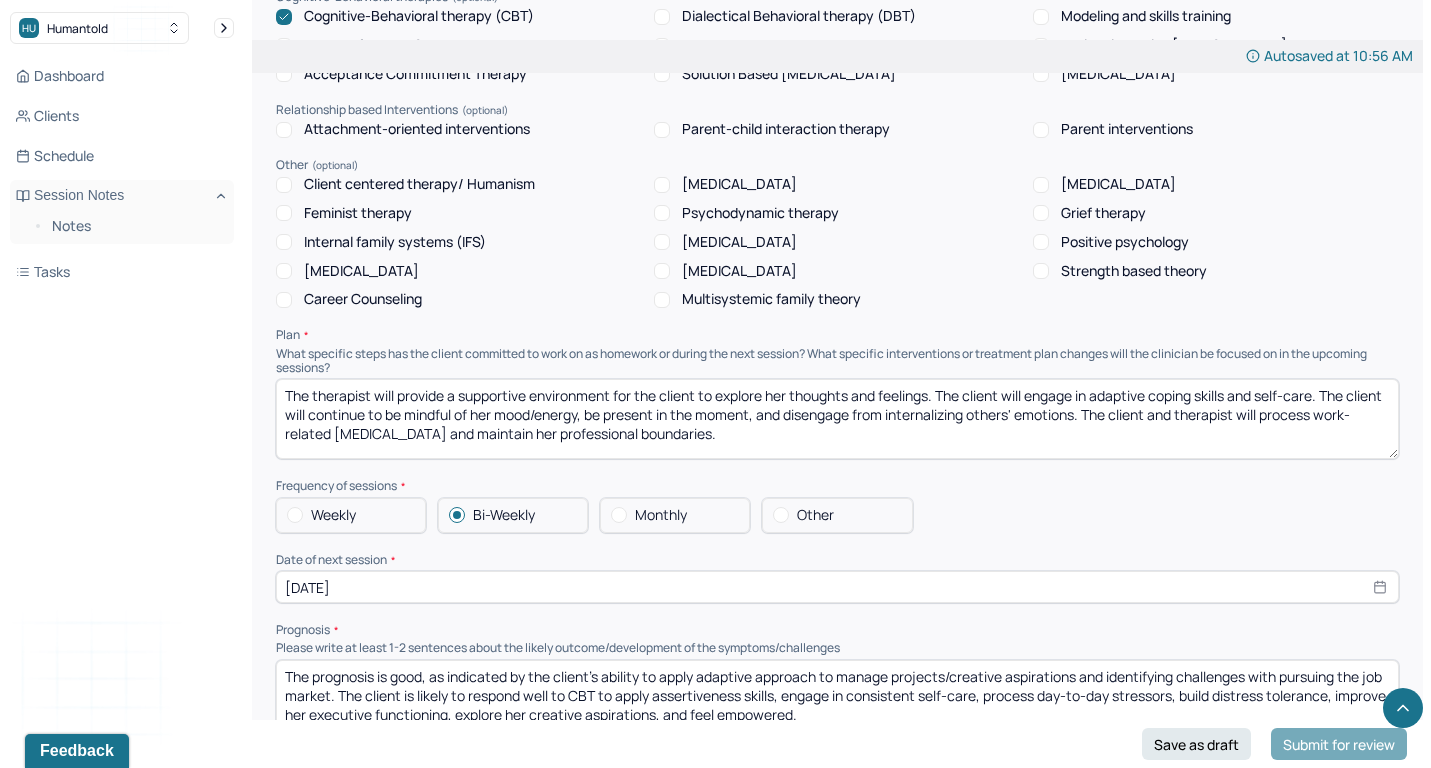 scroll, scrollTop: 1952, scrollLeft: 0, axis: vertical 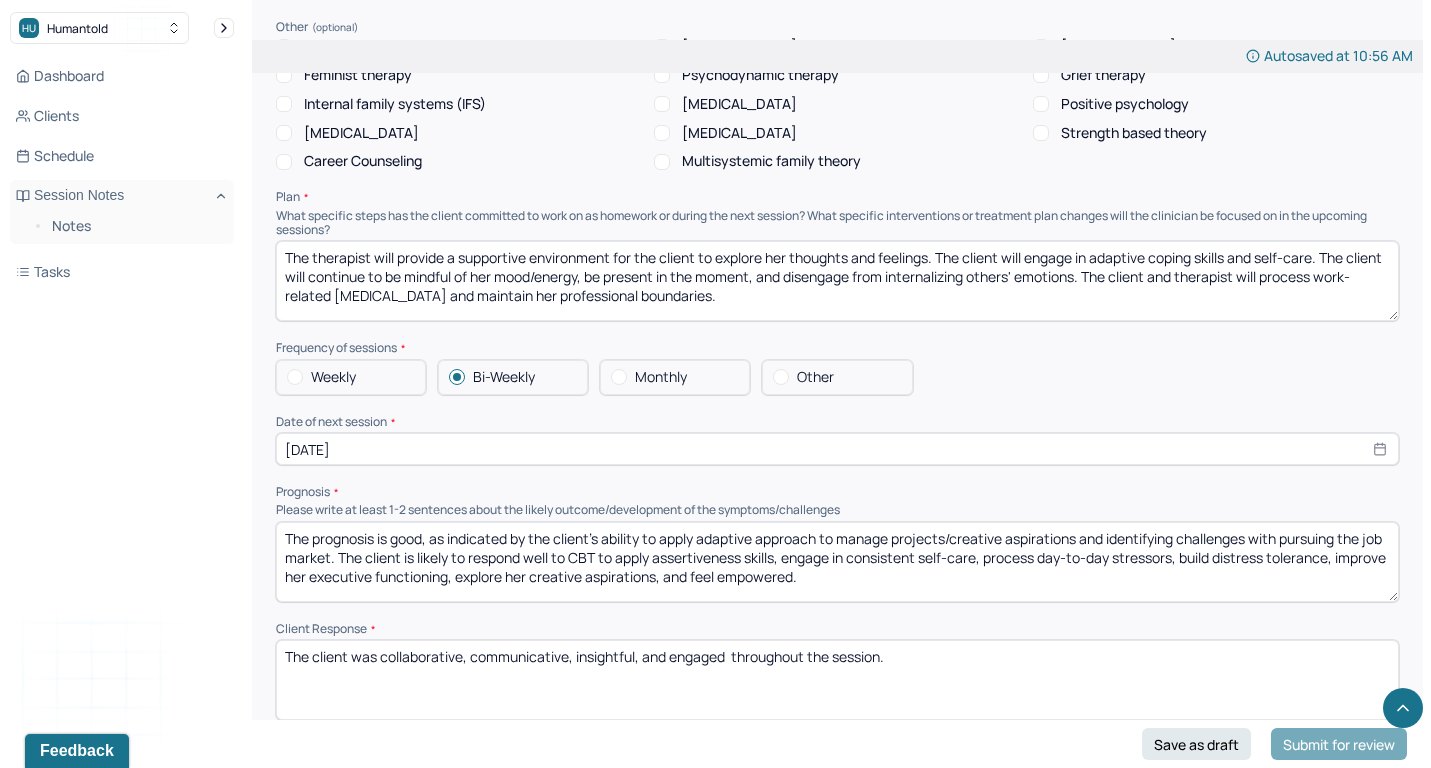 type on "The client reported" 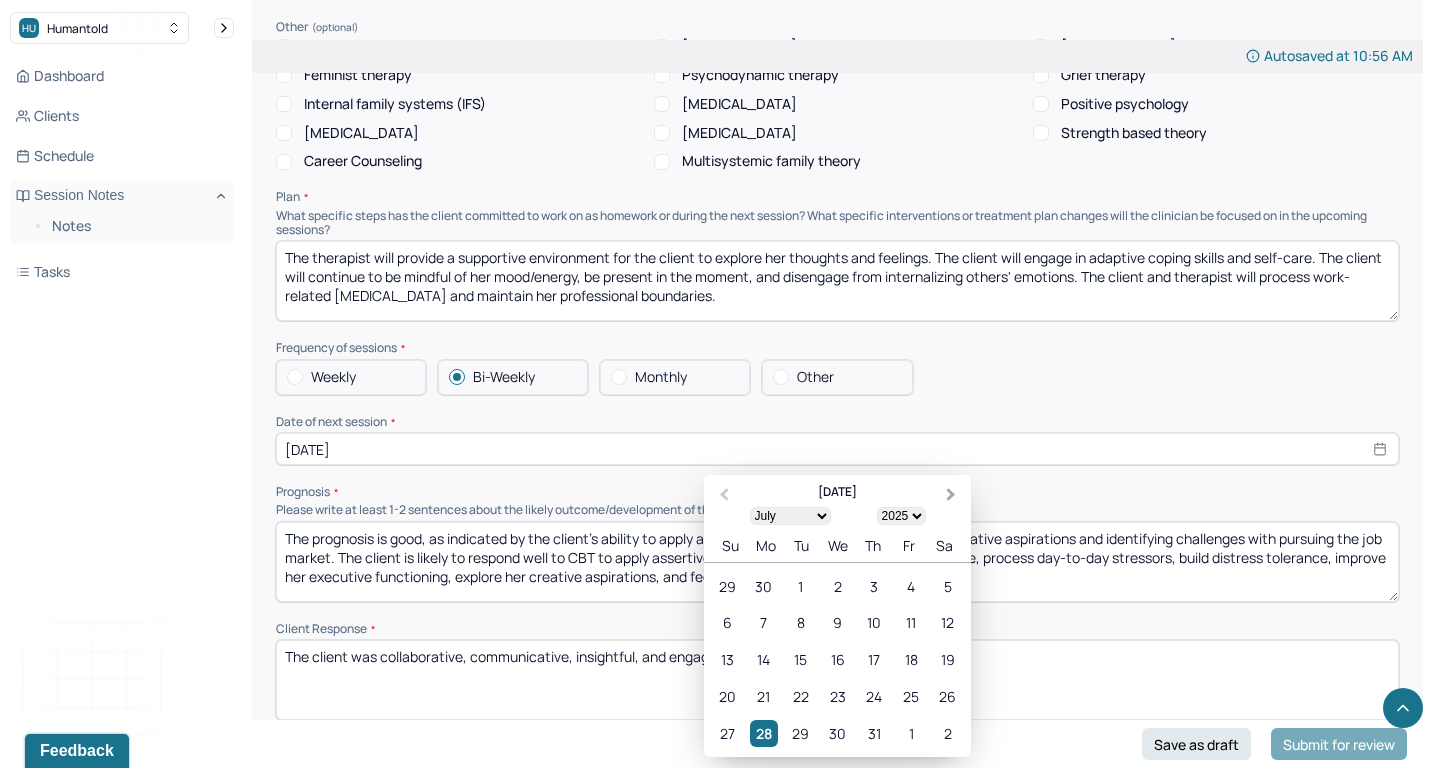 click on "Next Month" at bounding box center (953, 496) 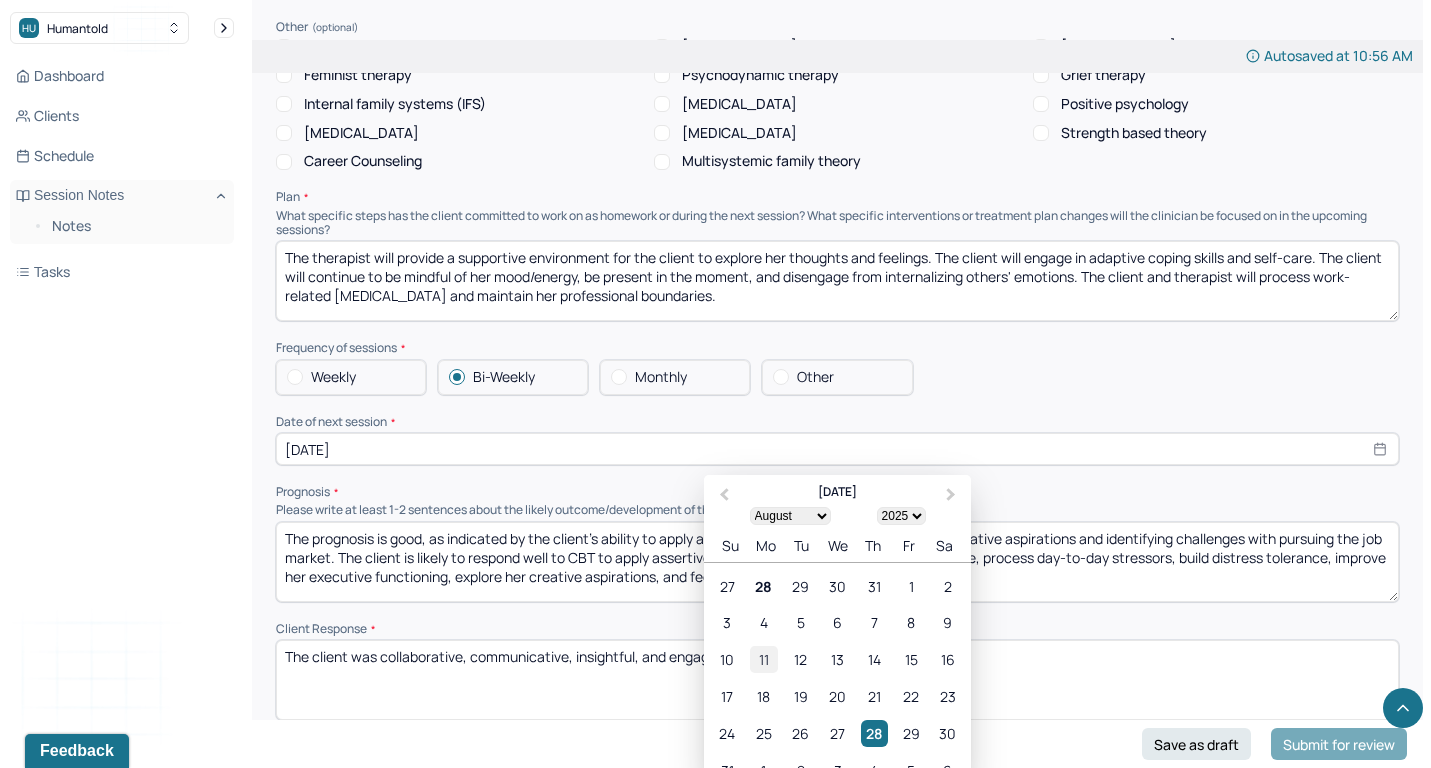 click on "11" at bounding box center [763, 659] 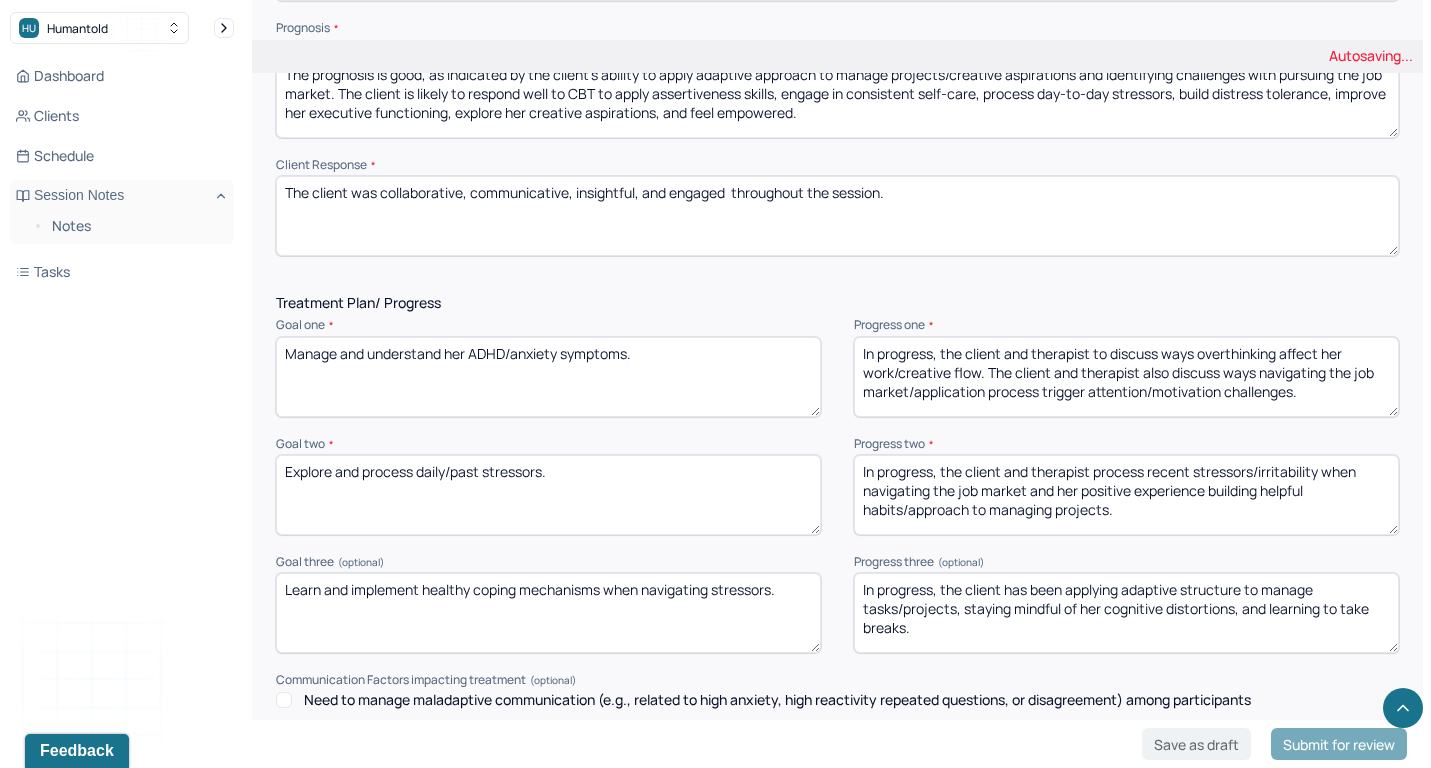 scroll, scrollTop: 2457, scrollLeft: 0, axis: vertical 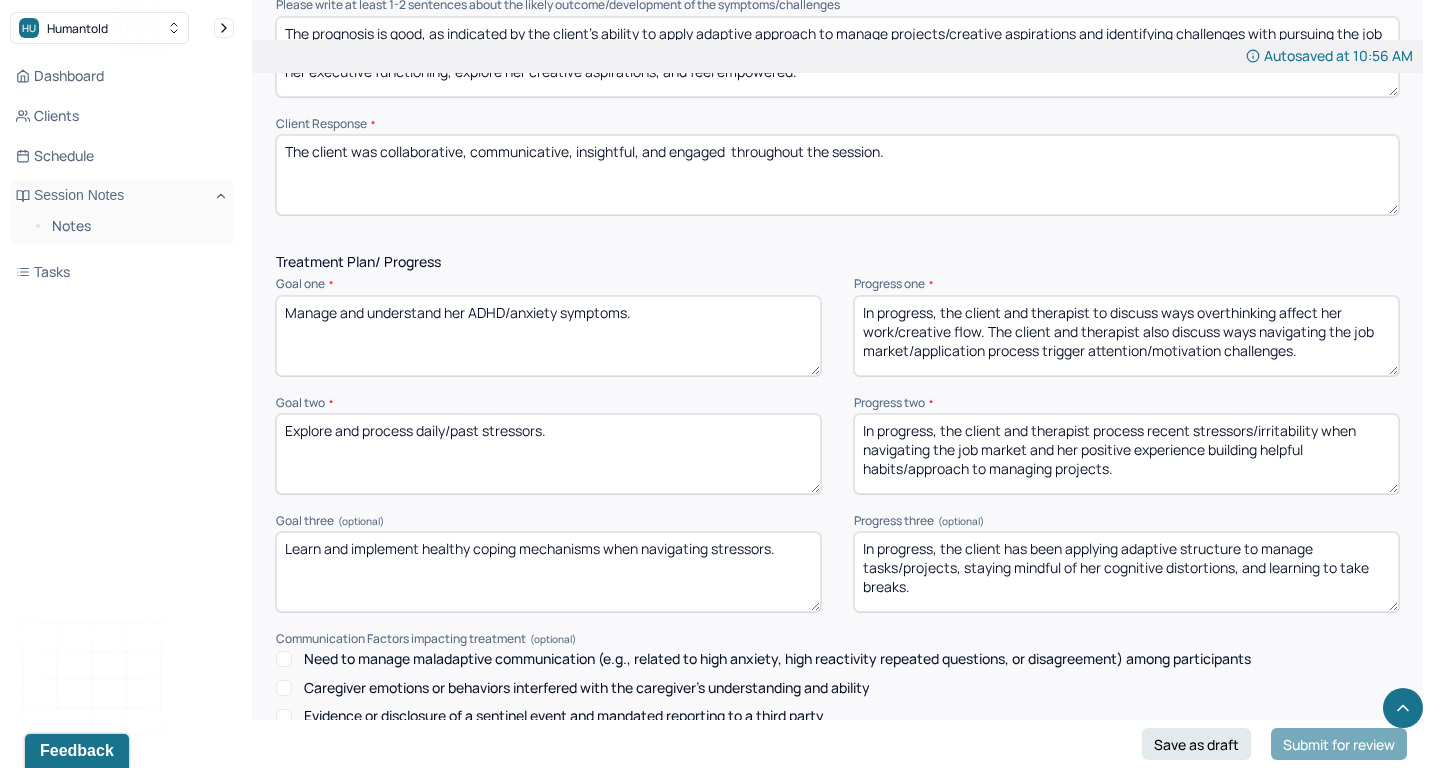 click on "In progress, the client and therapist to discuss ways overthinking affect her work/creative flow. The client and therapist also discuss ways navigating the job market/application process trigger attention/motivation challenges." at bounding box center [1126, 336] 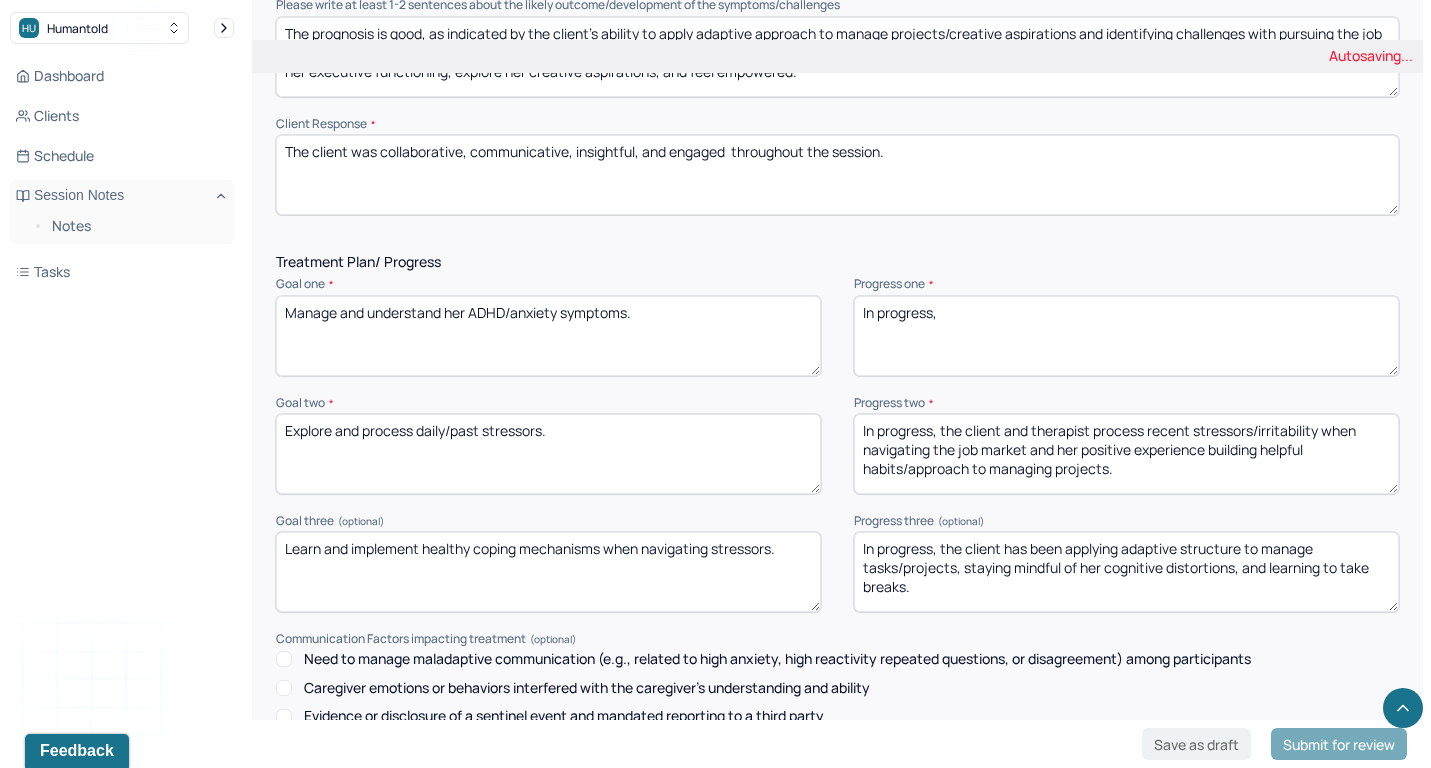 type on "In progress," 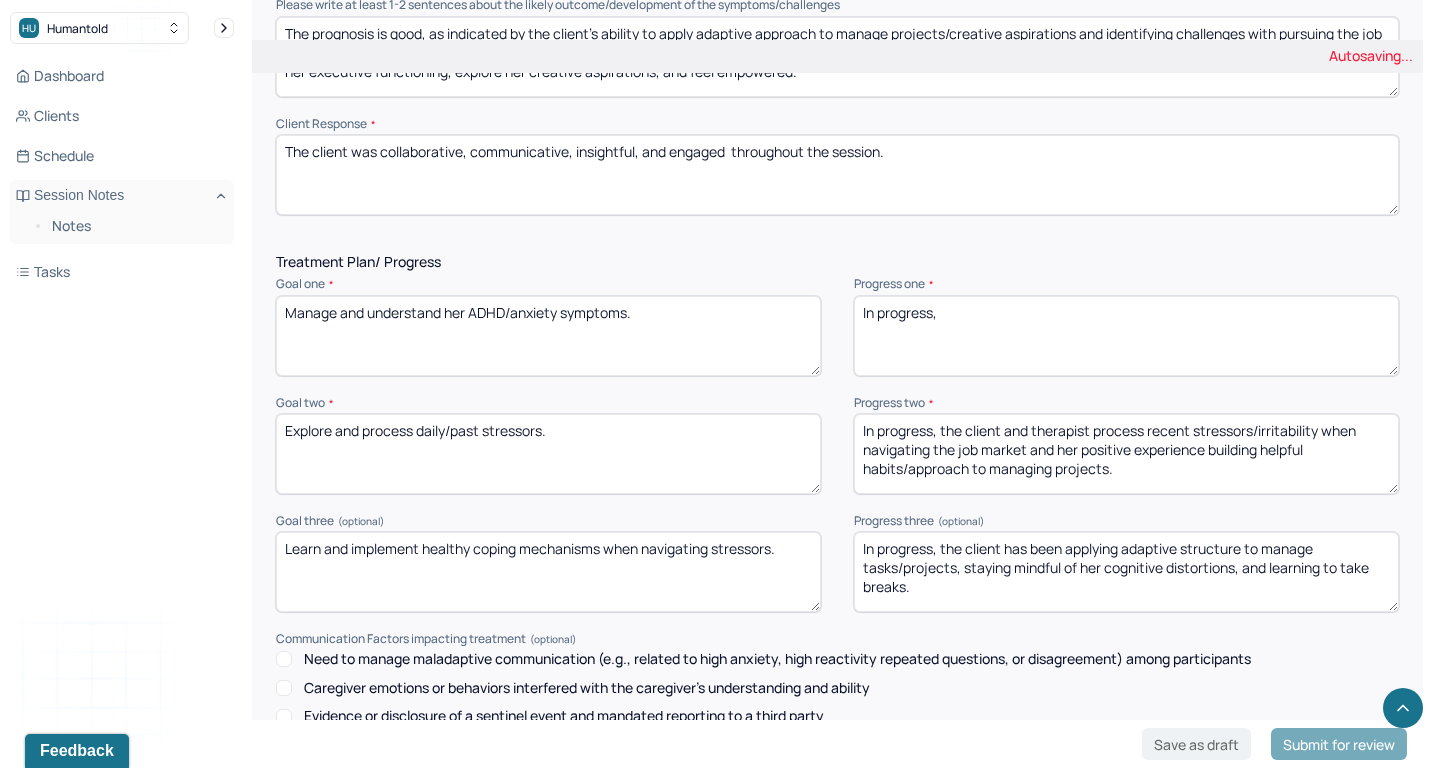 drag, startPoint x: 940, startPoint y: 395, endPoint x: 1155, endPoint y: 486, distance: 233.4652 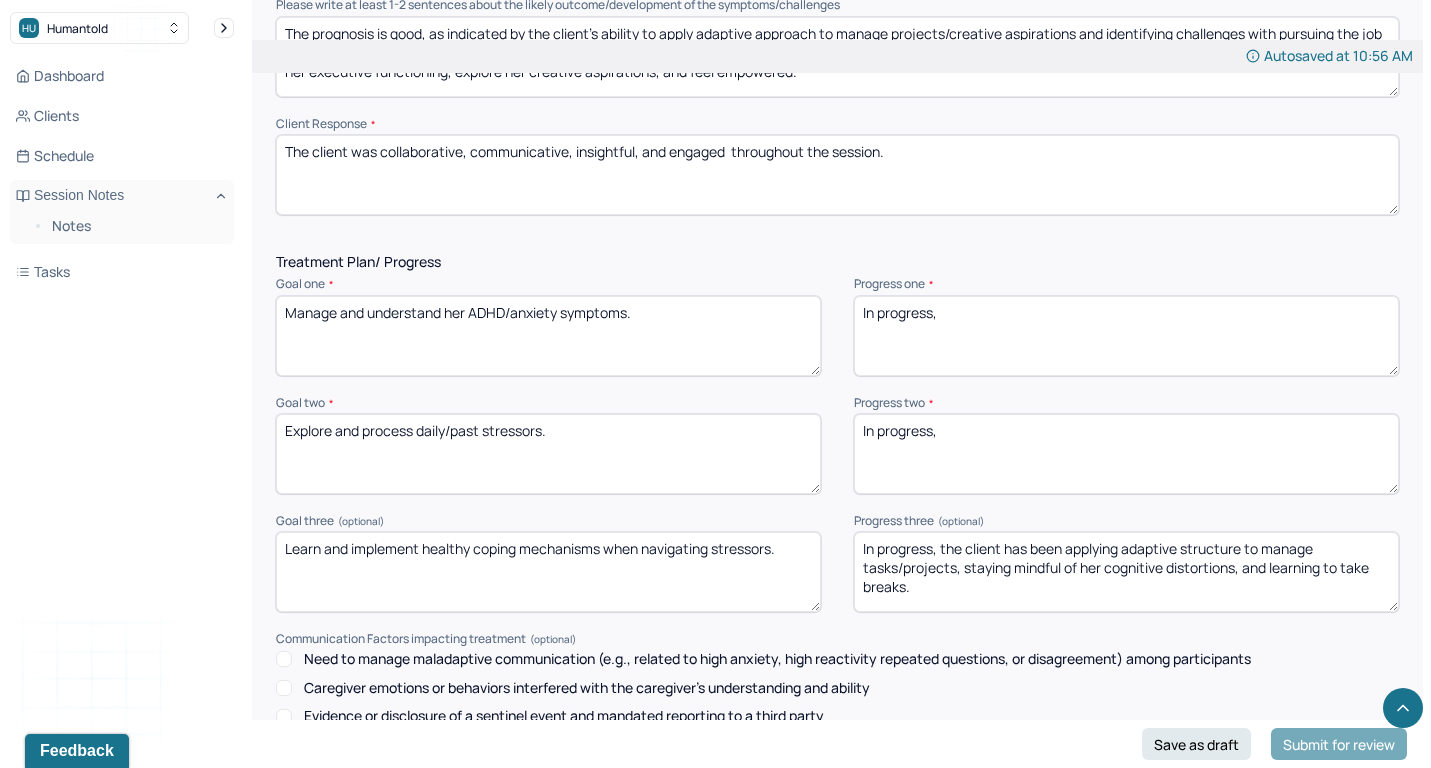 type on "In progress," 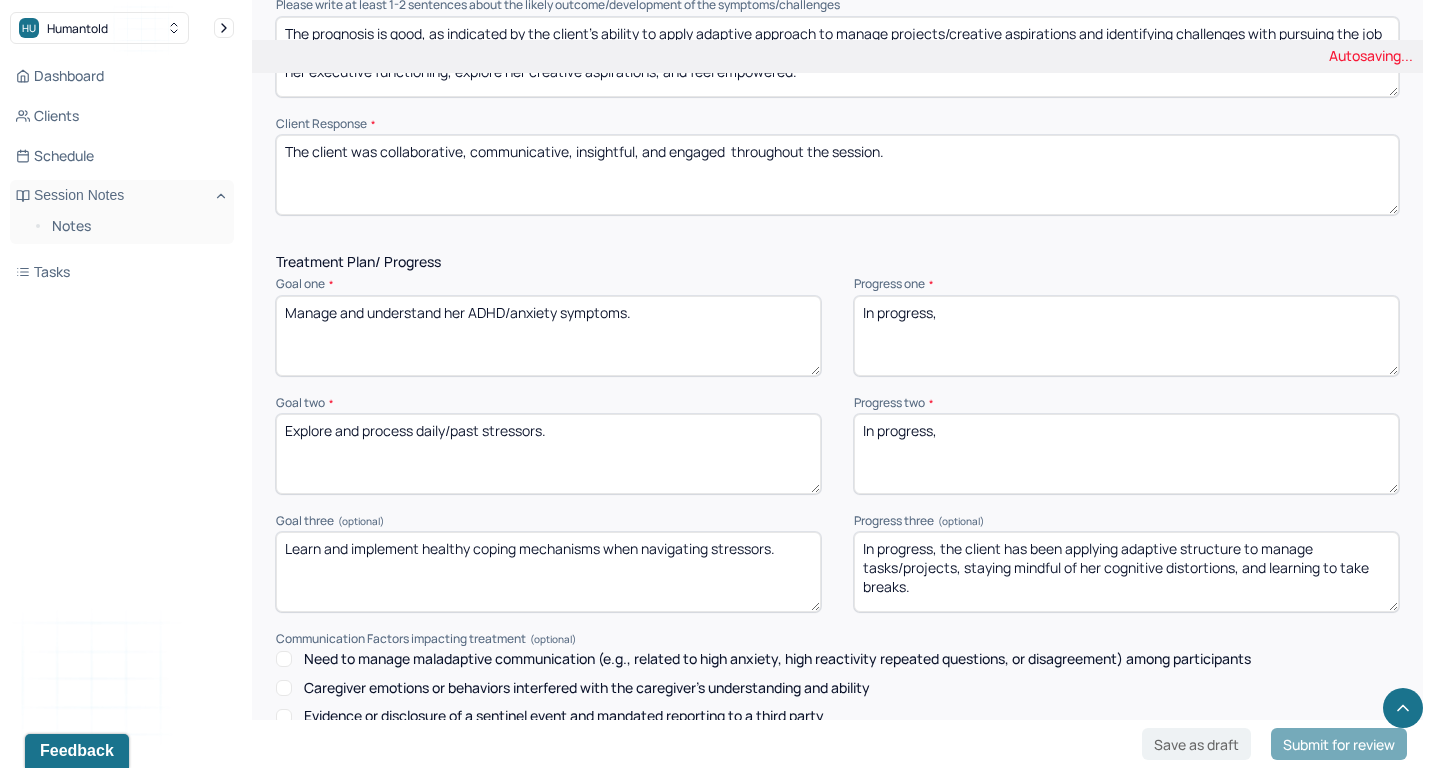 drag, startPoint x: 942, startPoint y: 514, endPoint x: 986, endPoint y: 626, distance: 120.33287 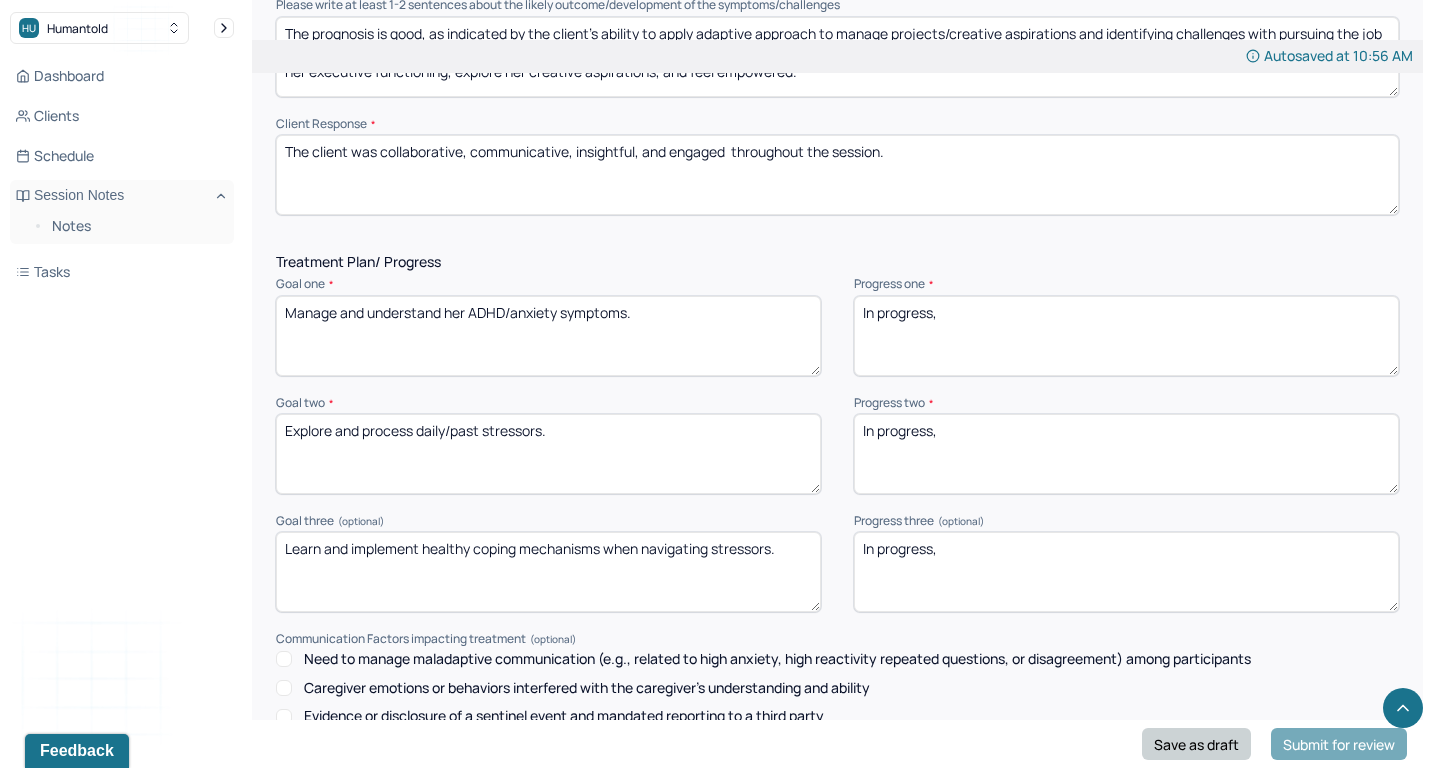 type on "In progress," 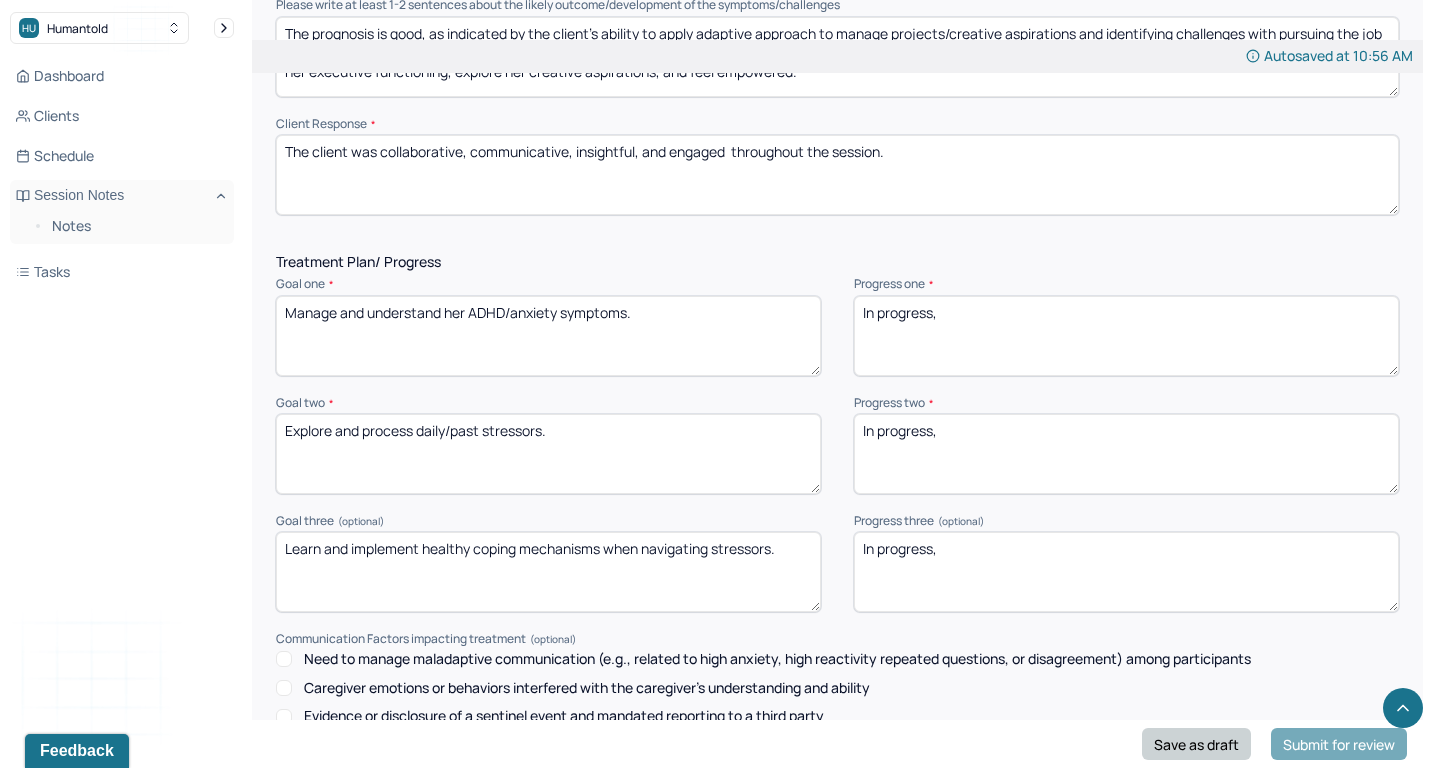 click on "Save as draft" at bounding box center (1196, 744) 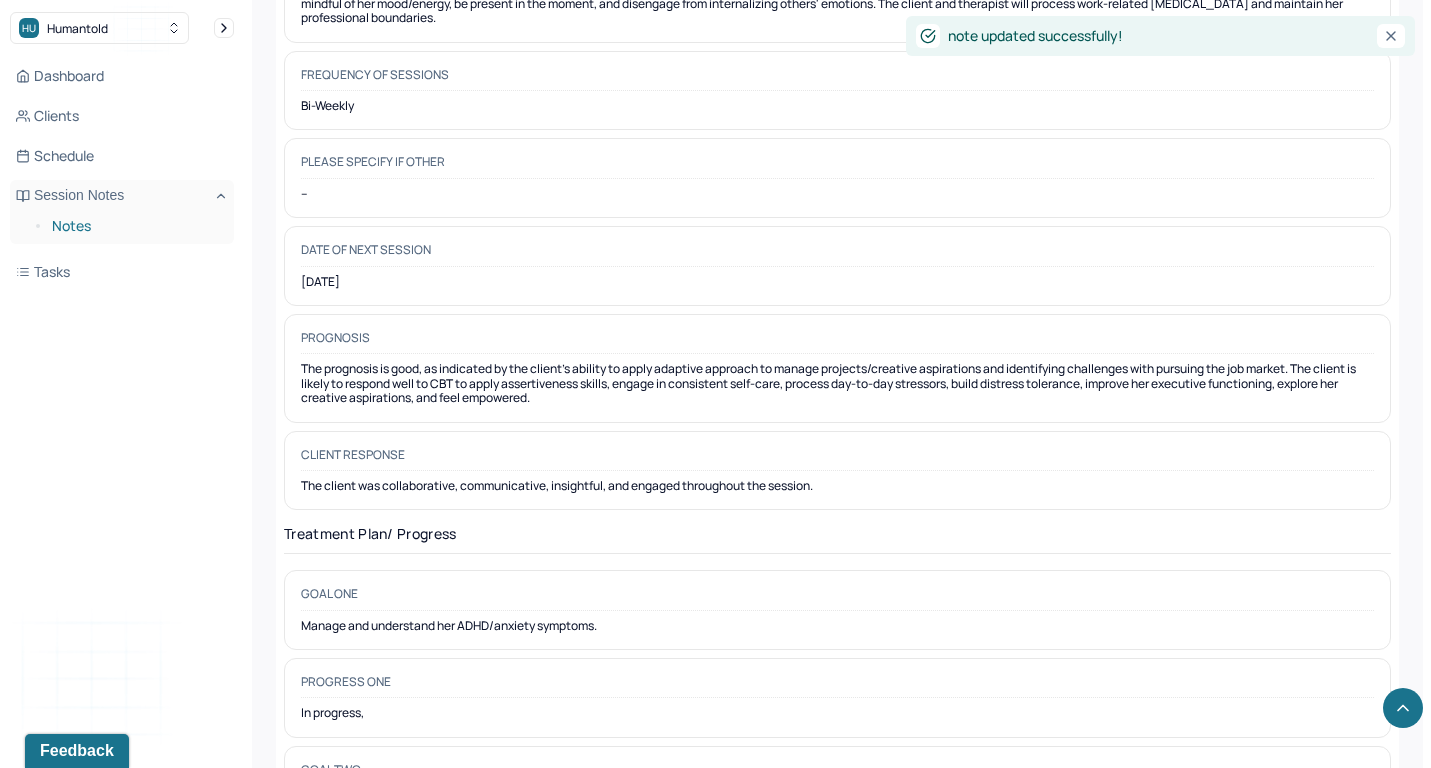 click on "Notes" at bounding box center [135, 226] 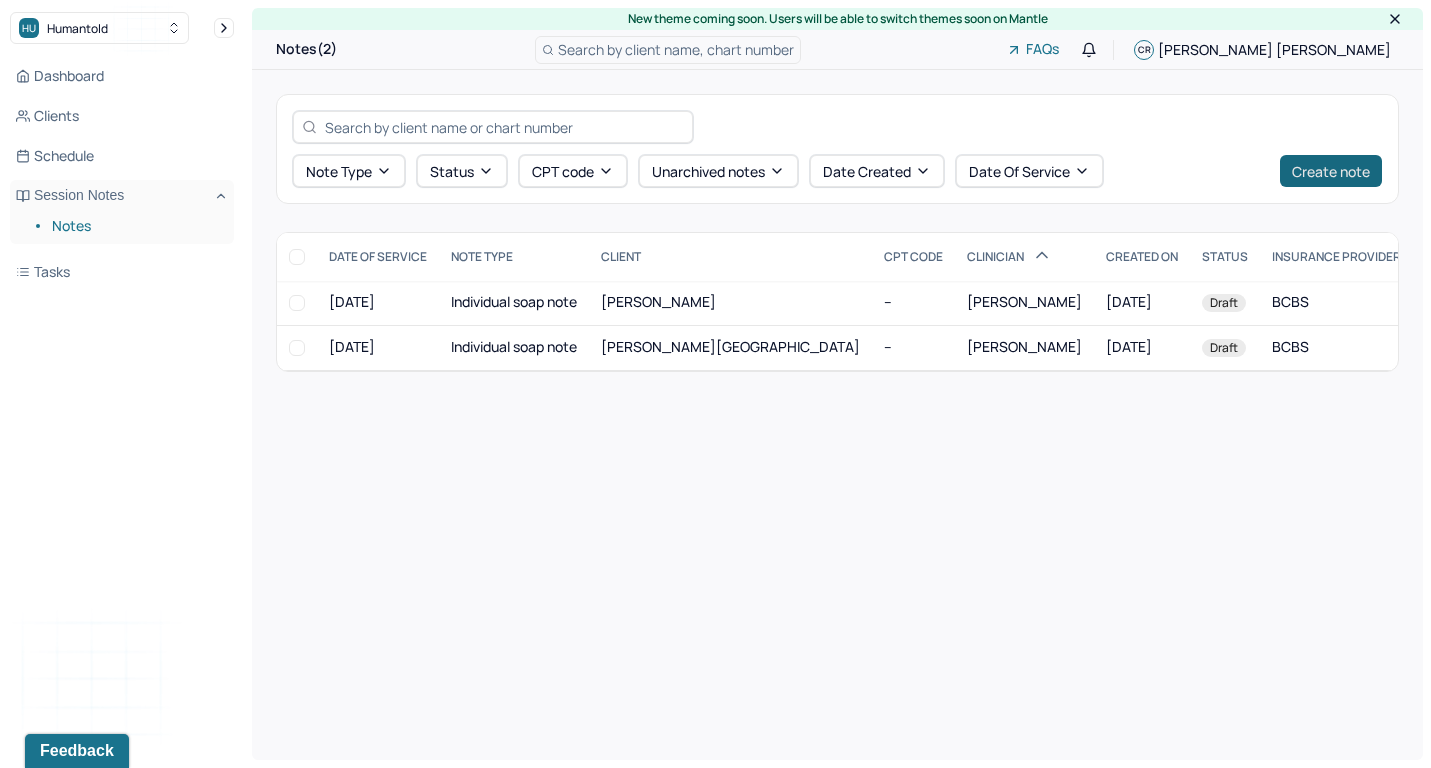 click on "Create note" at bounding box center (1331, 171) 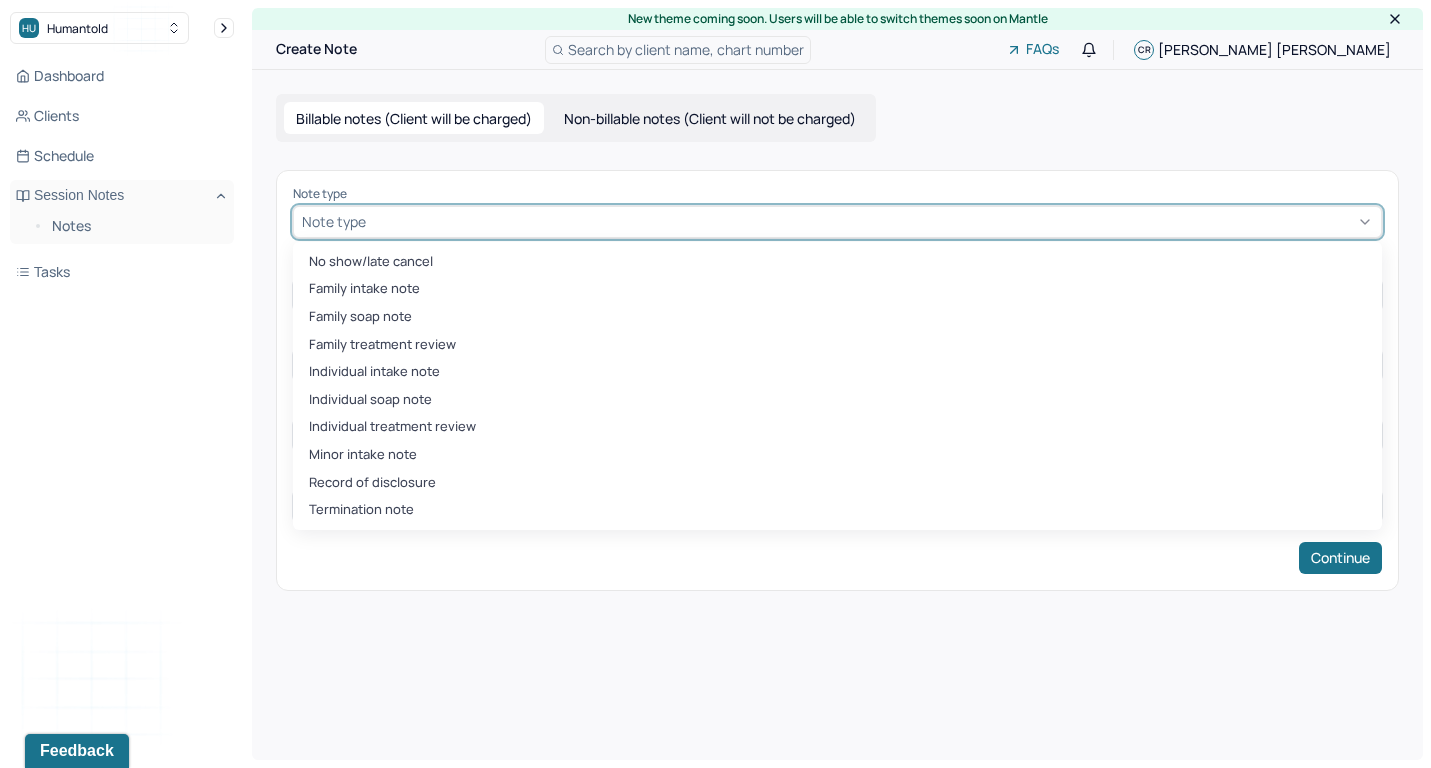 click at bounding box center (871, 221) 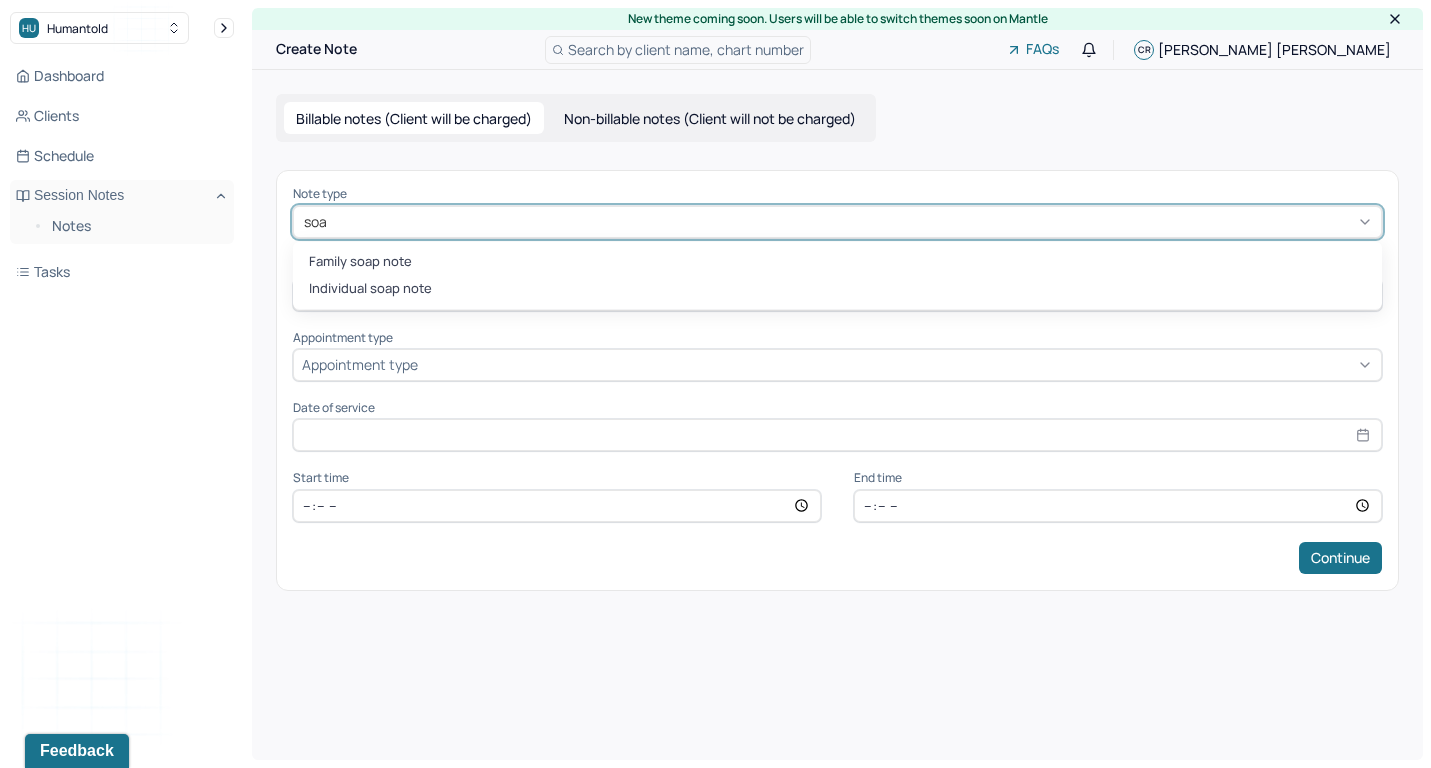 type on "soap" 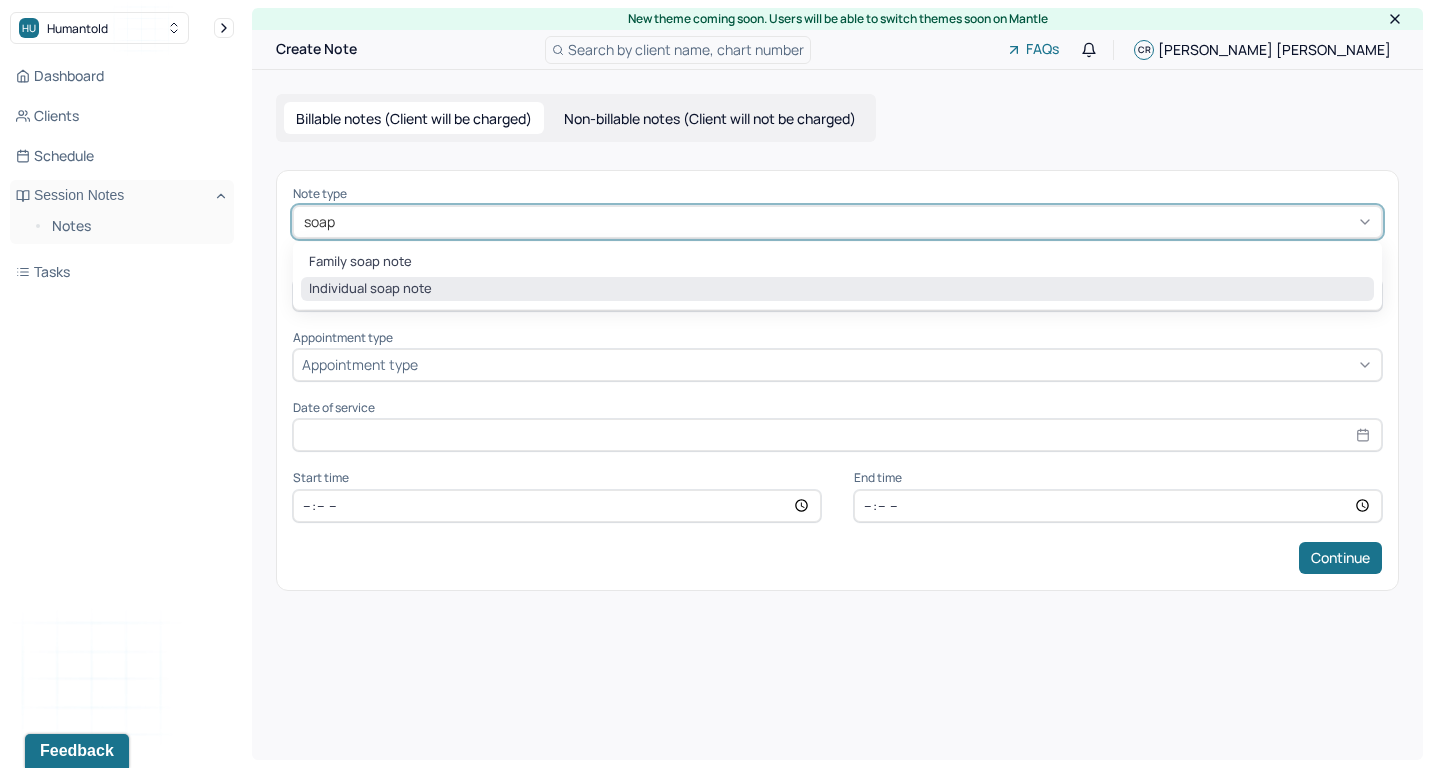 click on "Individual soap note" at bounding box center [837, 289] 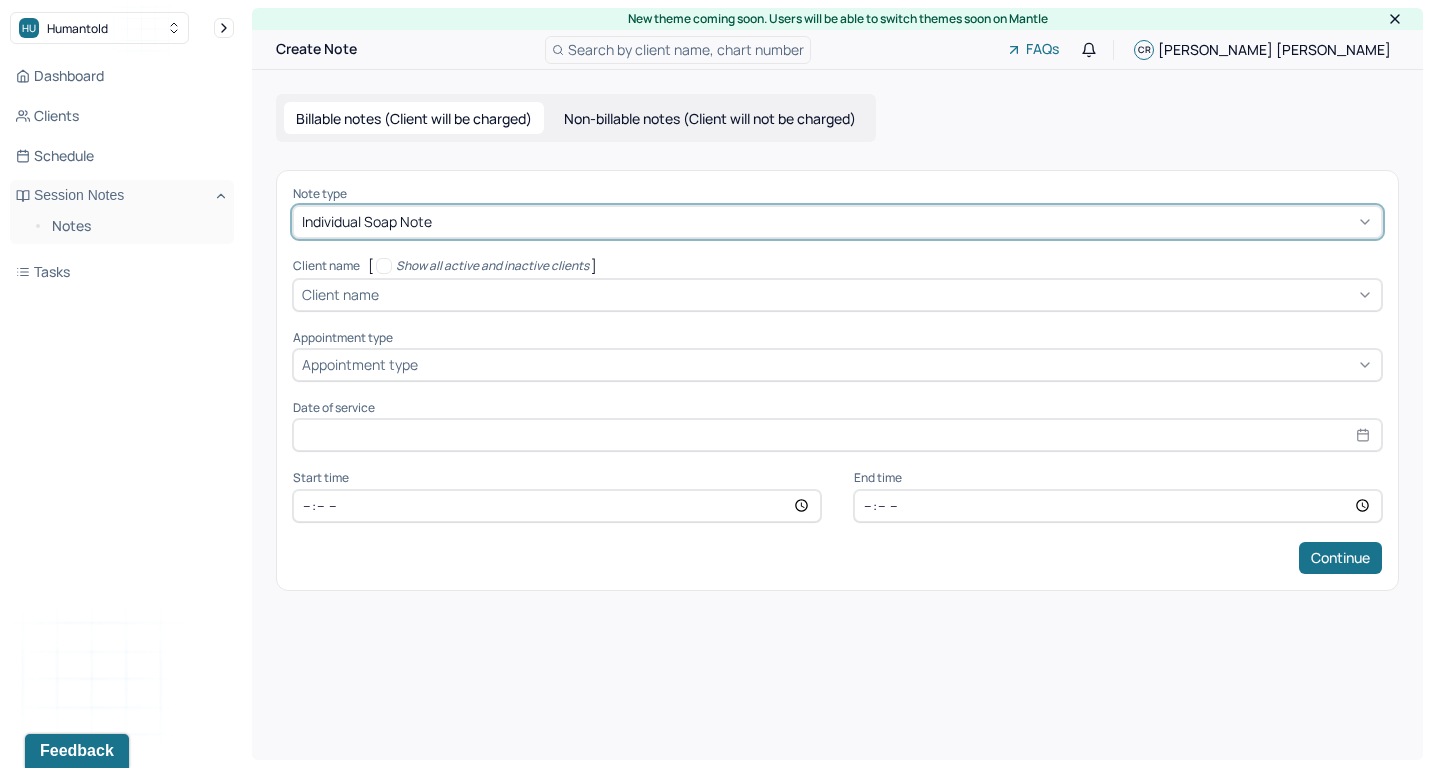 click at bounding box center [878, 294] 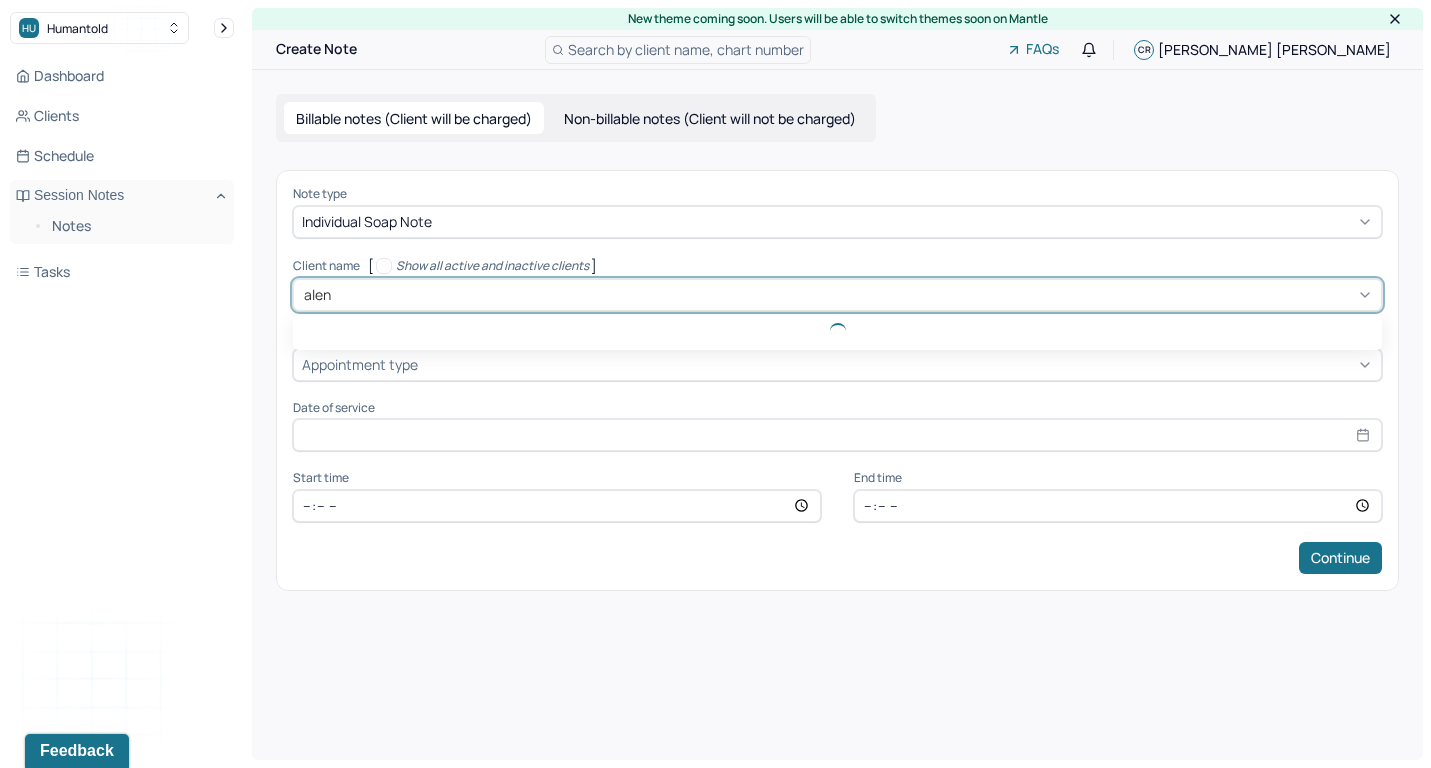 type on "alena" 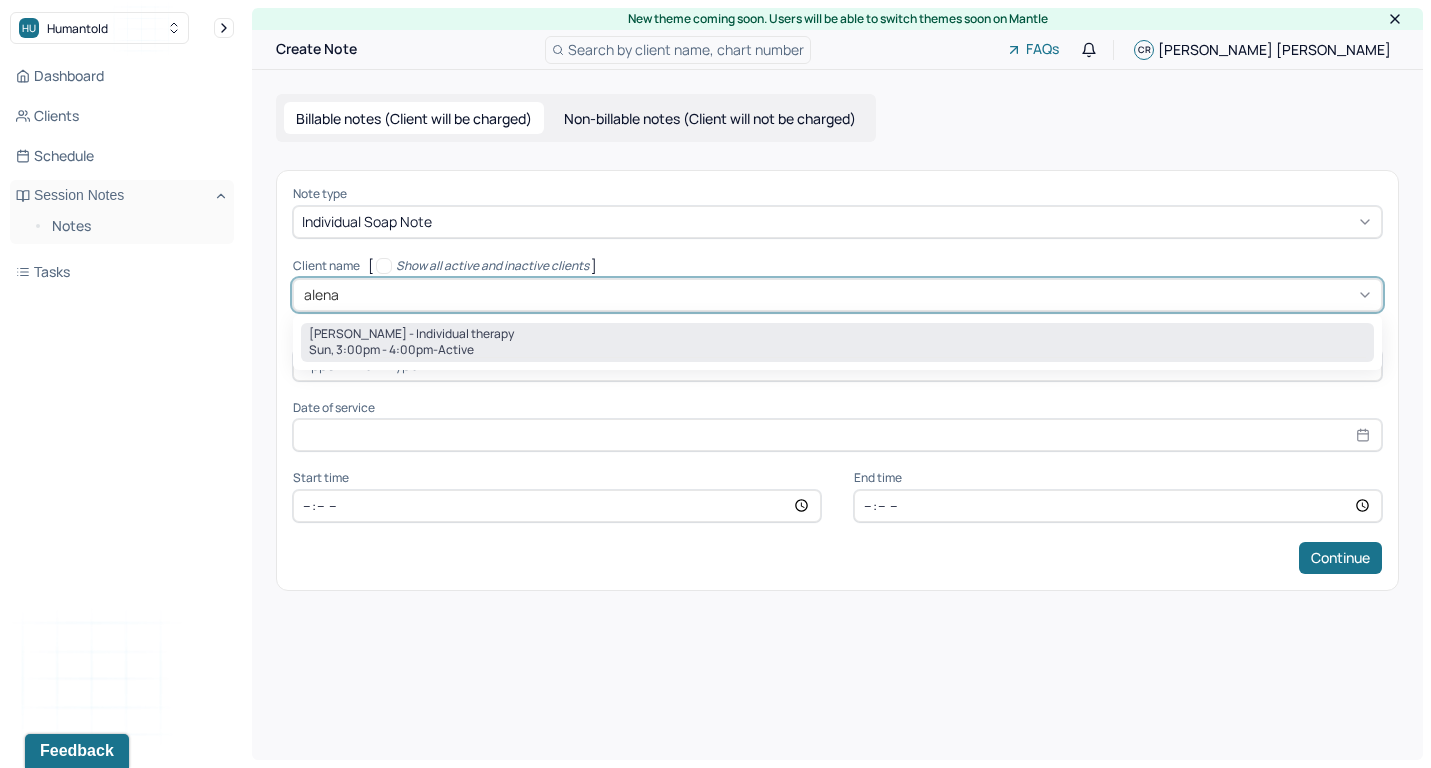 click on "Sun, 3:00pm - 4:00pm  -  active" at bounding box center (837, 350) 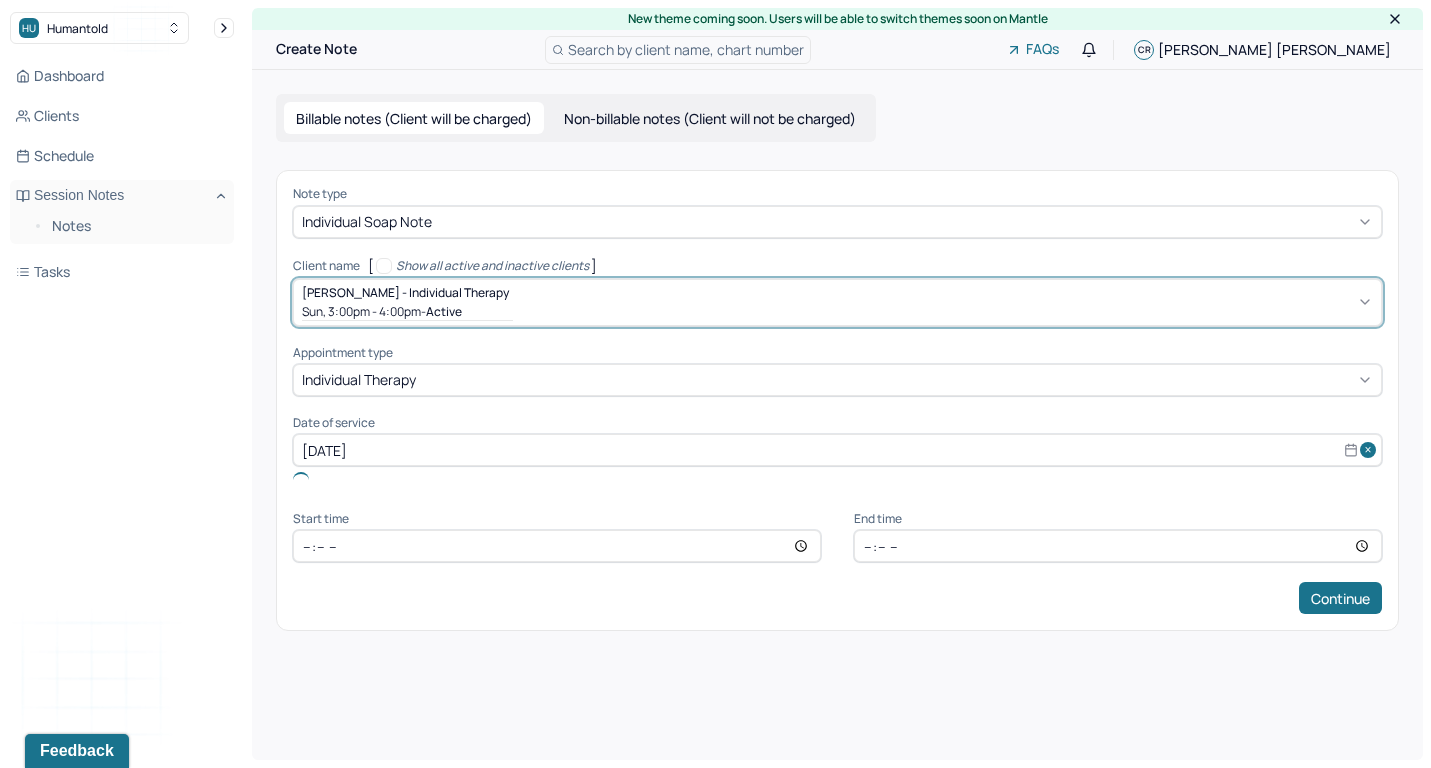 type 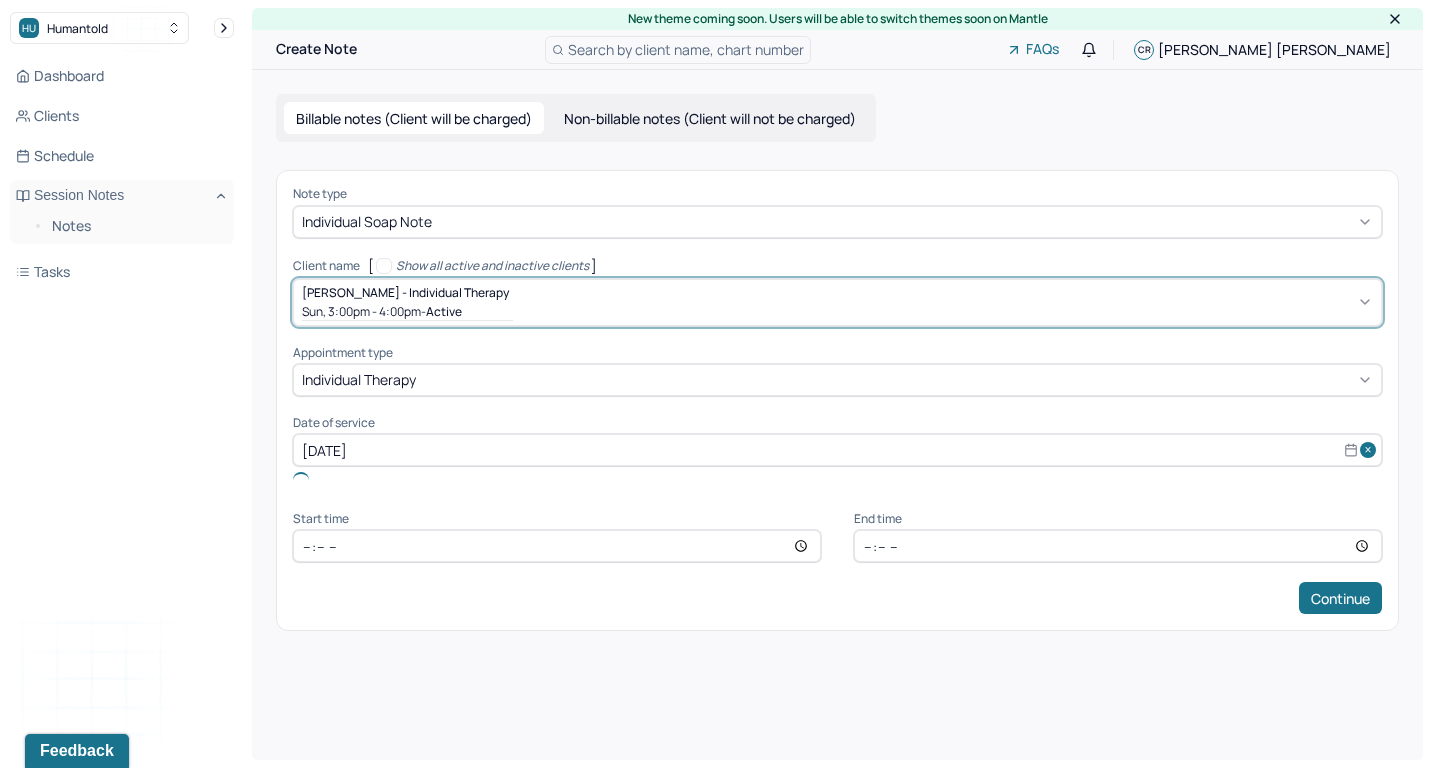 type on "[DATE]" 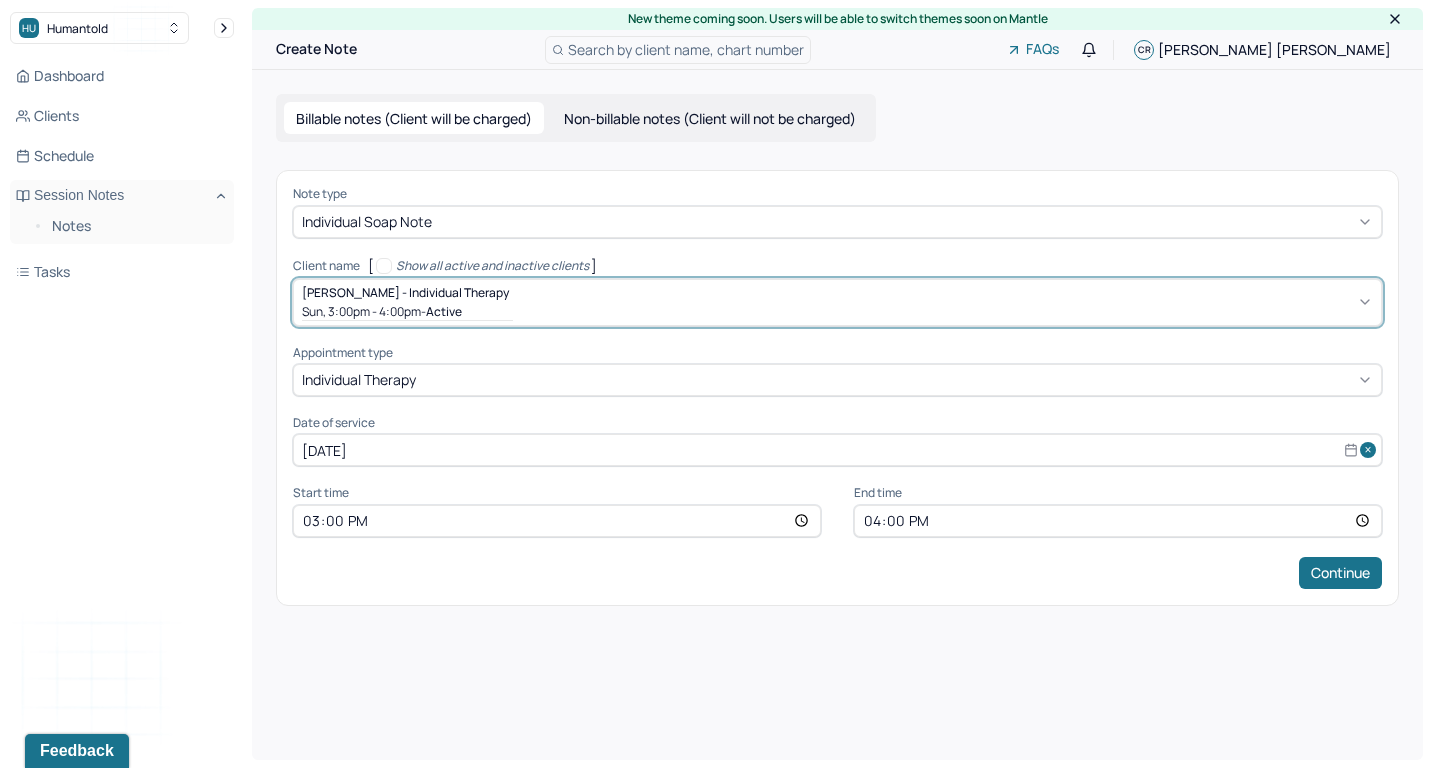select on "6" 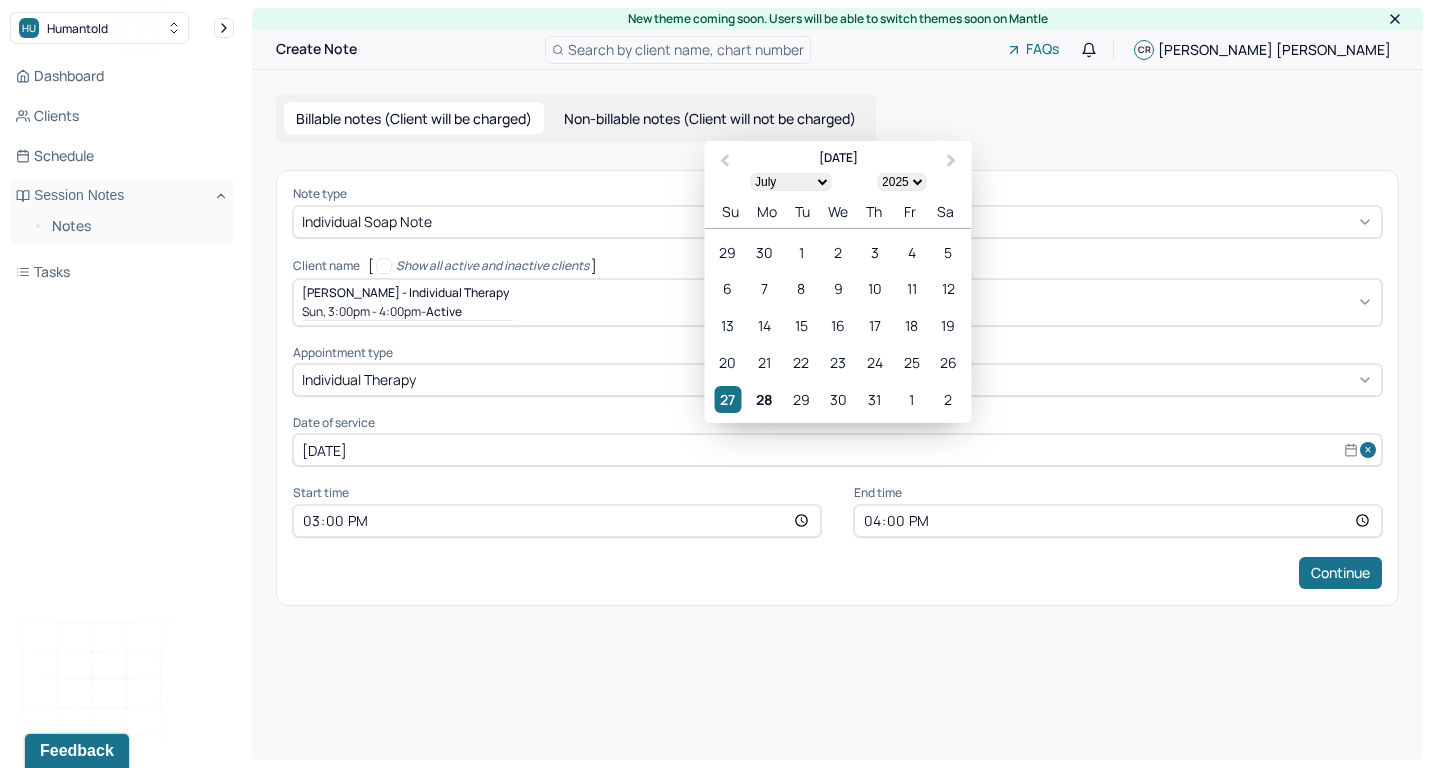 click on "[DATE]" at bounding box center [837, 450] 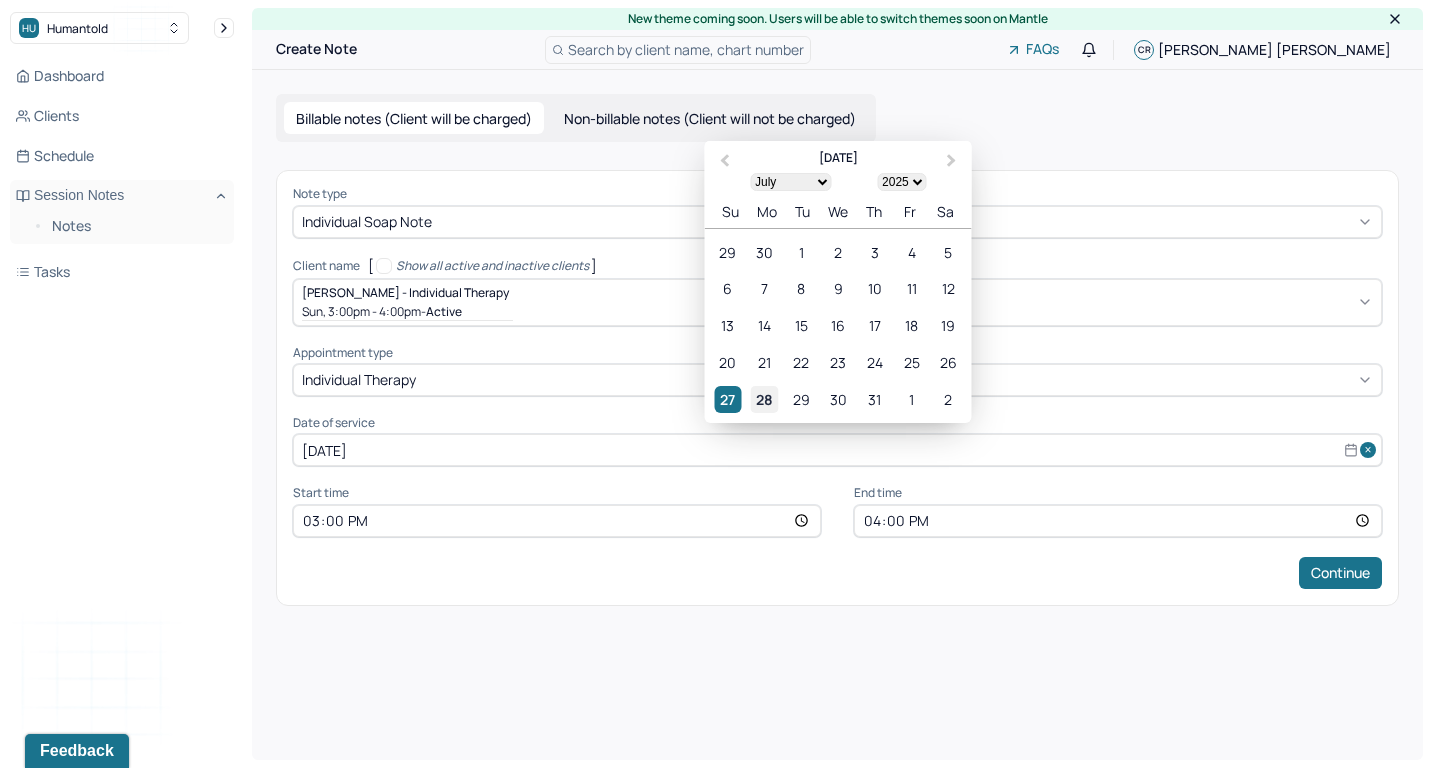 click on "28" at bounding box center [764, 399] 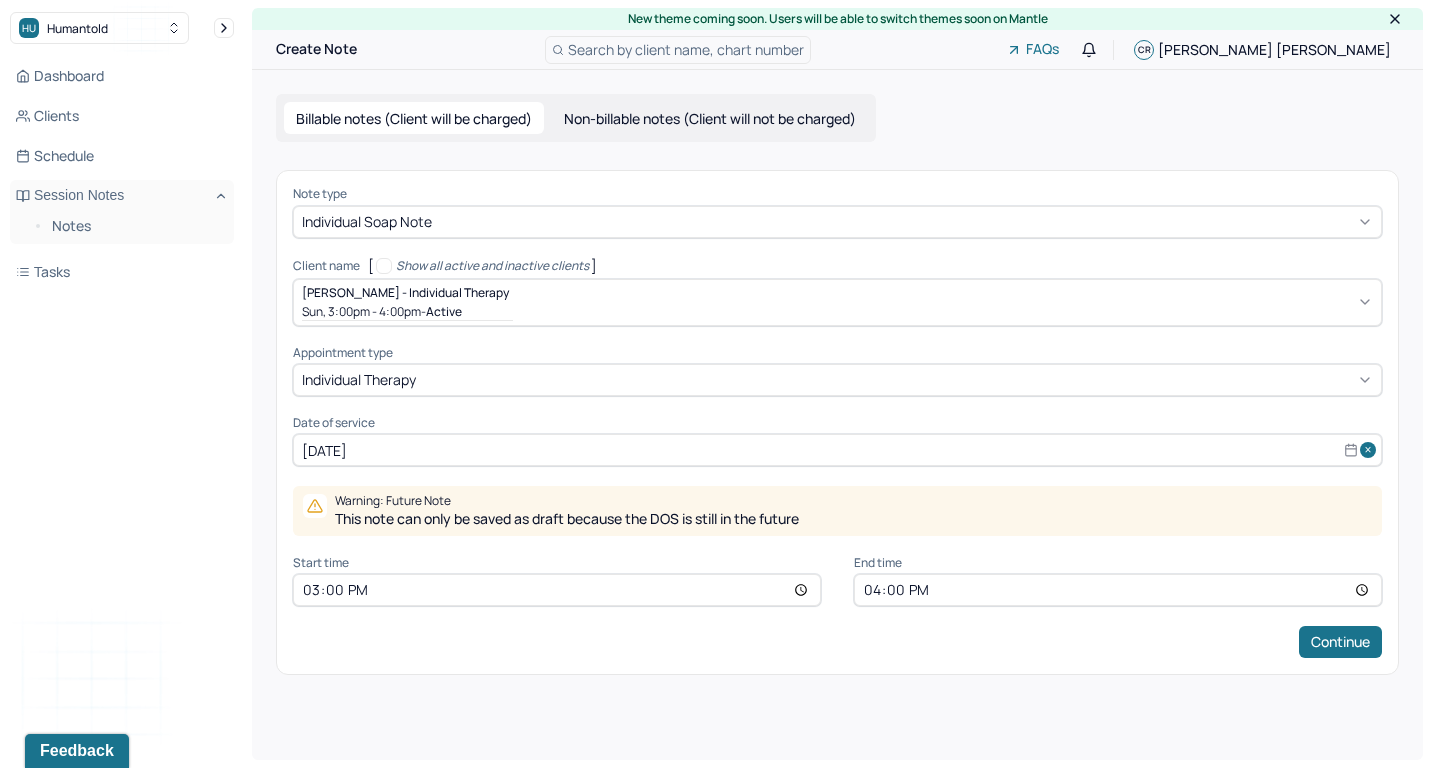 click on "15:00" at bounding box center [557, 590] 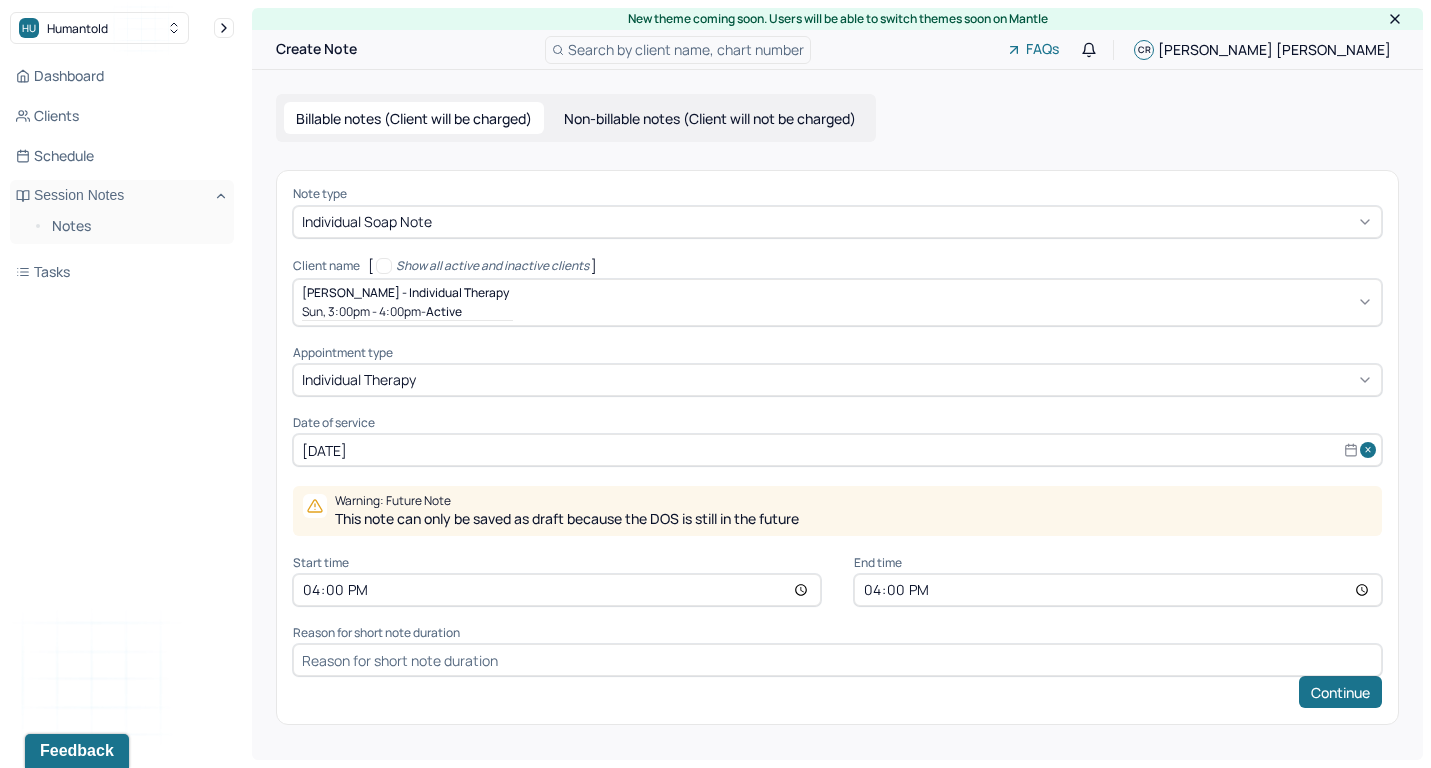 click on "16:00" at bounding box center (1118, 590) 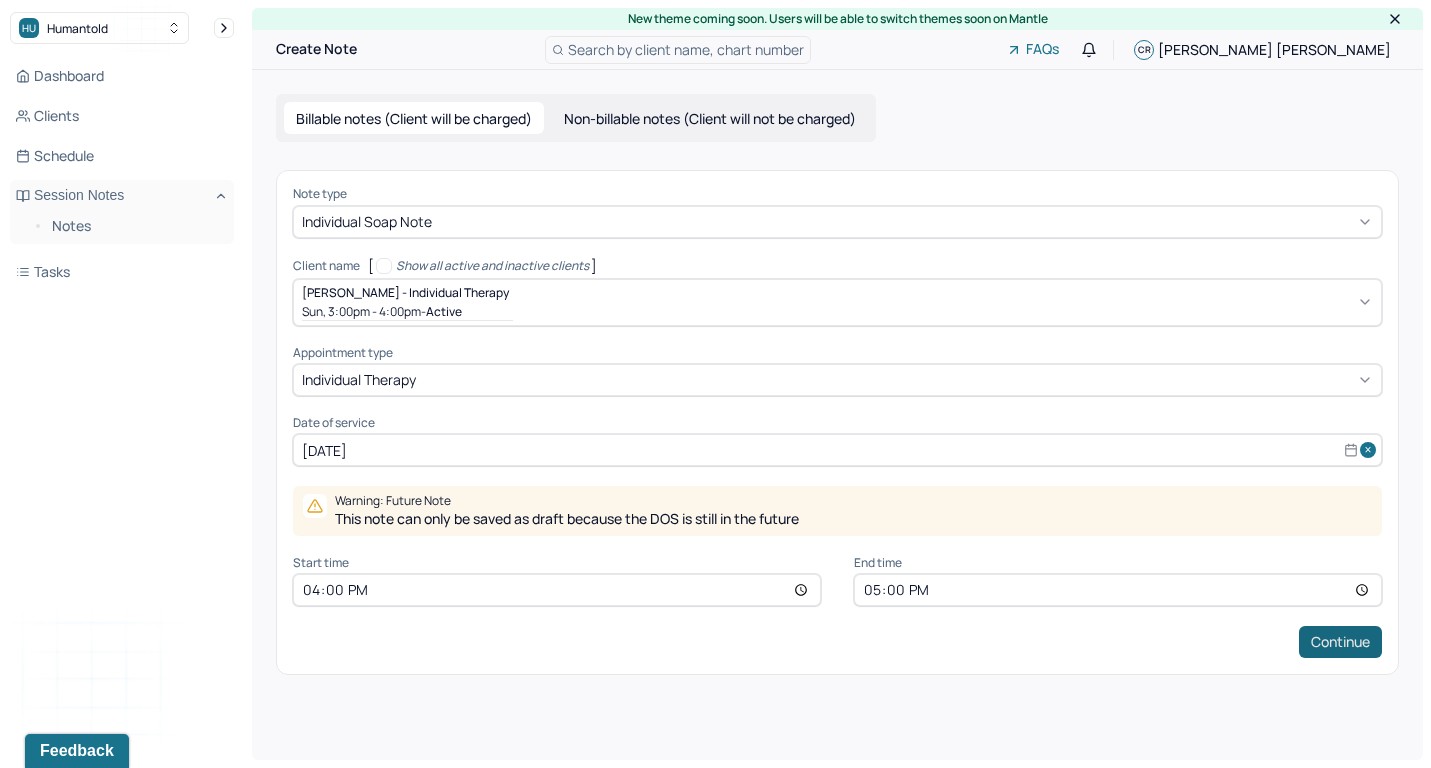 click on "Continue" at bounding box center (1340, 642) 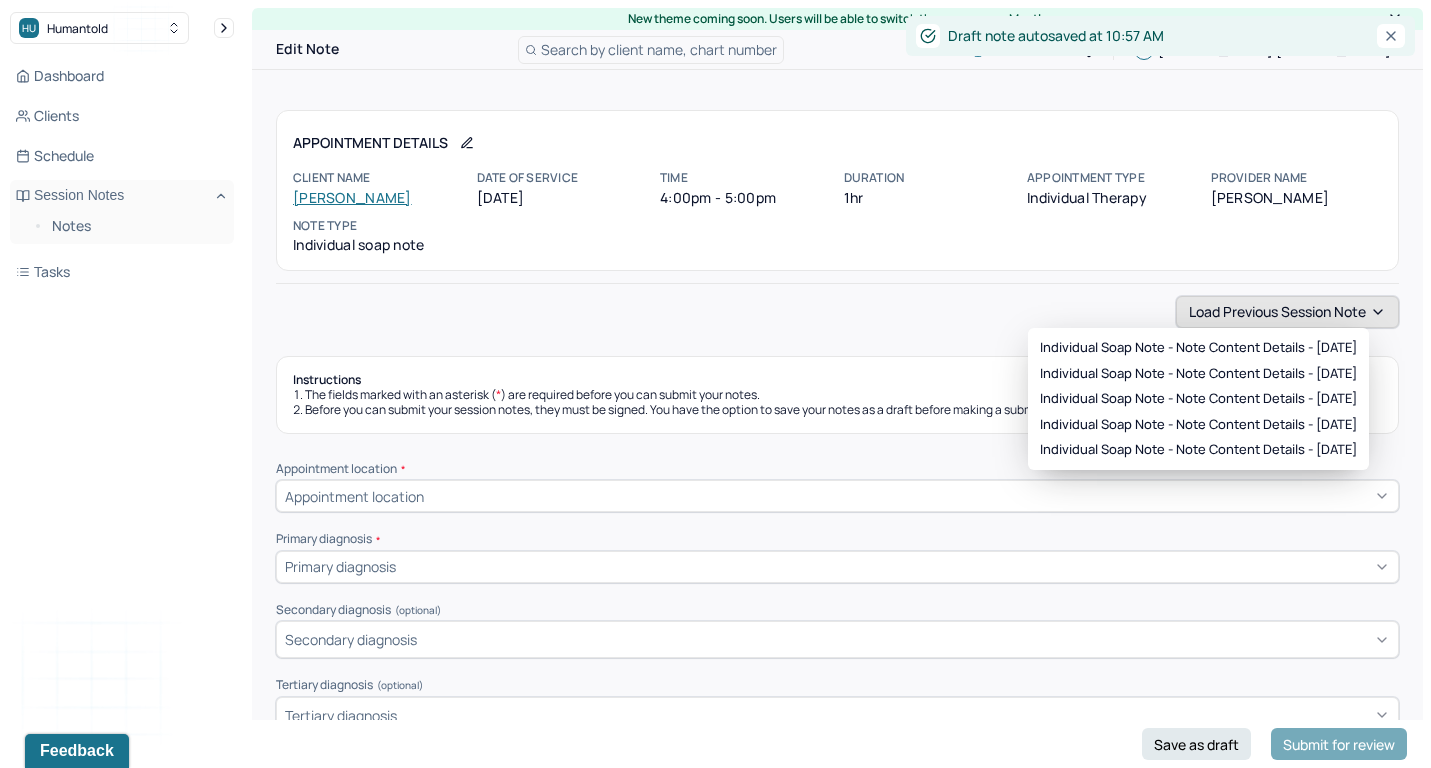 click on "Load previous session note" at bounding box center [1287, 312] 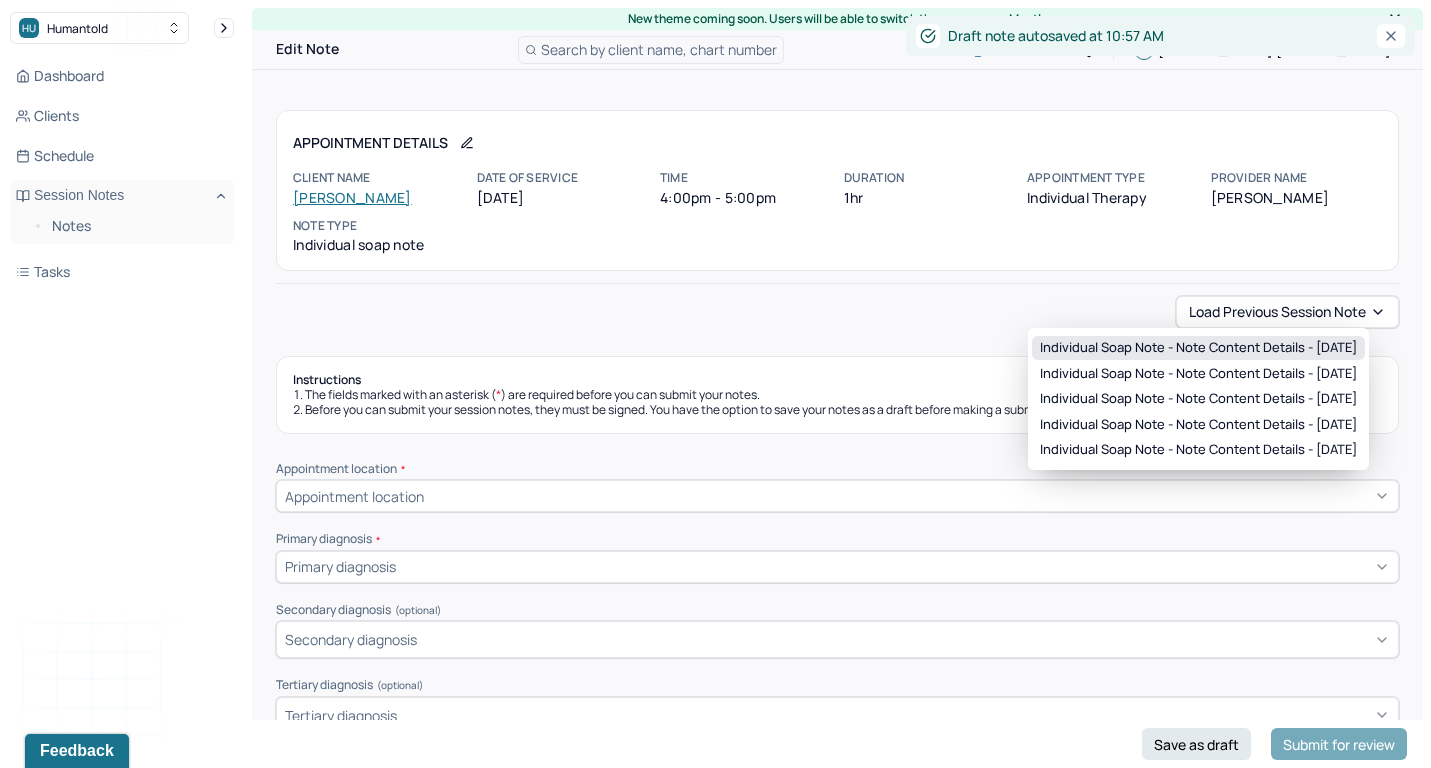 click on "Individual soap note   - Note content Details -   [DATE]" at bounding box center [1198, 348] 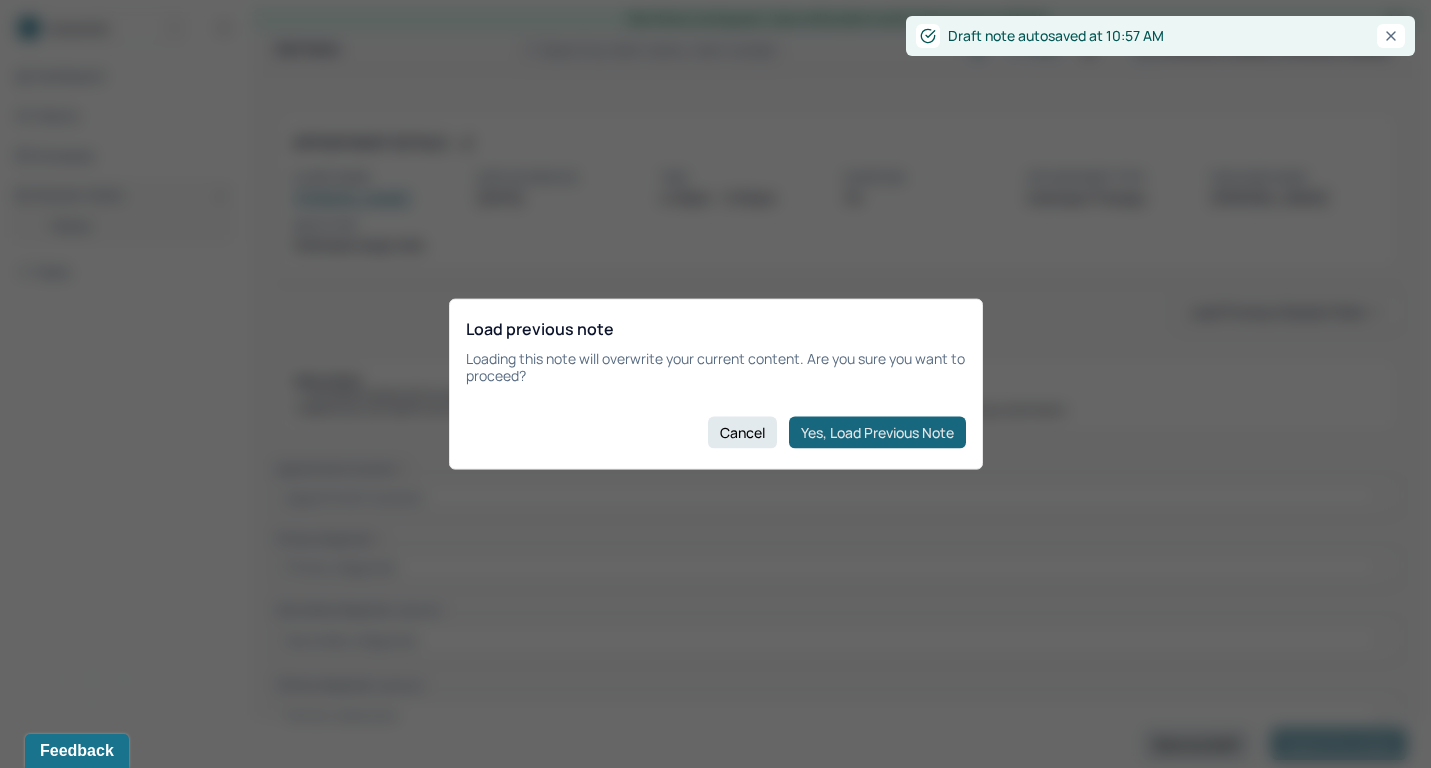 click on "Yes, Load Previous Note" at bounding box center (877, 432) 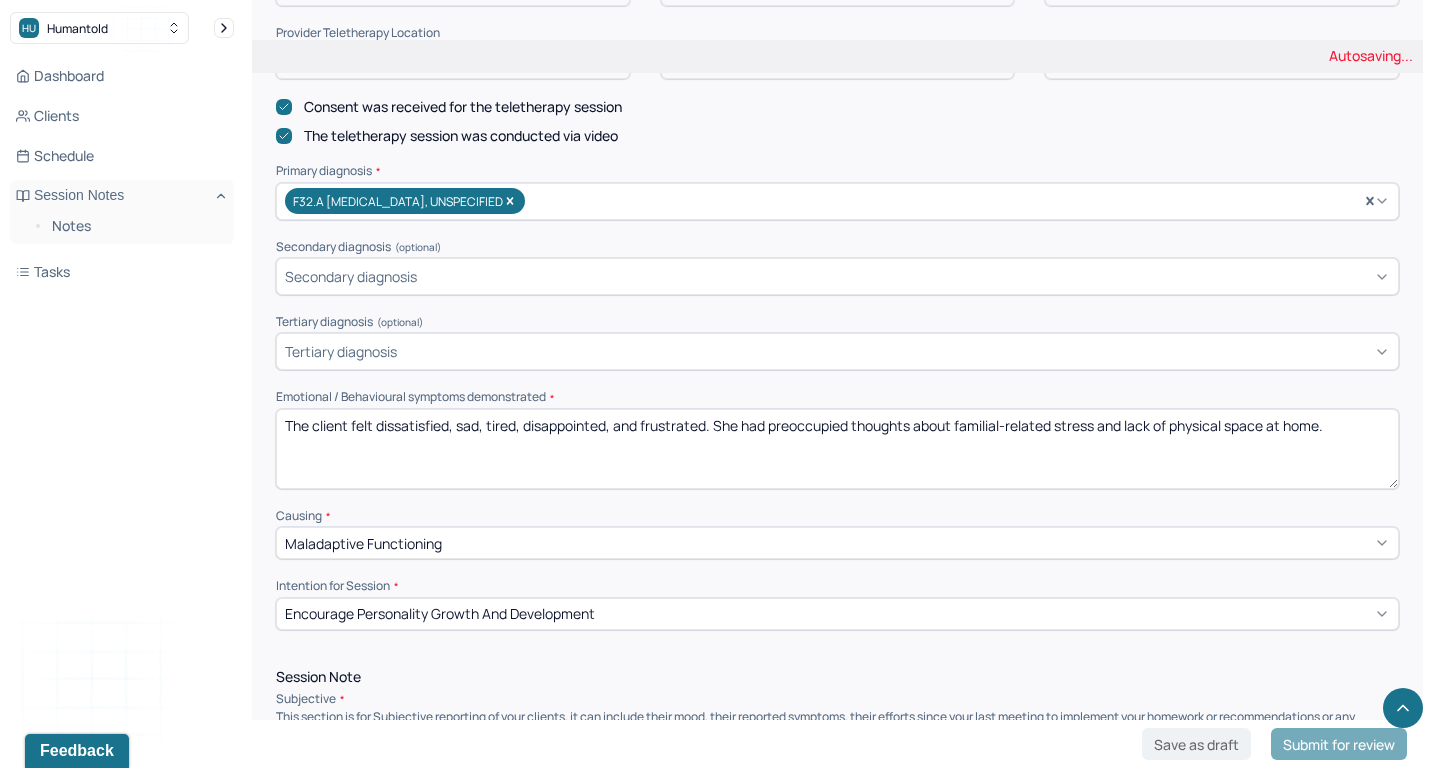 scroll, scrollTop: 605, scrollLeft: 0, axis: vertical 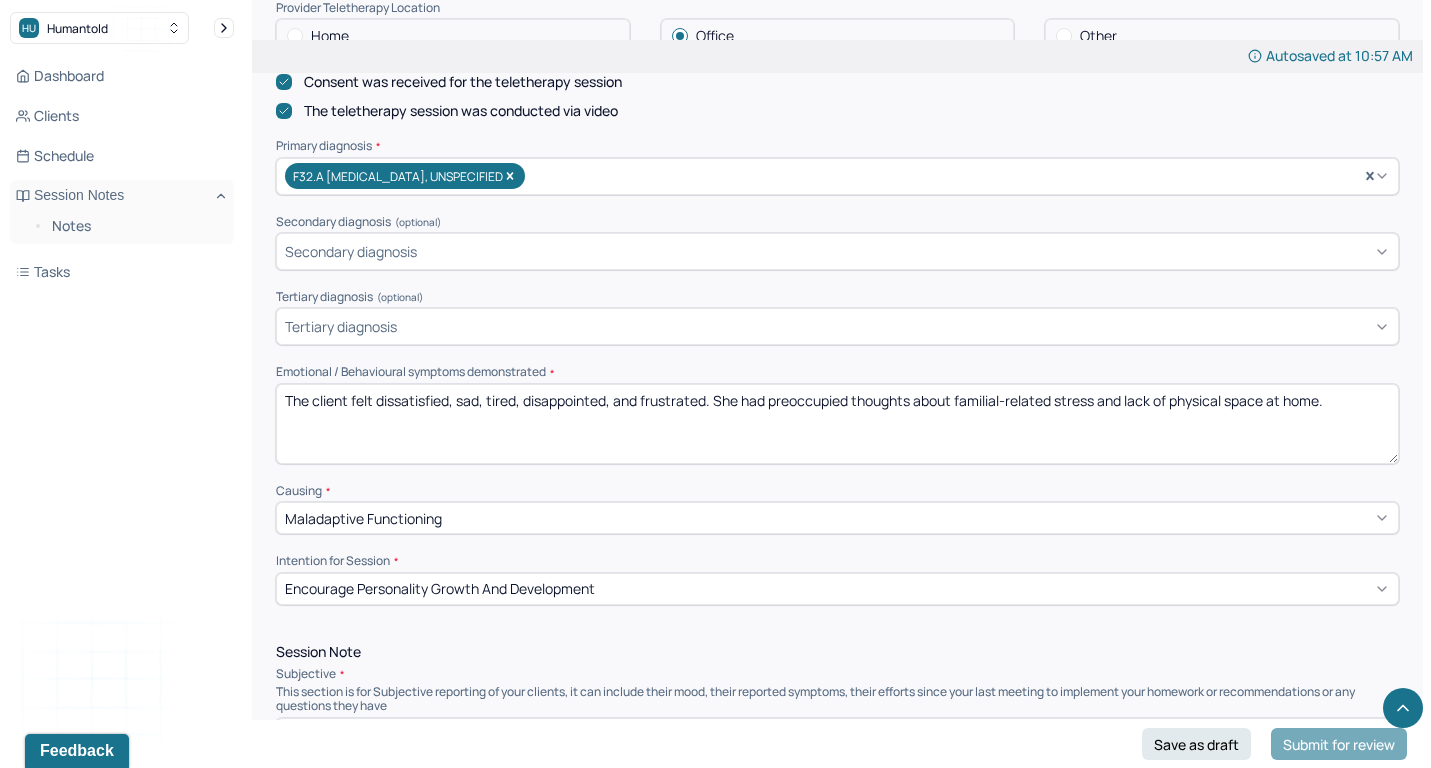 drag, startPoint x: 373, startPoint y: 383, endPoint x: 704, endPoint y: 376, distance: 331.074 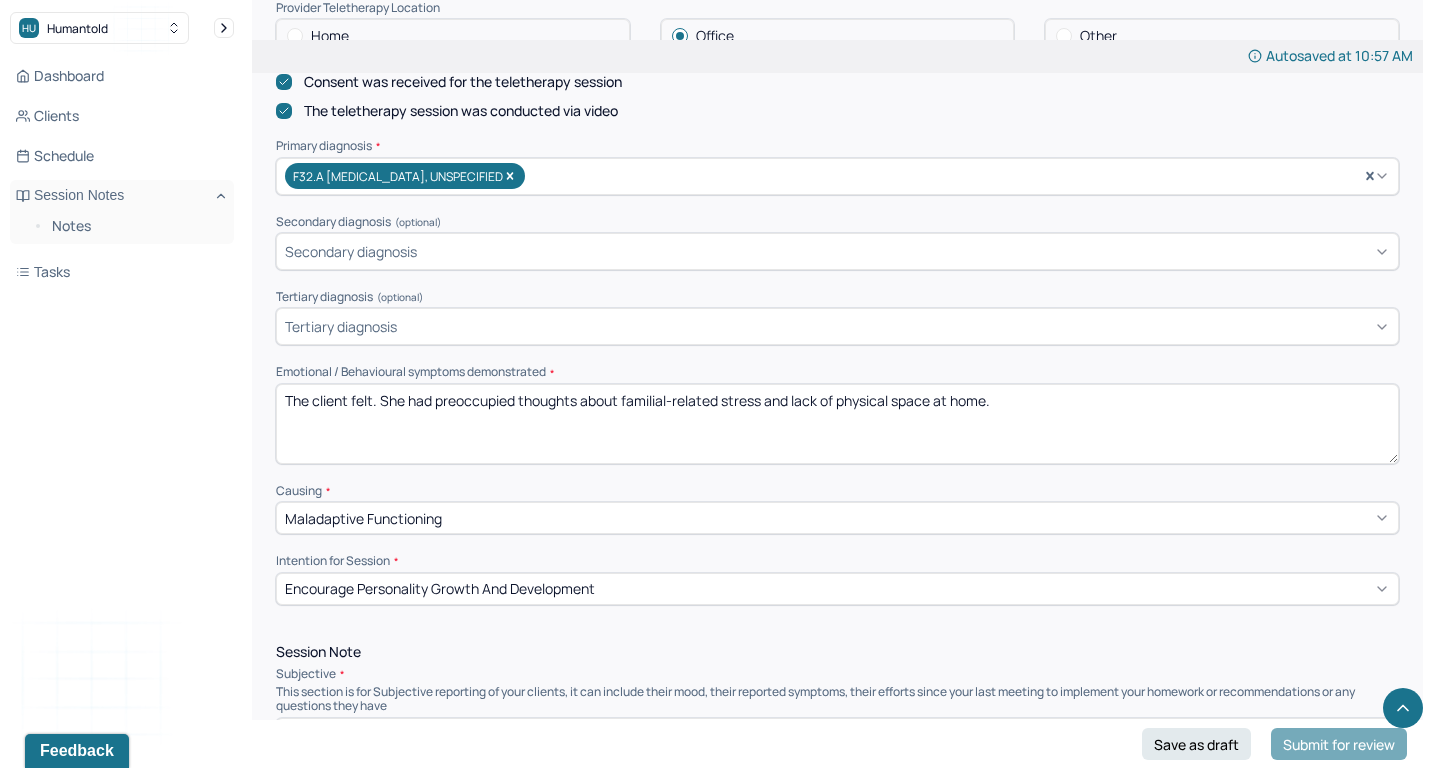 drag, startPoint x: 618, startPoint y: 382, endPoint x: 1163, endPoint y: 376, distance: 545.033 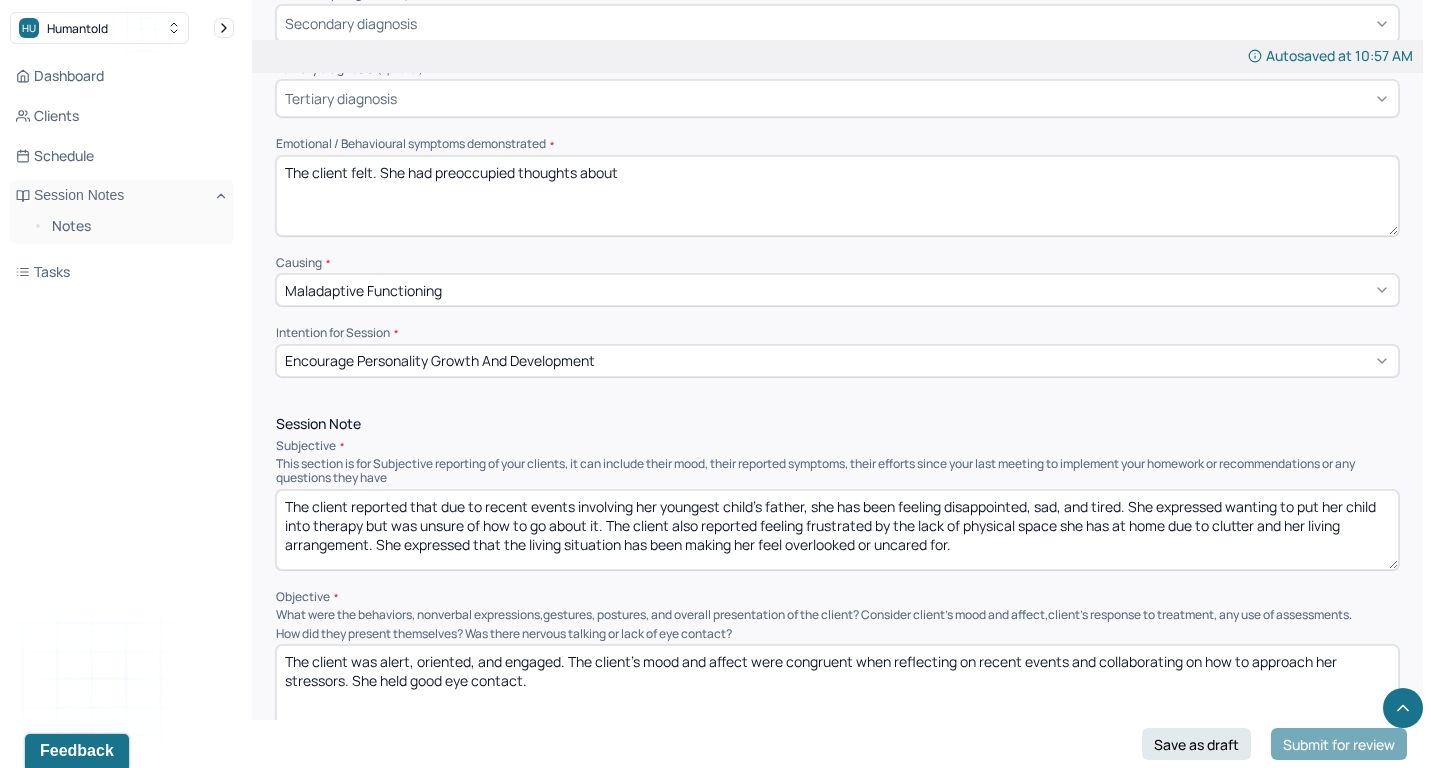 scroll, scrollTop: 875, scrollLeft: 0, axis: vertical 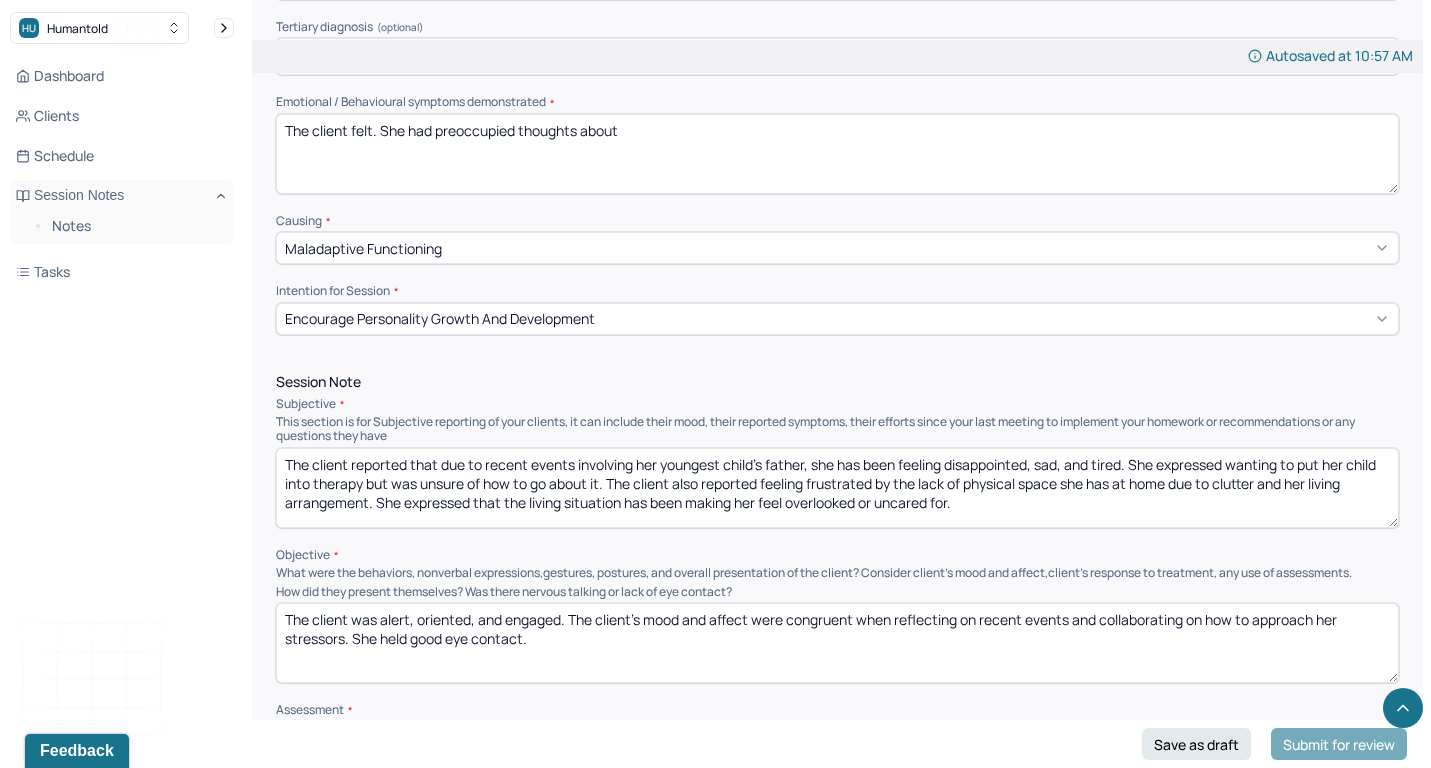 type on "The client felt. She had preoccupied thoughts about" 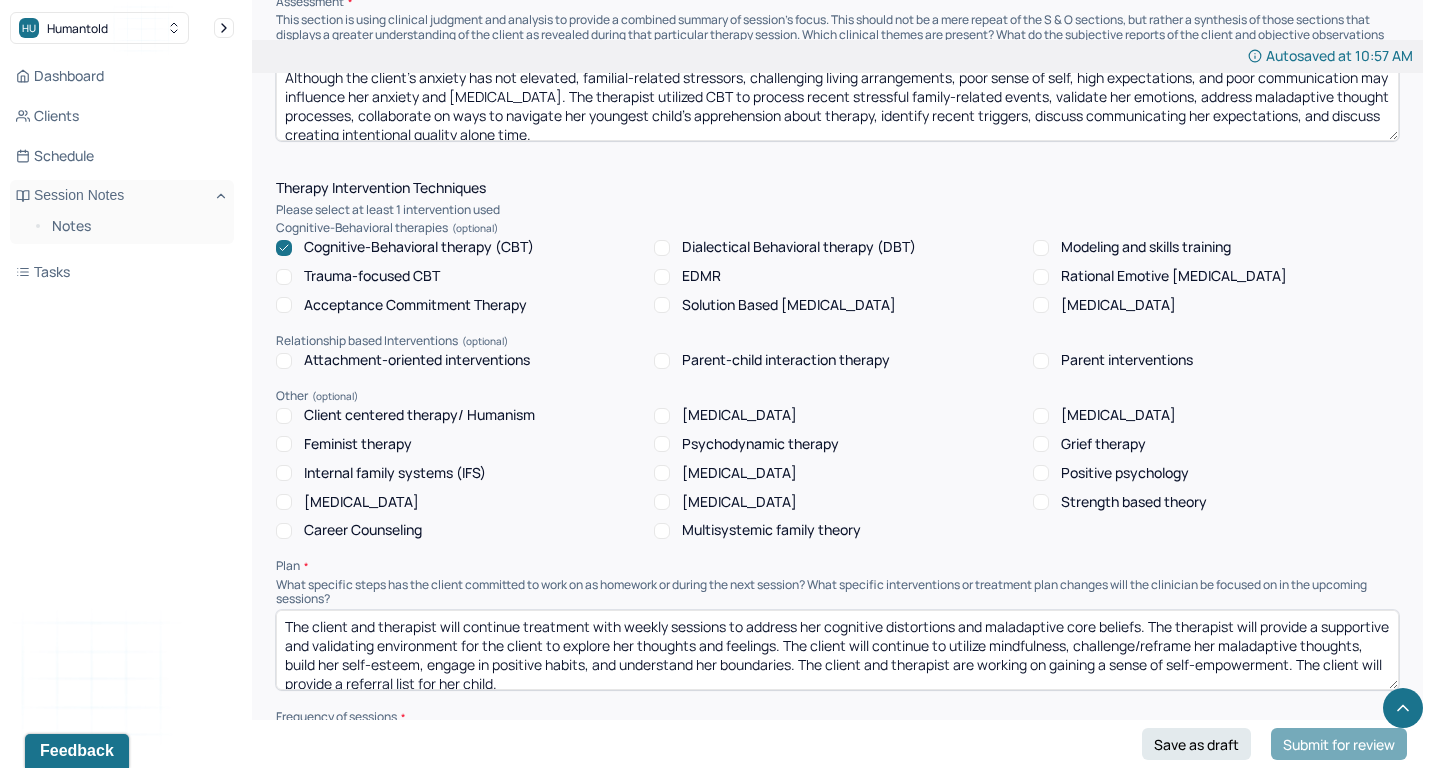 scroll, scrollTop: 1637, scrollLeft: 0, axis: vertical 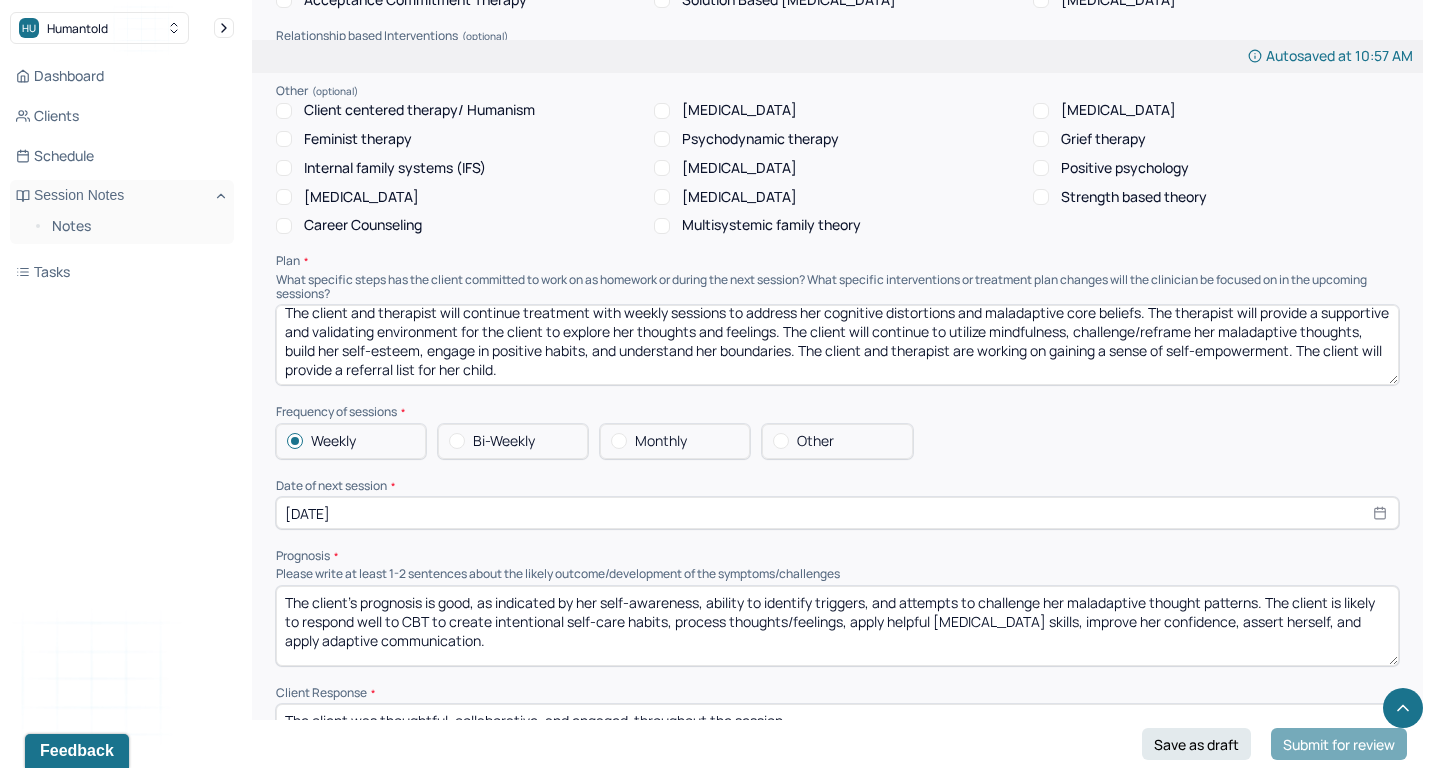 type on "The client reported that" 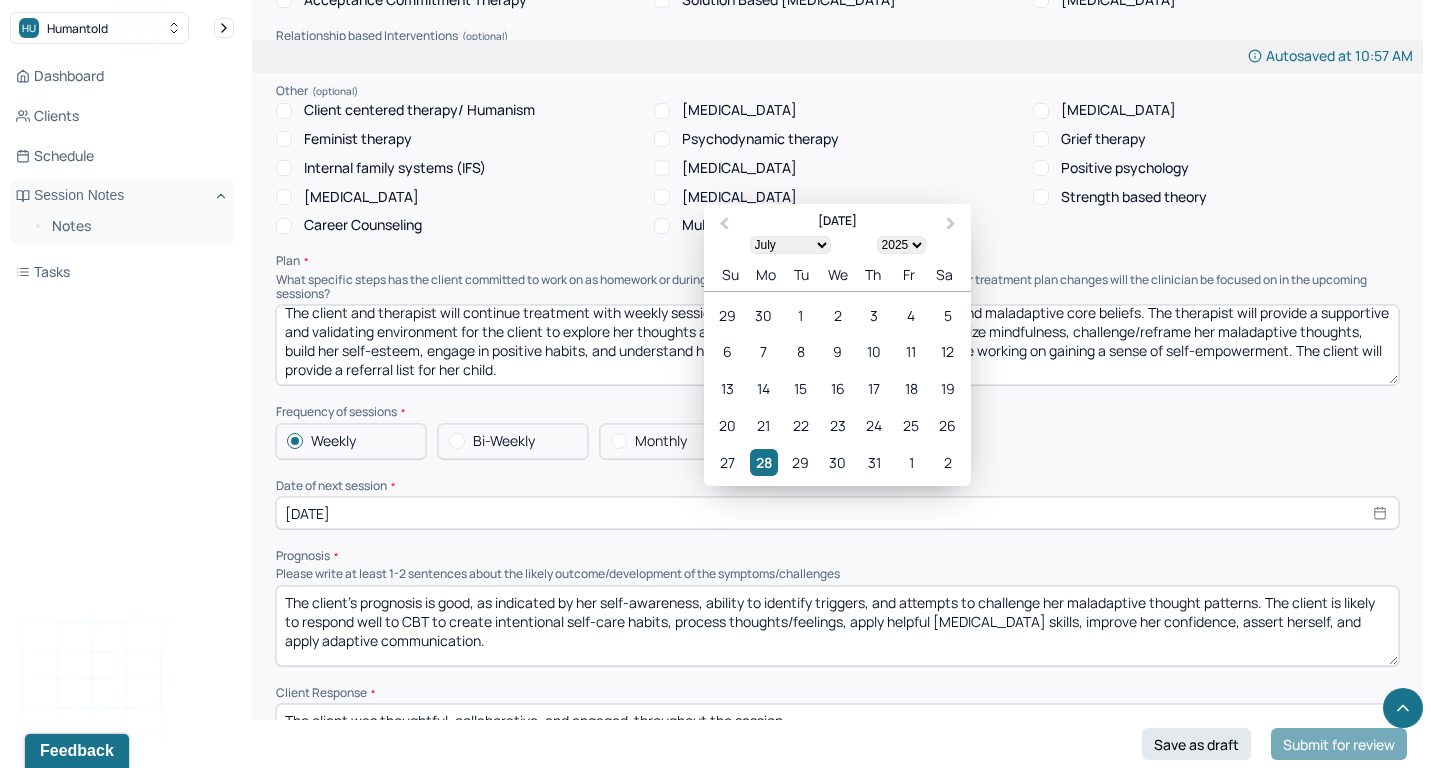 click on "[DATE]" at bounding box center [837, 513] 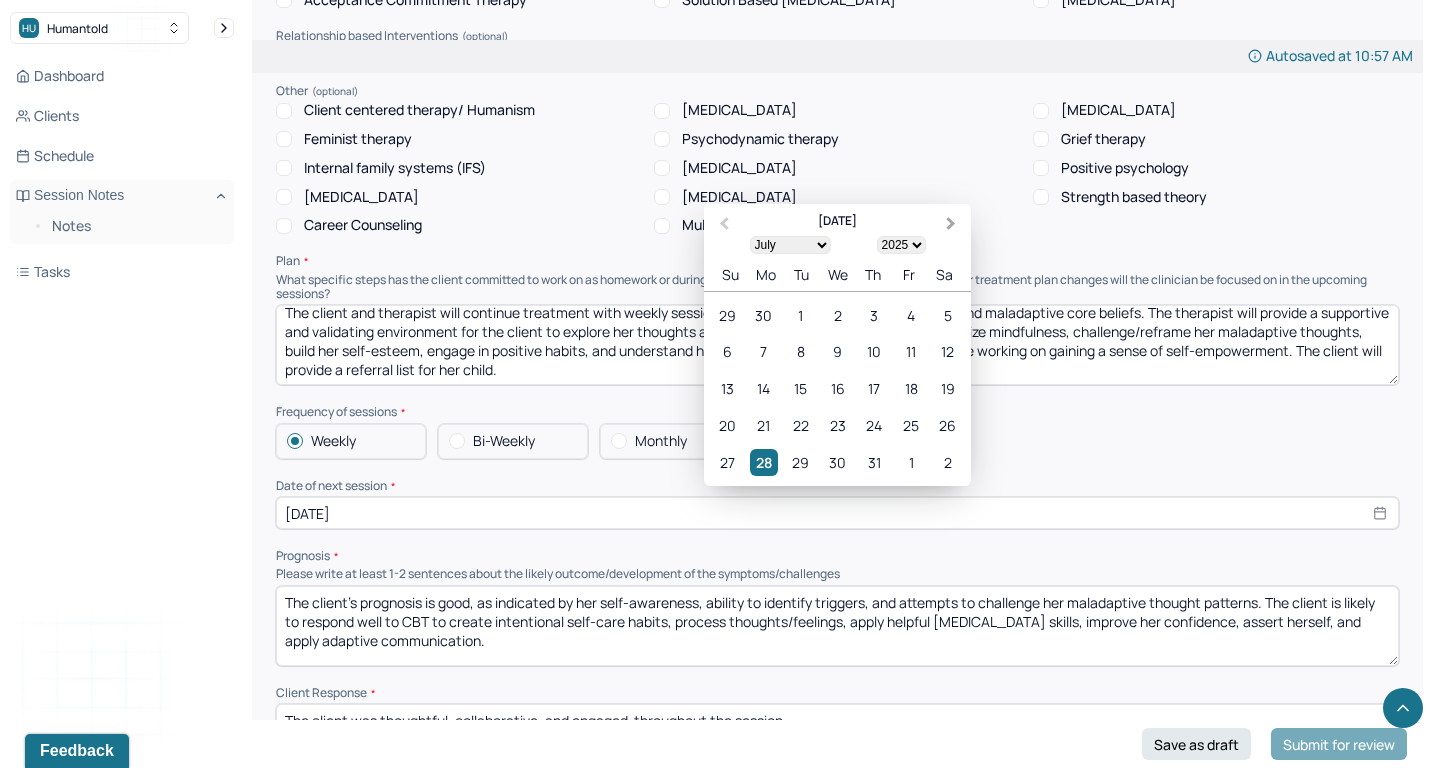 click on "Next Month" at bounding box center [953, 225] 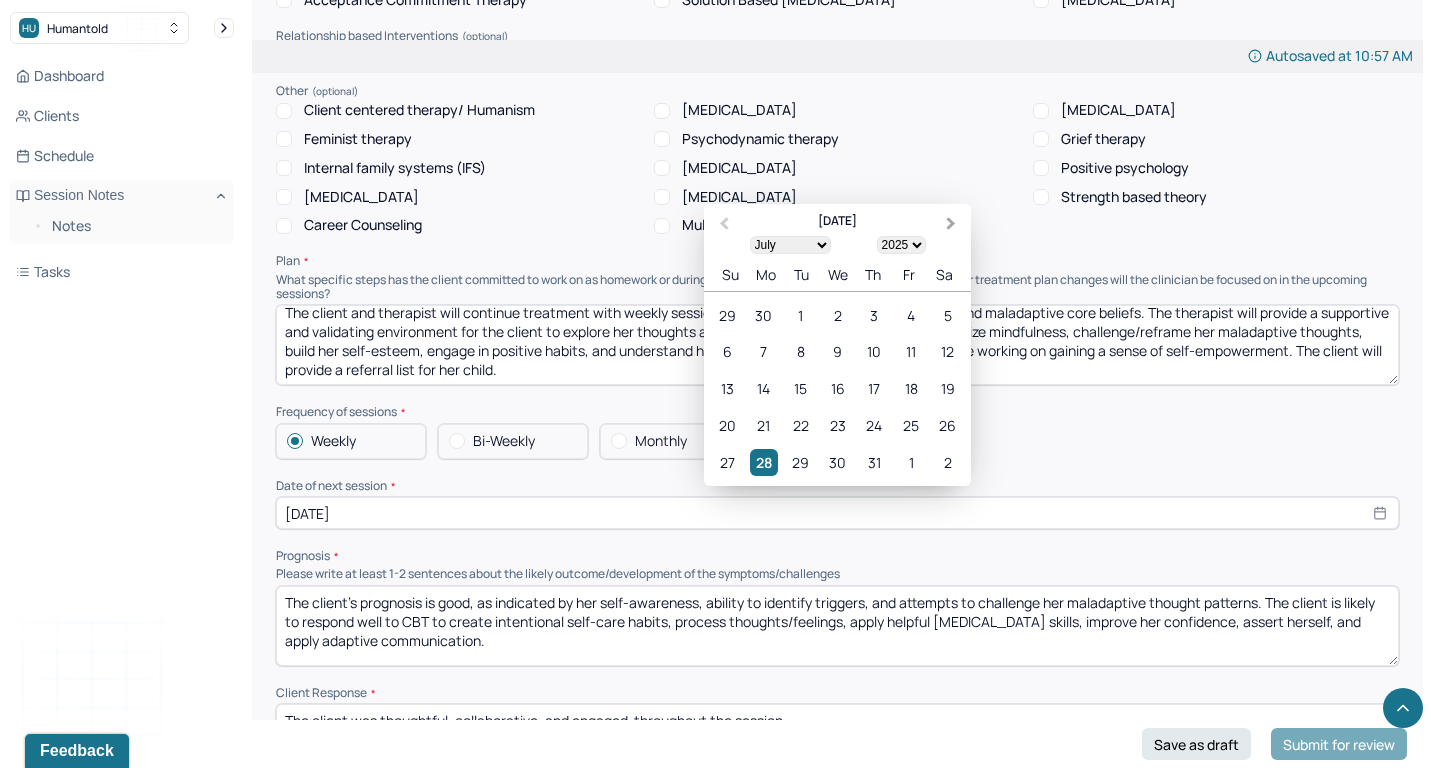 select on "7" 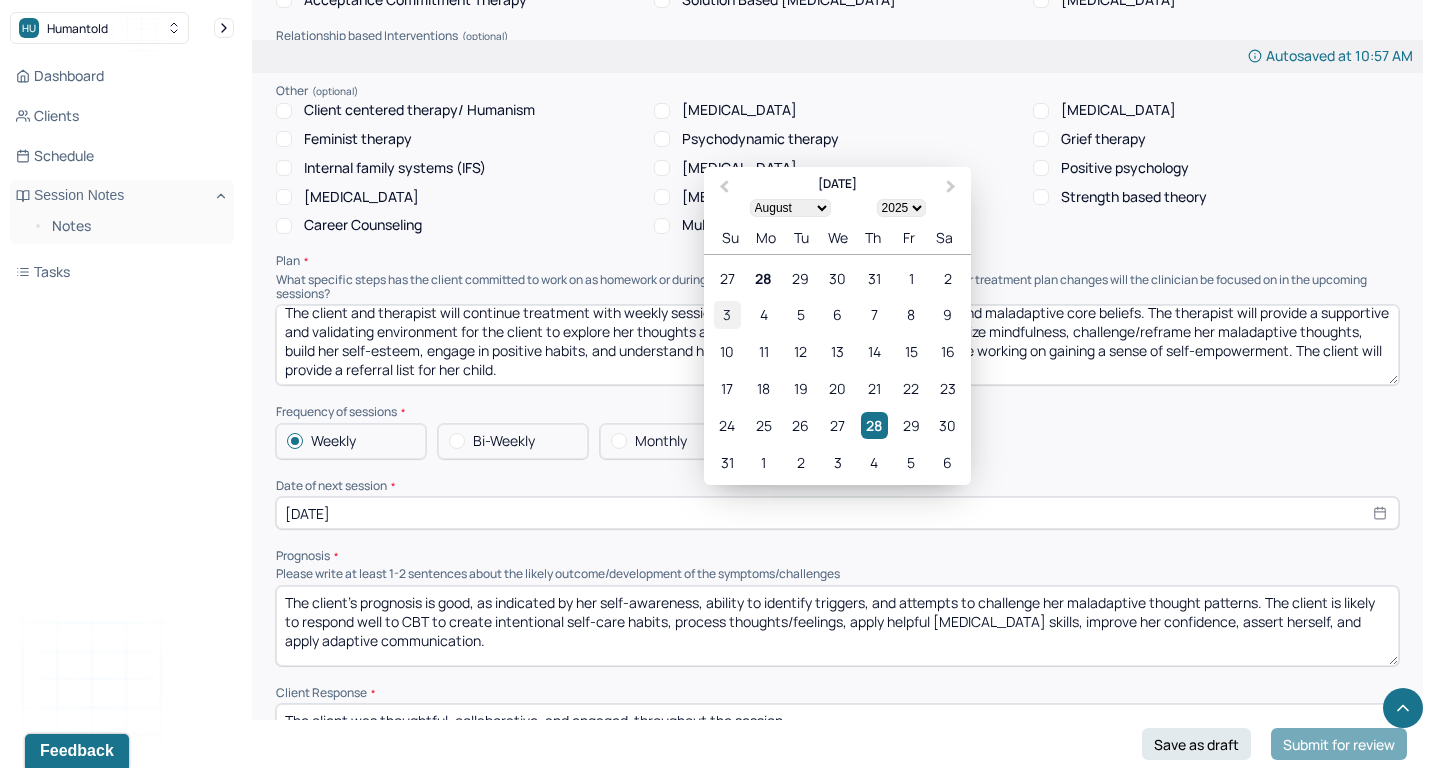 click on "3" at bounding box center [727, 315] 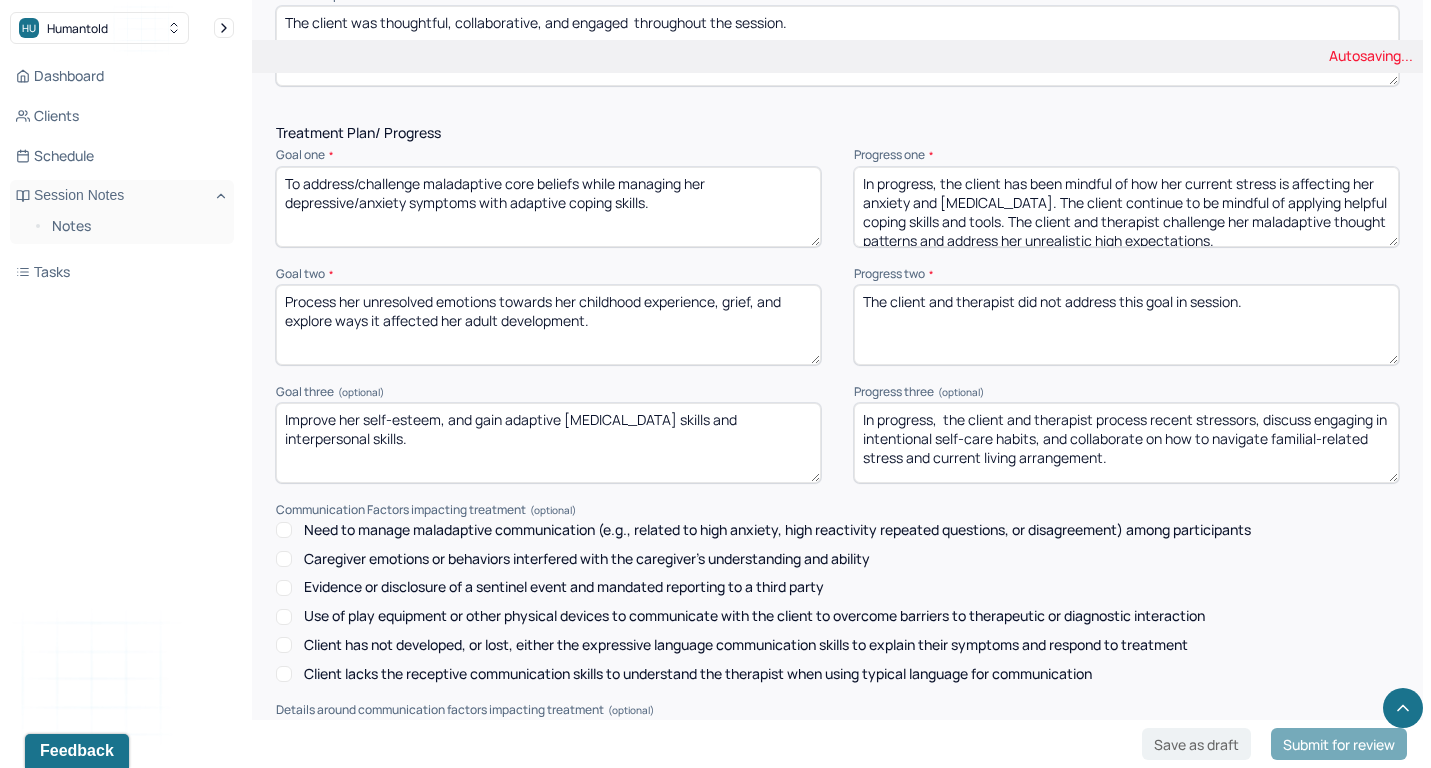 scroll, scrollTop: 2505, scrollLeft: 0, axis: vertical 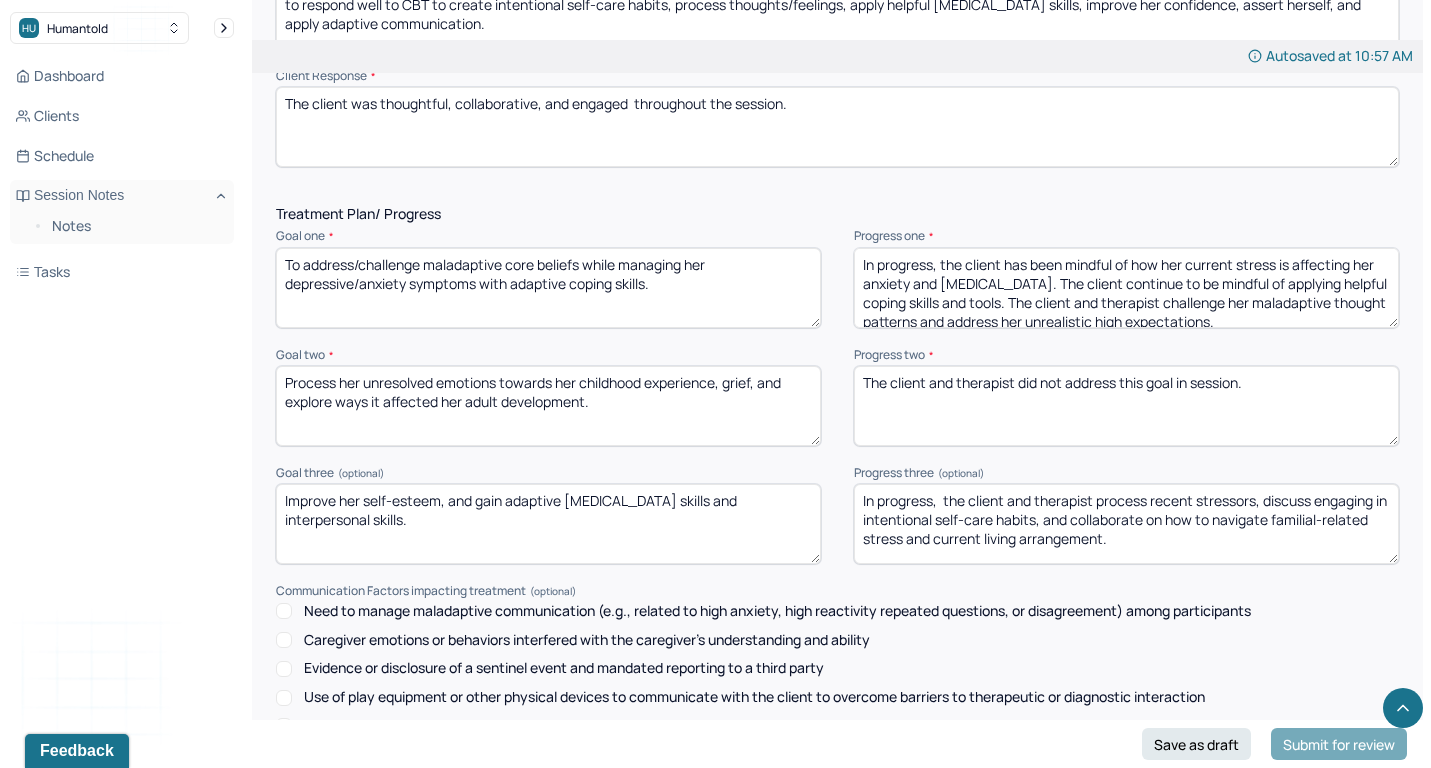 drag, startPoint x: 939, startPoint y: 222, endPoint x: 1067, endPoint y: 337, distance: 172.07266 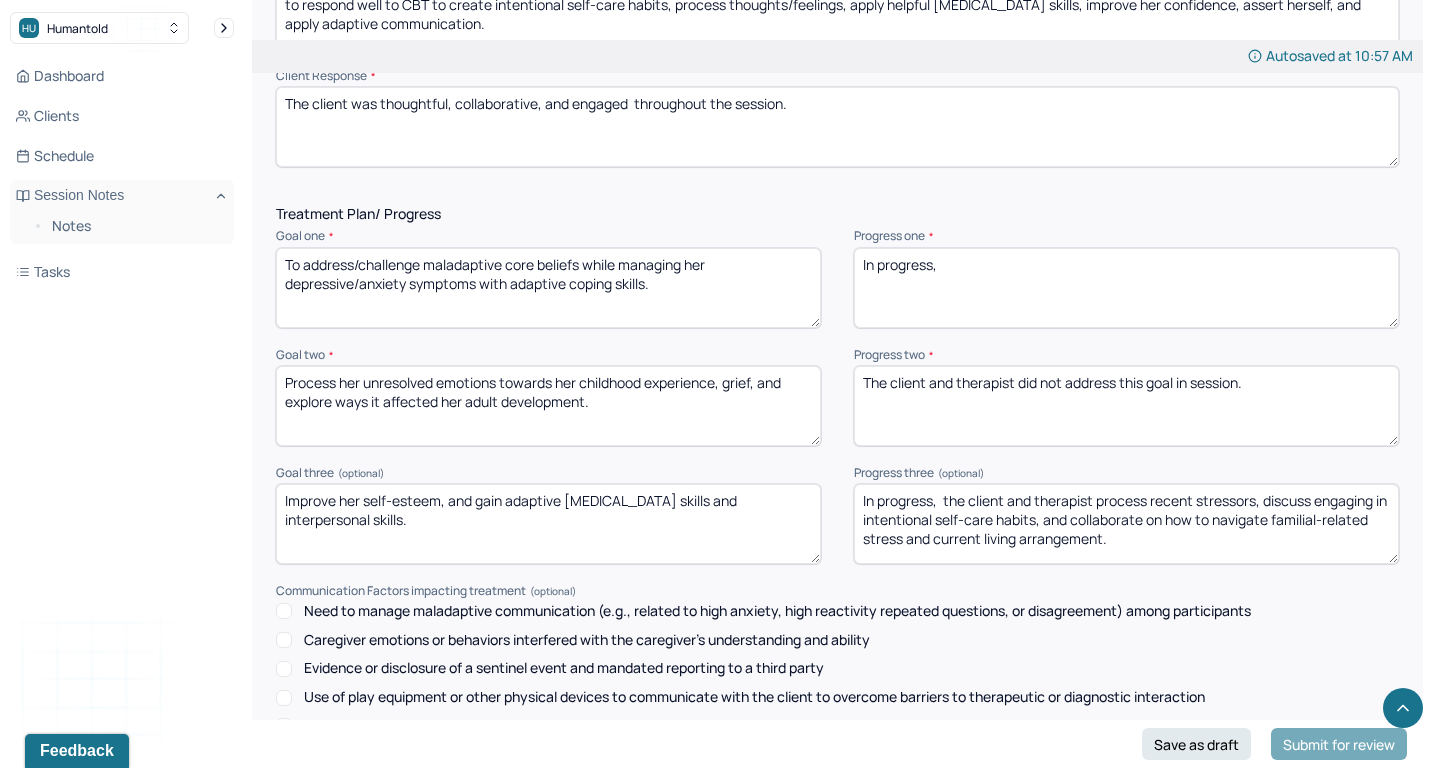 scroll, scrollTop: 0, scrollLeft: 0, axis: both 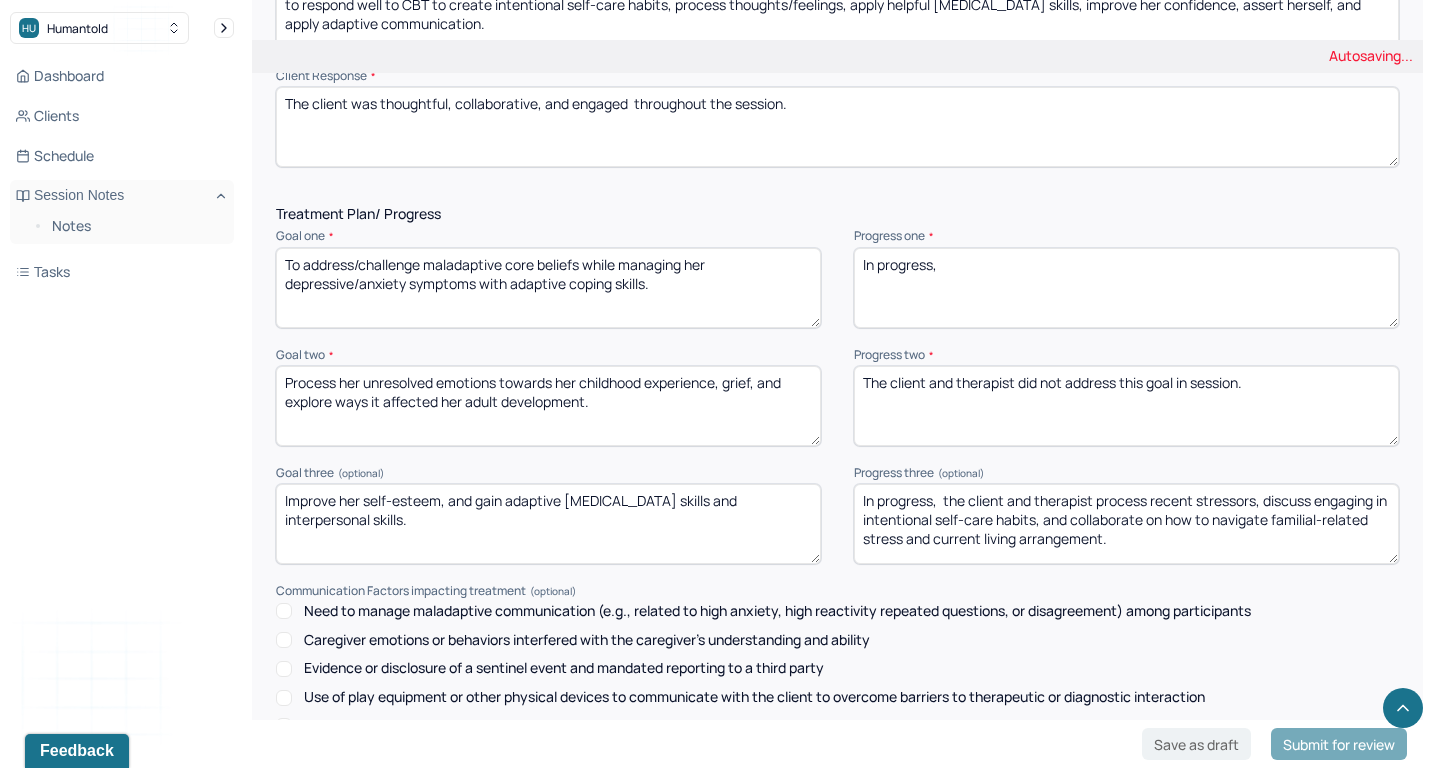 drag, startPoint x: 946, startPoint y: 464, endPoint x: 1067, endPoint y: 580, distance: 167.6216 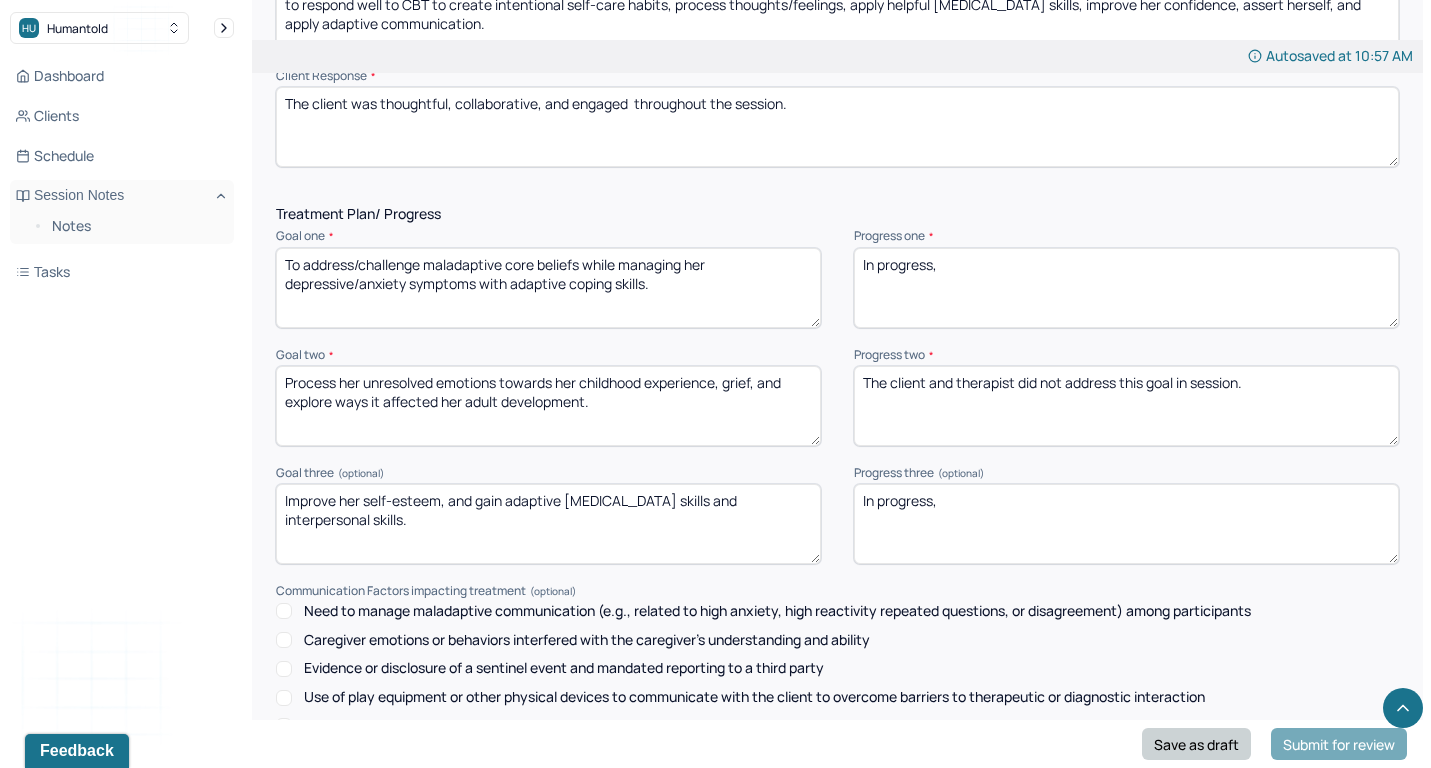 type on "In progress," 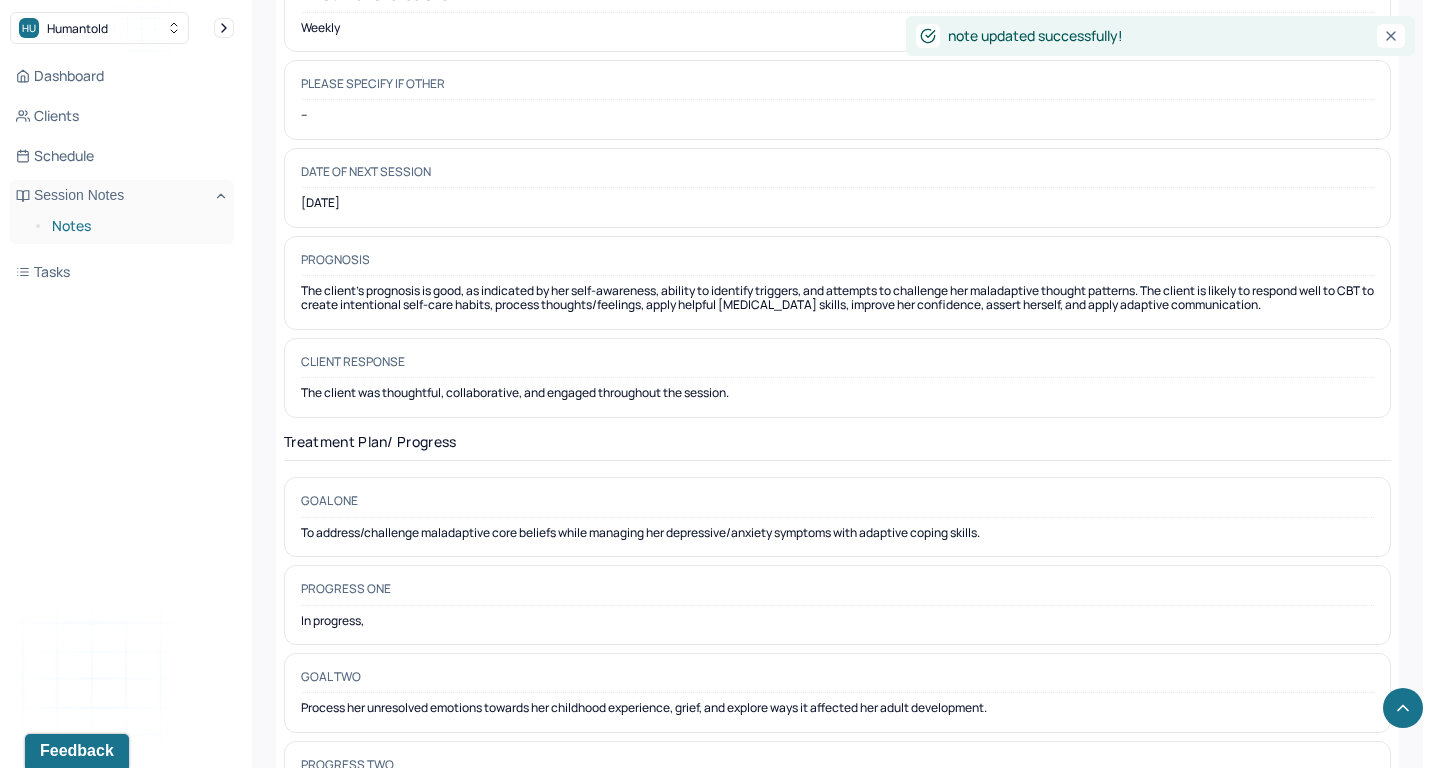 click on "Notes" at bounding box center [135, 226] 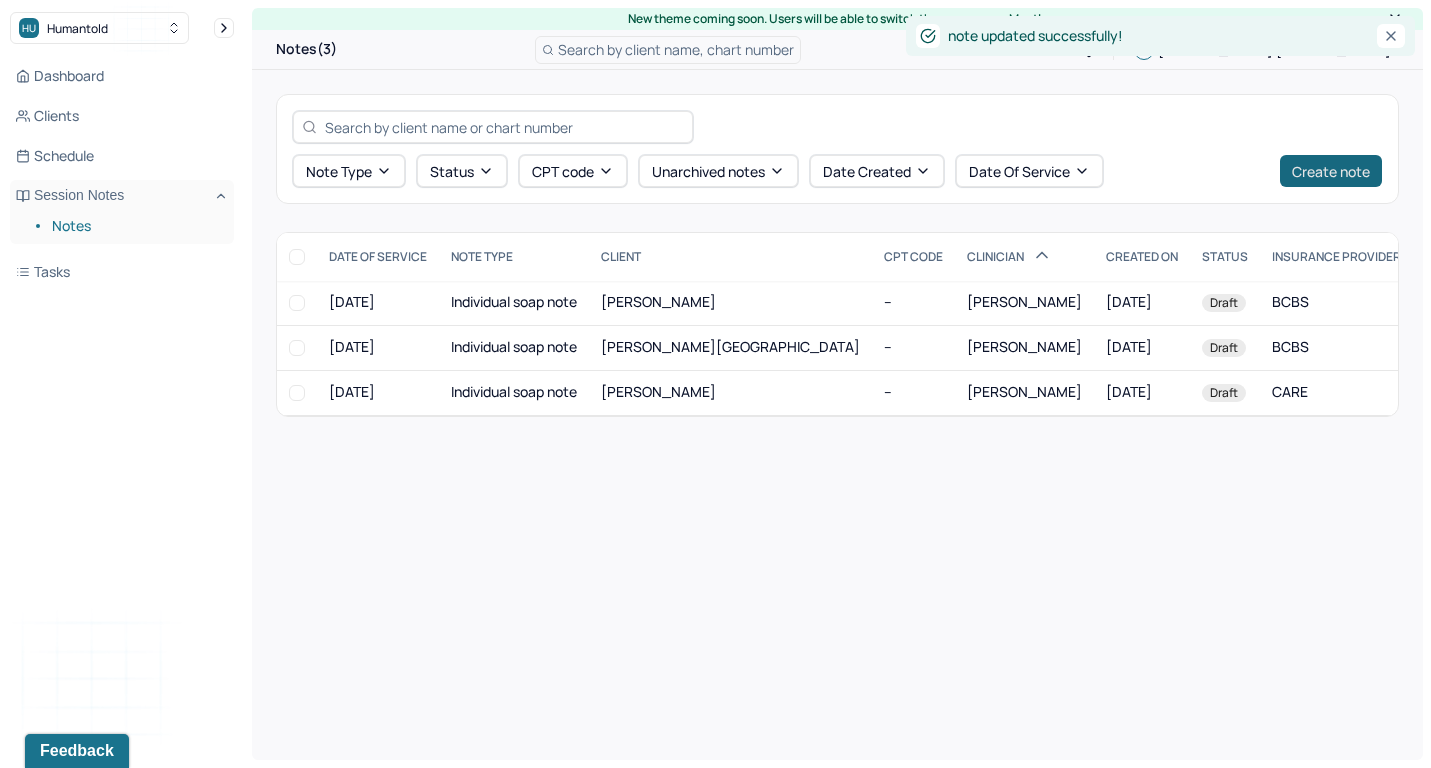 click on "Create note" at bounding box center (1331, 171) 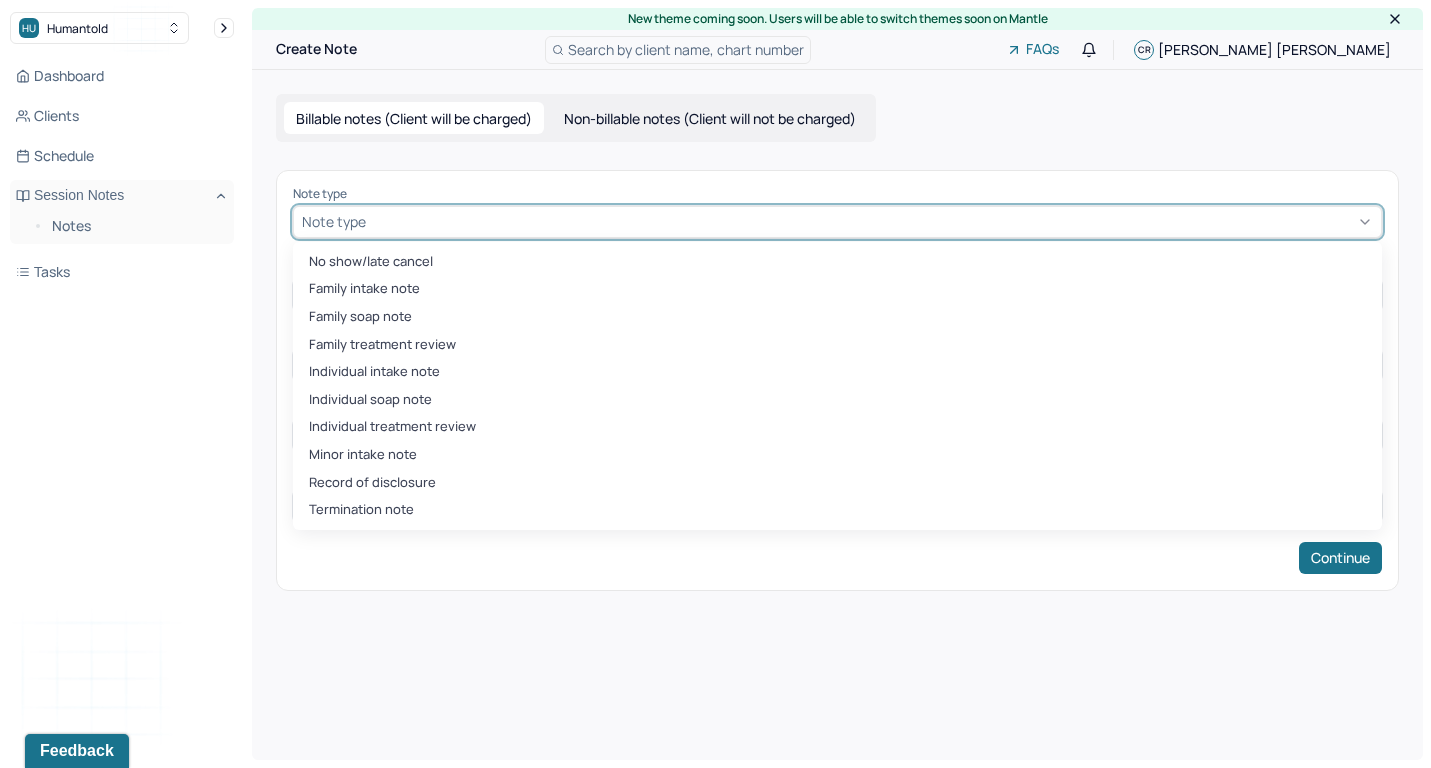 click on "Note type" at bounding box center (837, 222) 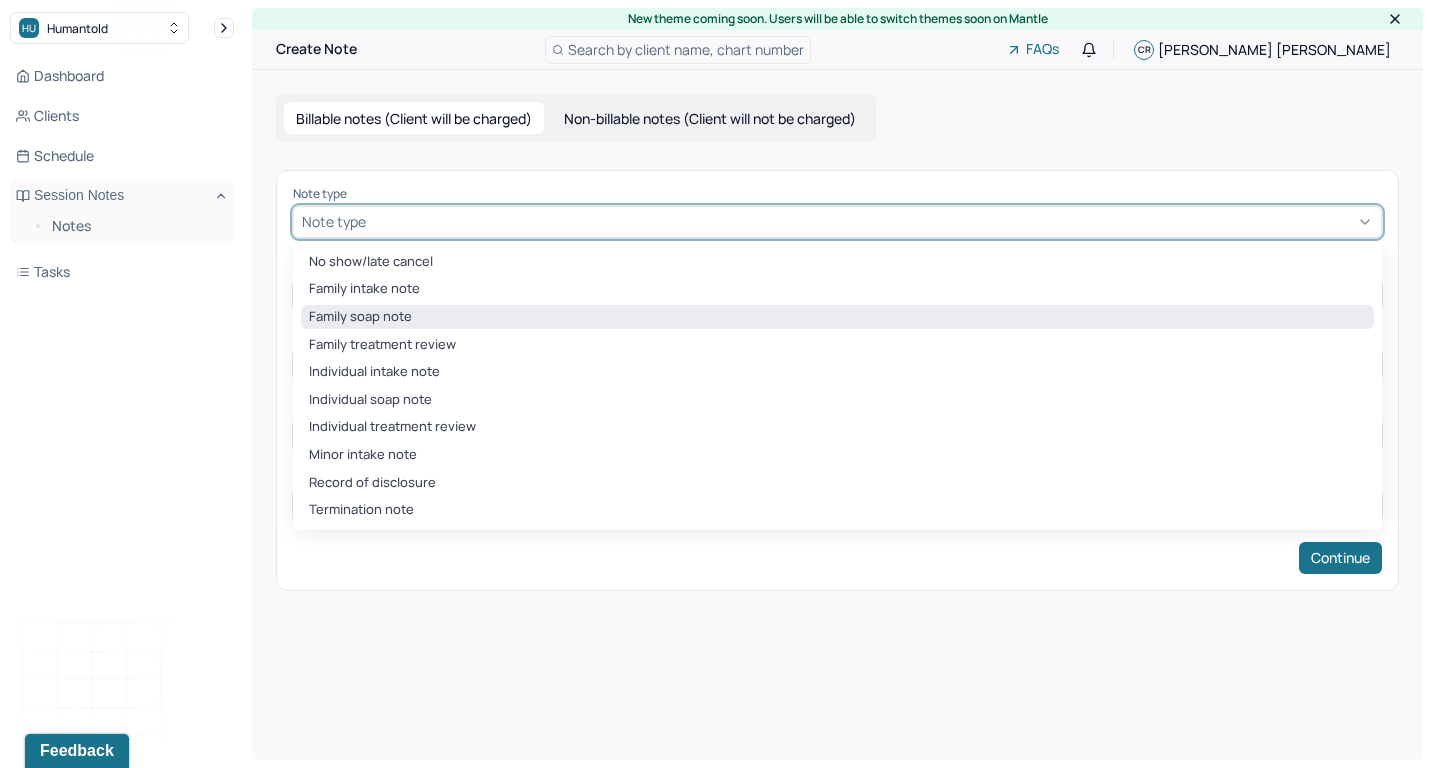 click on "Family soap note" at bounding box center (837, 317) 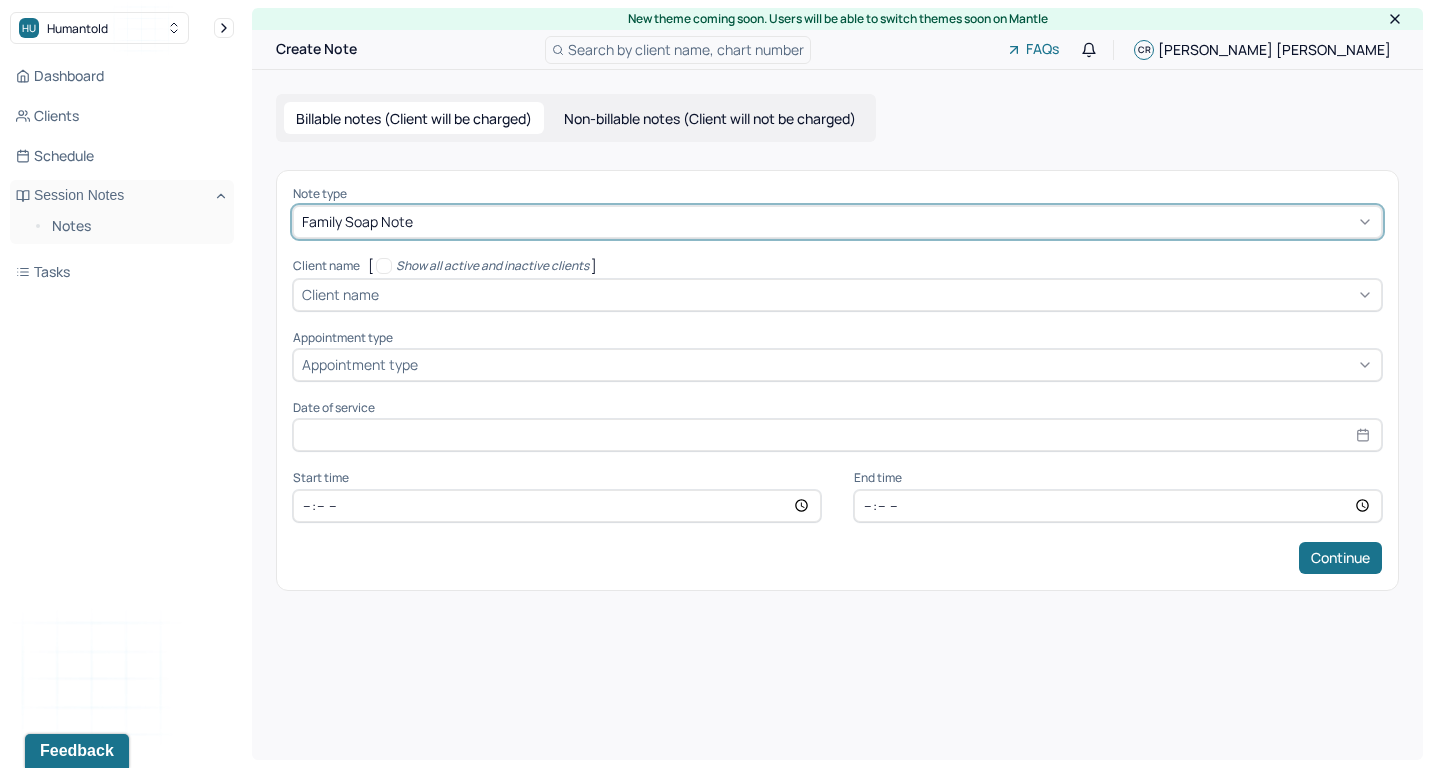 click at bounding box center (878, 294) 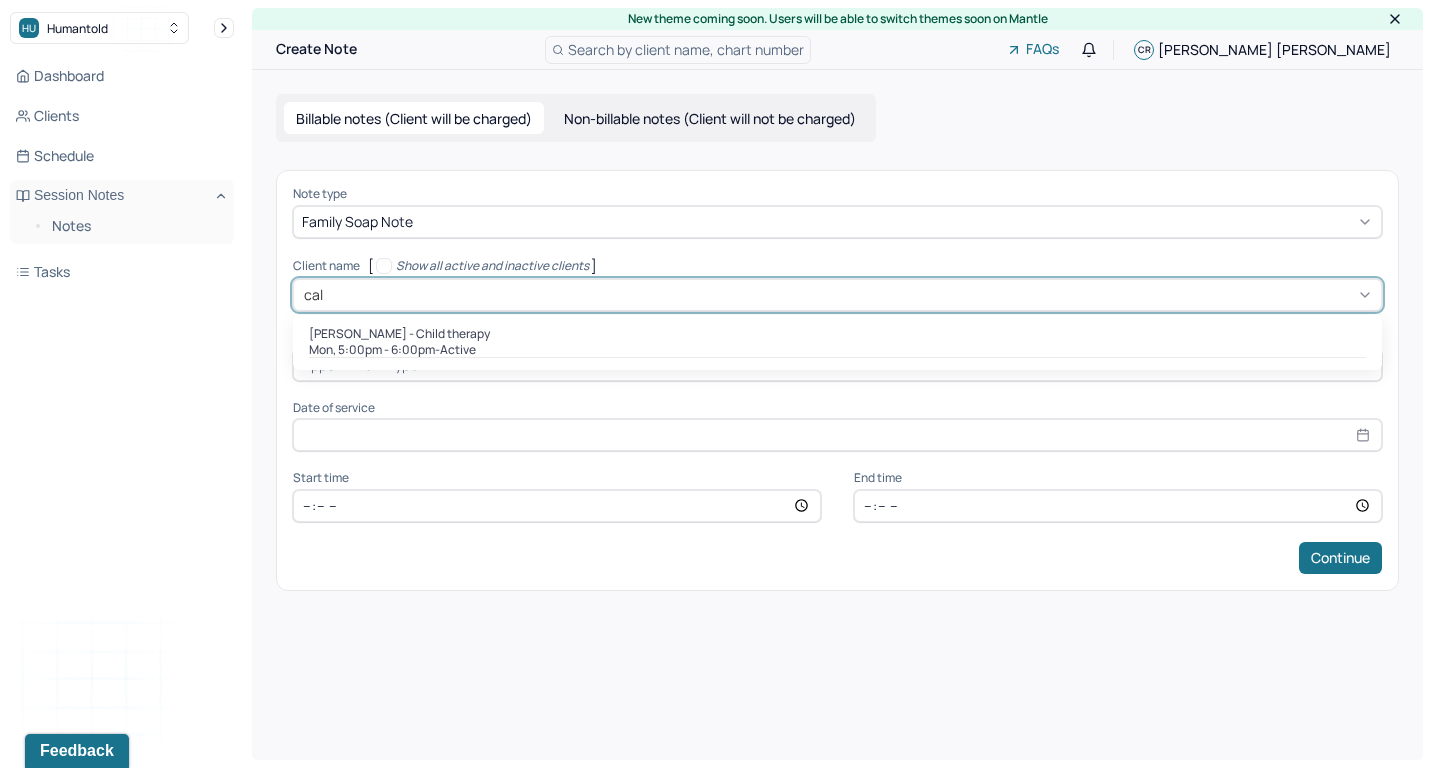 type on "cal" 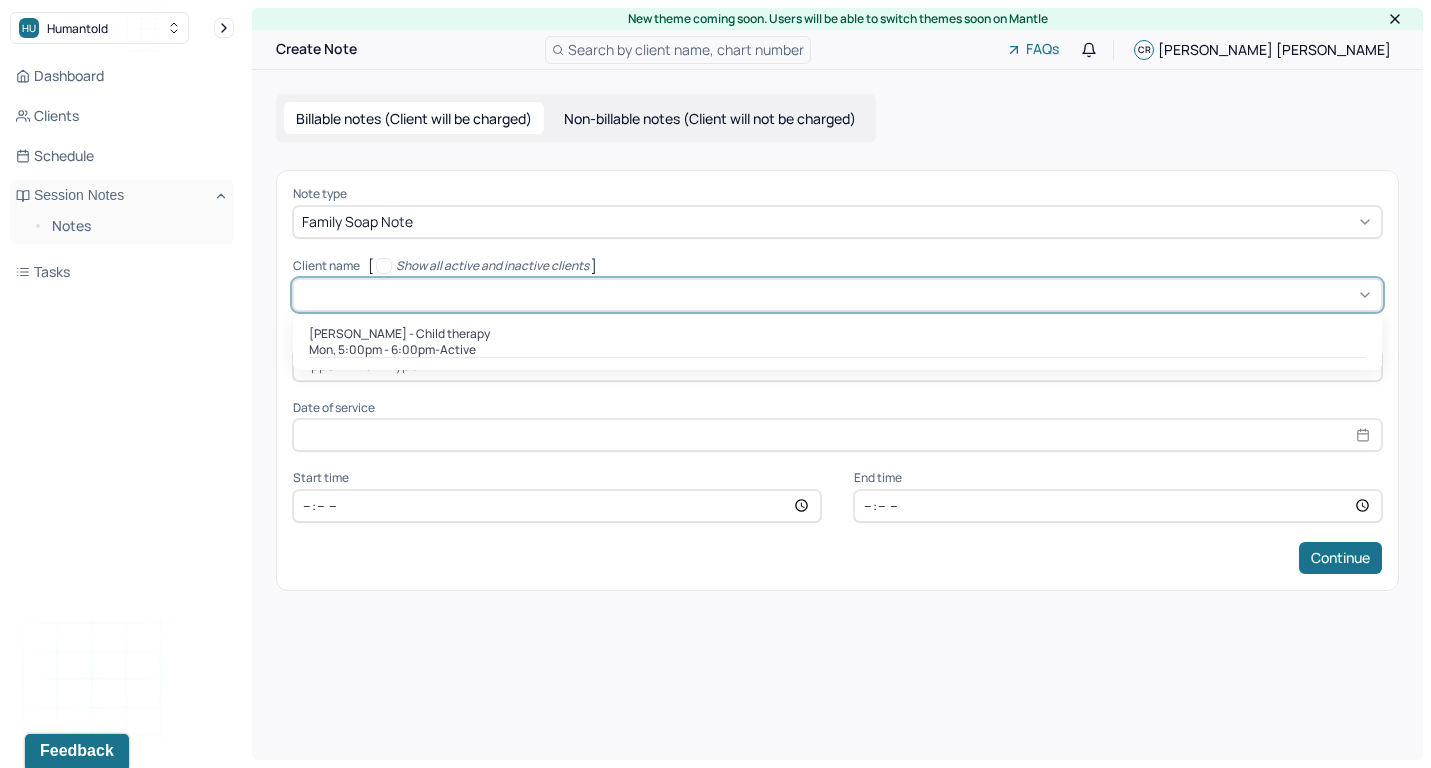 click on "Client name [ Show all active and inactive clients ]" at bounding box center [837, 266] 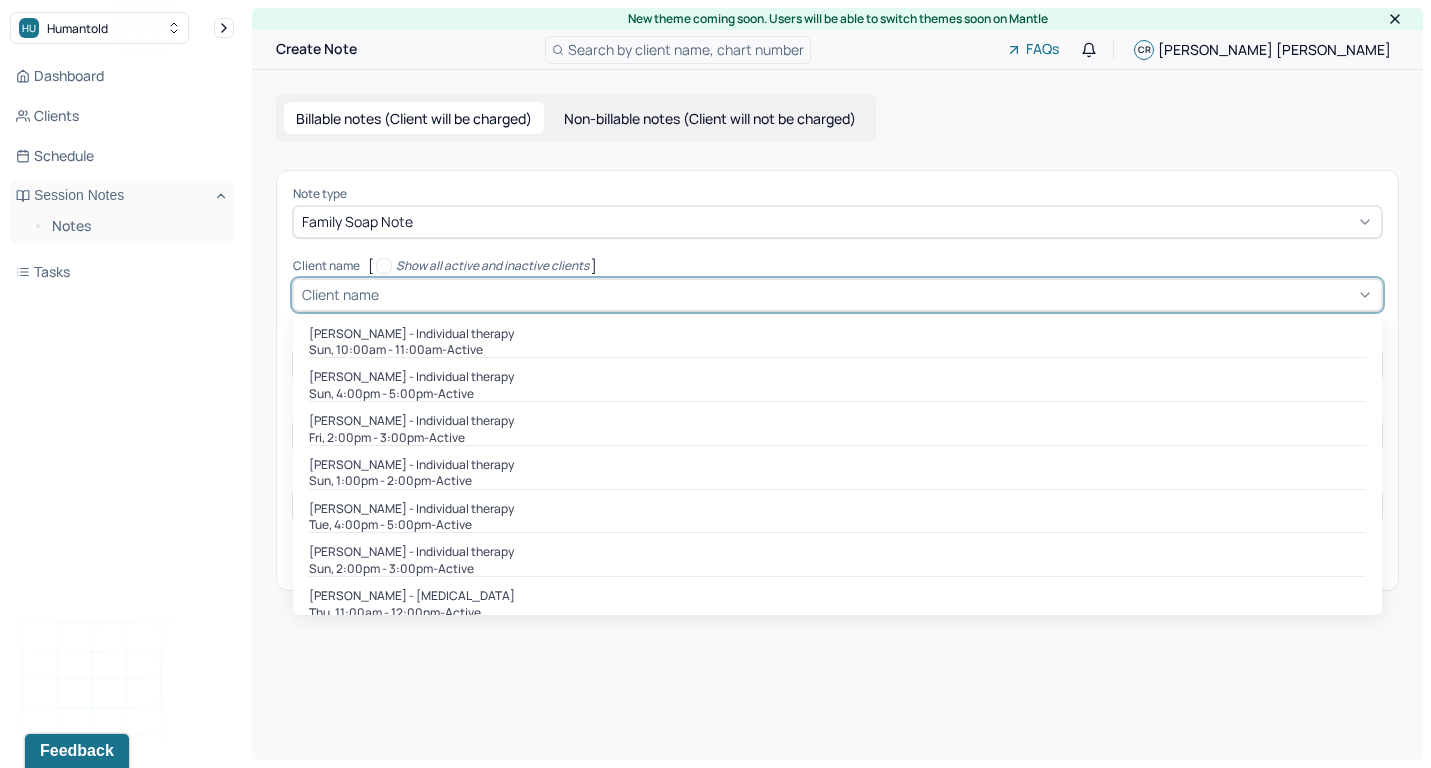 click at bounding box center [878, 294] 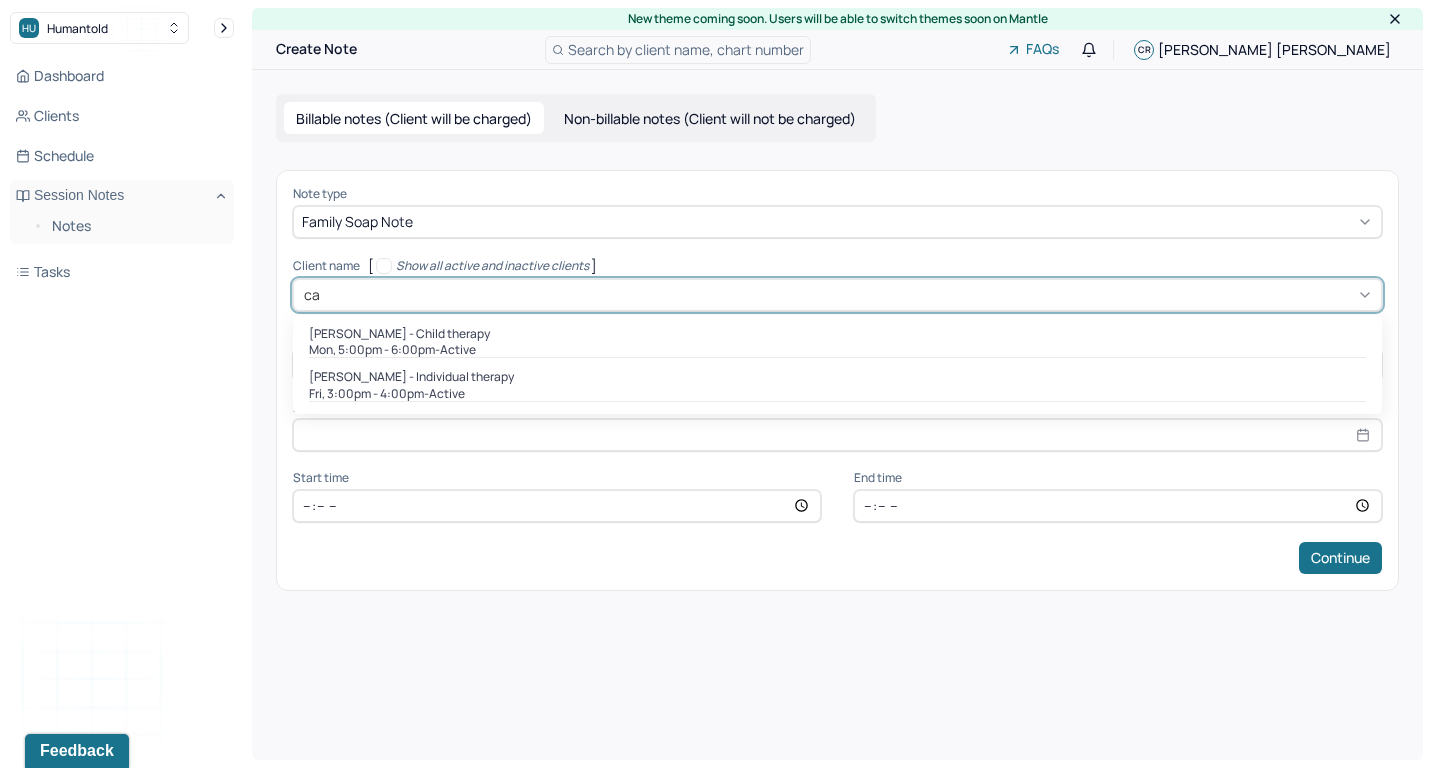 type on "cal" 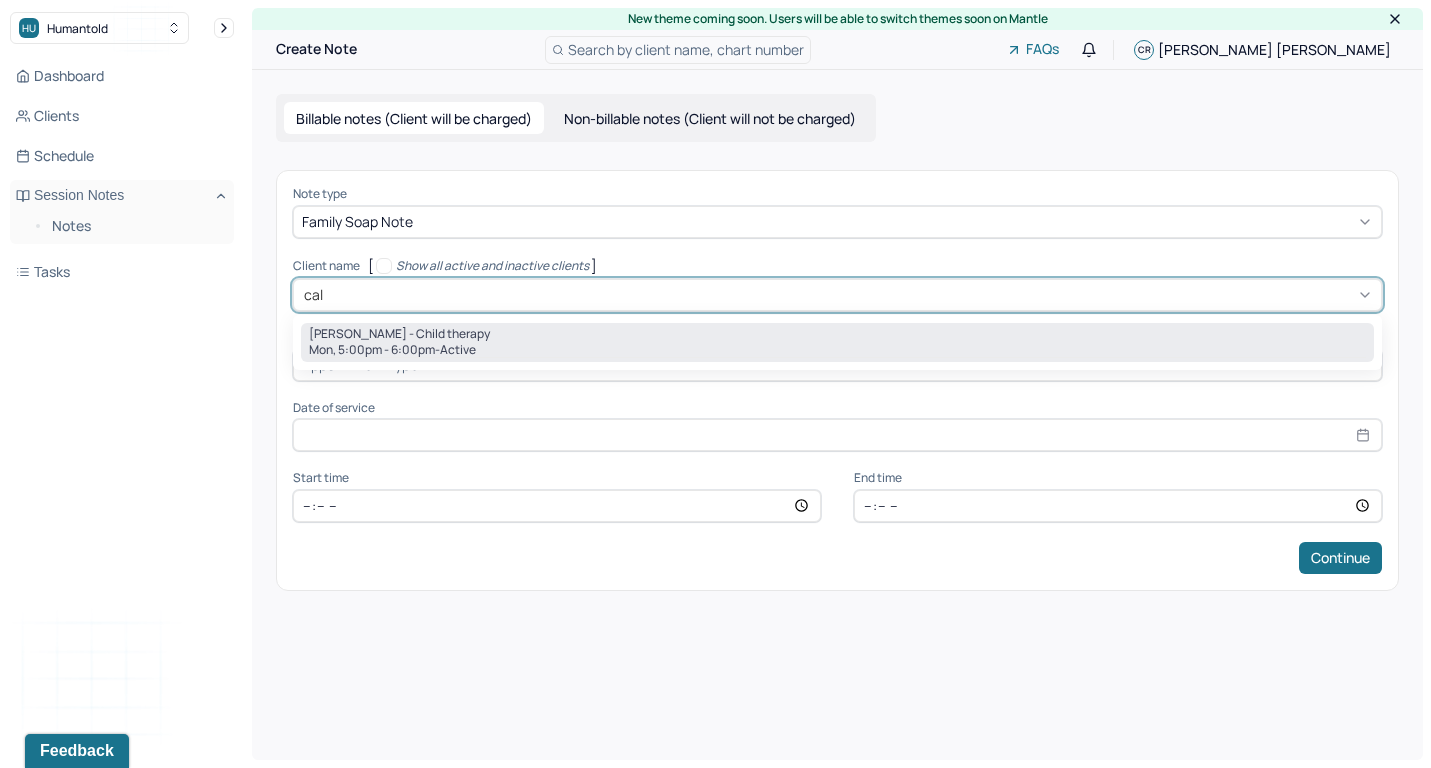 click on "Mon, 5:00pm - 6:00pm  -  active" at bounding box center [837, 350] 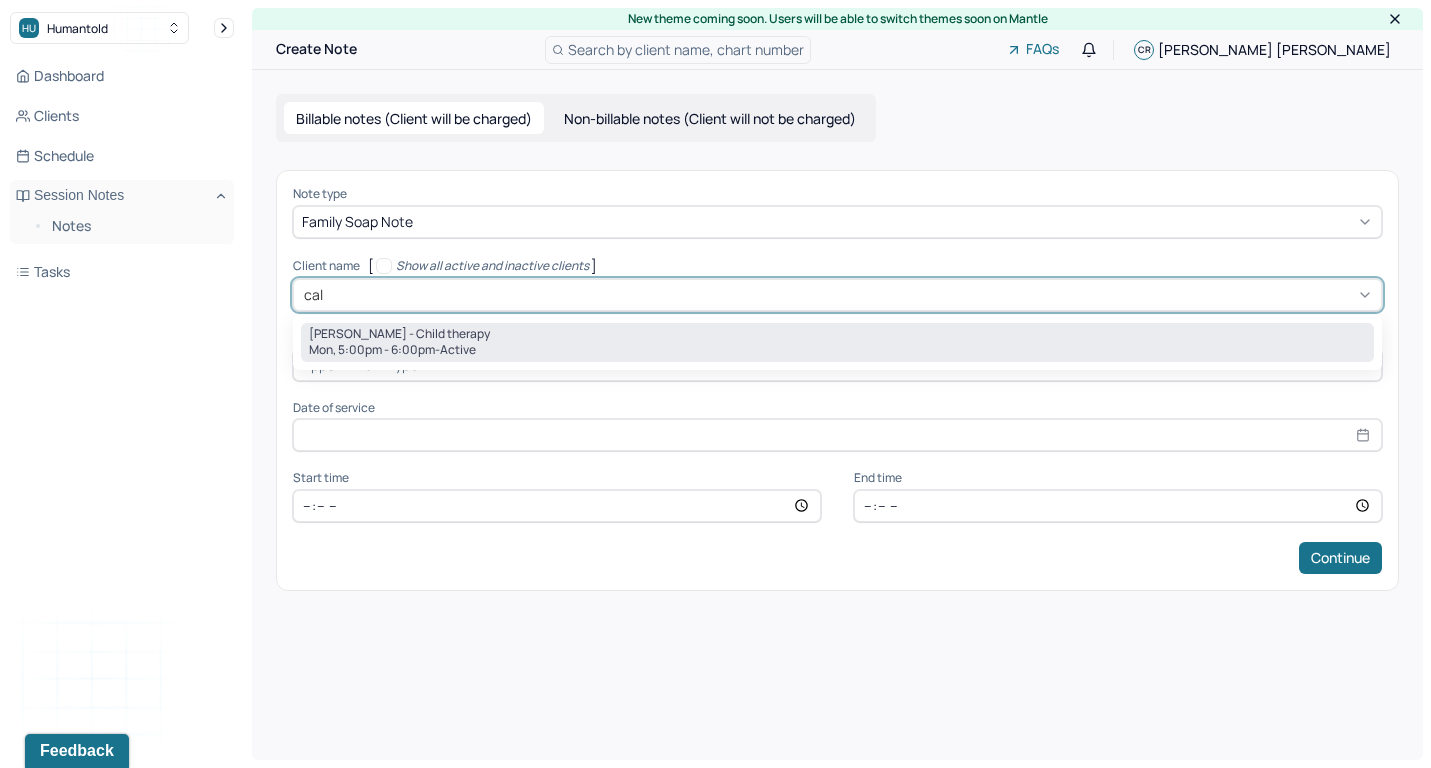 type 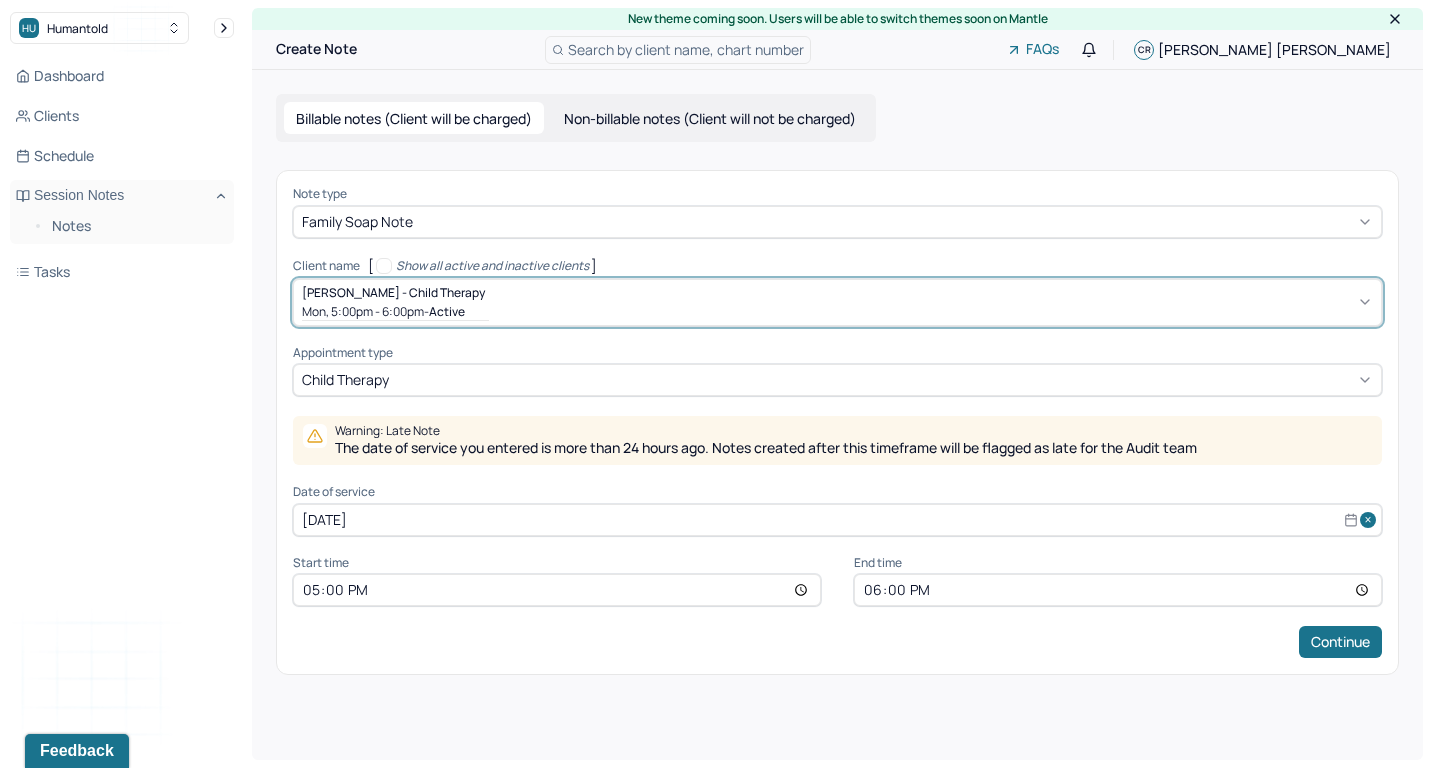 click on "[DATE]" at bounding box center [837, 520] 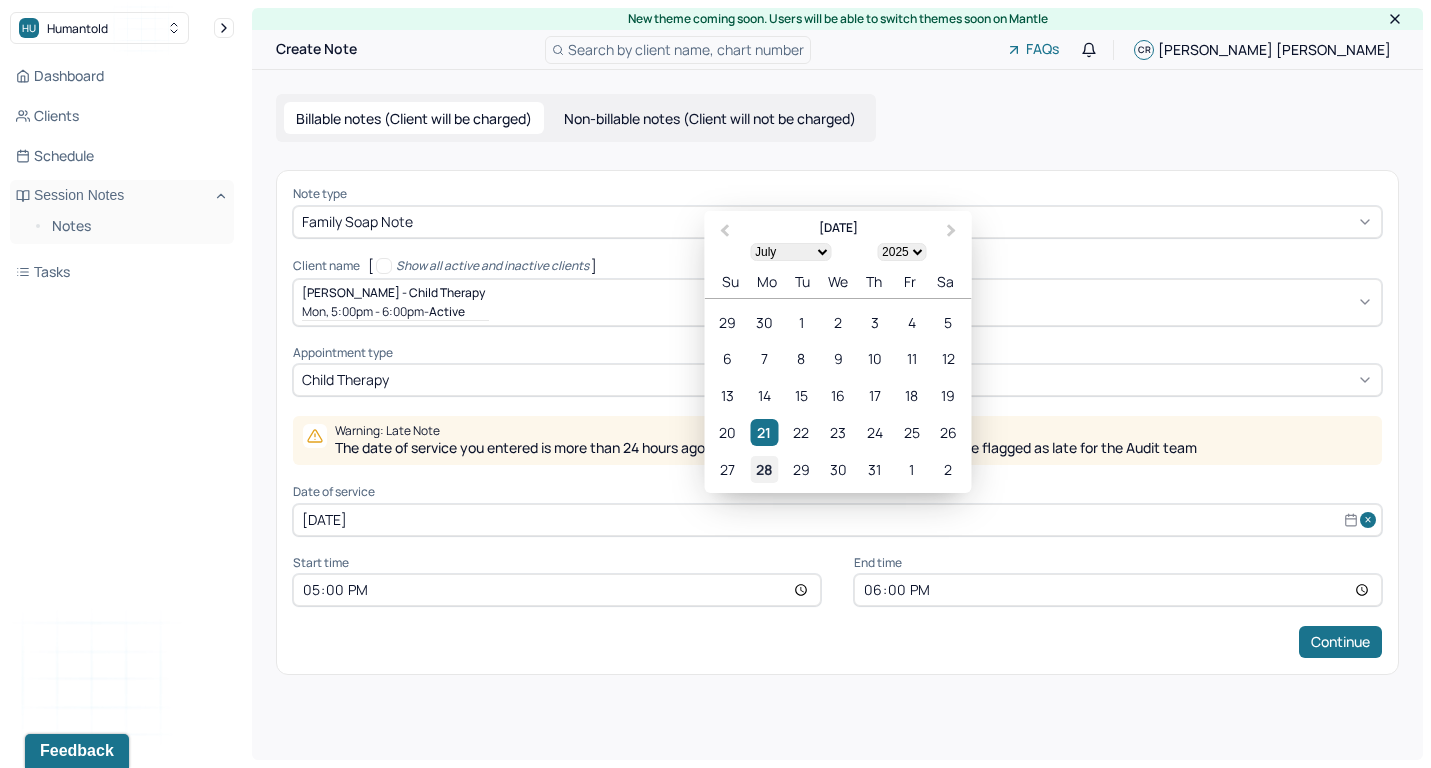 click on "28" at bounding box center (764, 468) 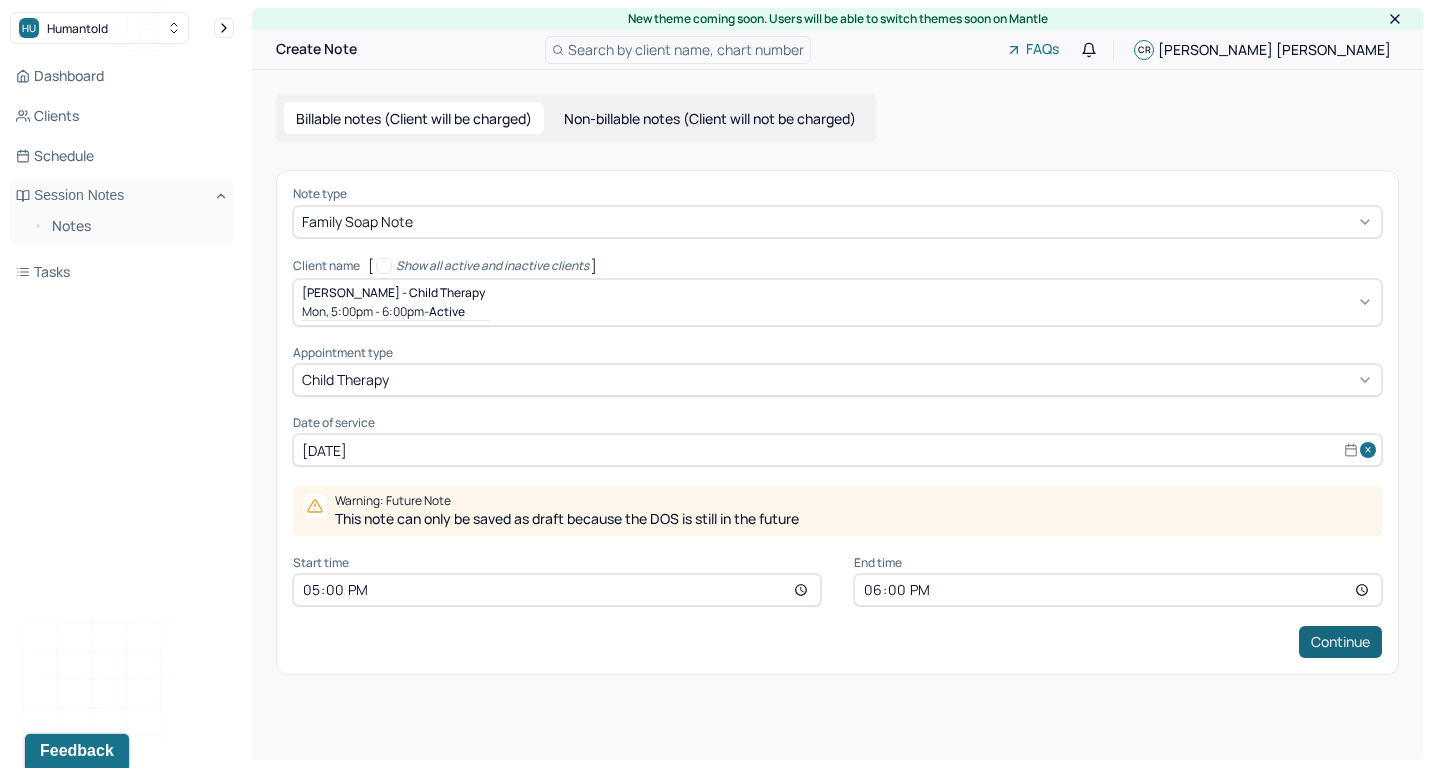 click on "Continue" at bounding box center [1340, 642] 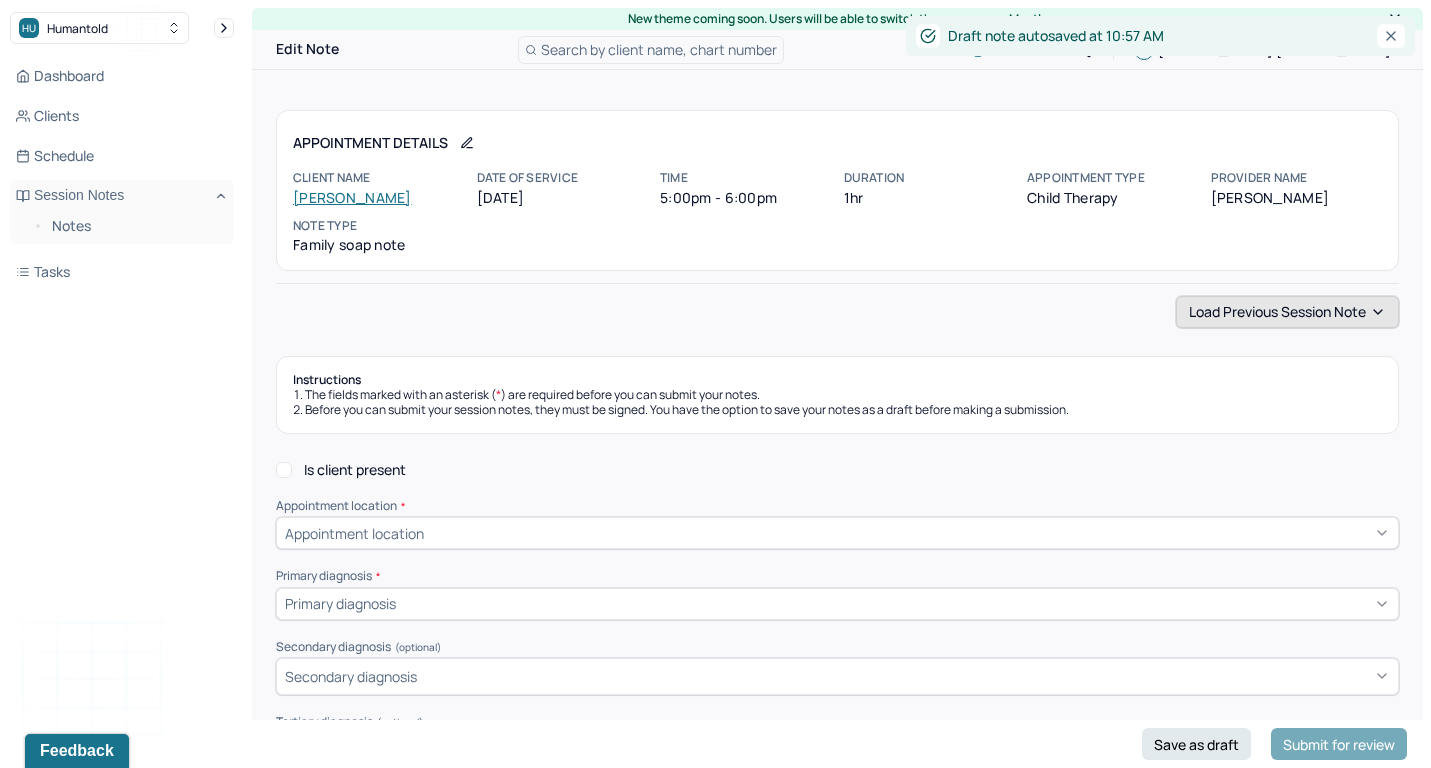 click on "Load previous session note" at bounding box center [1287, 312] 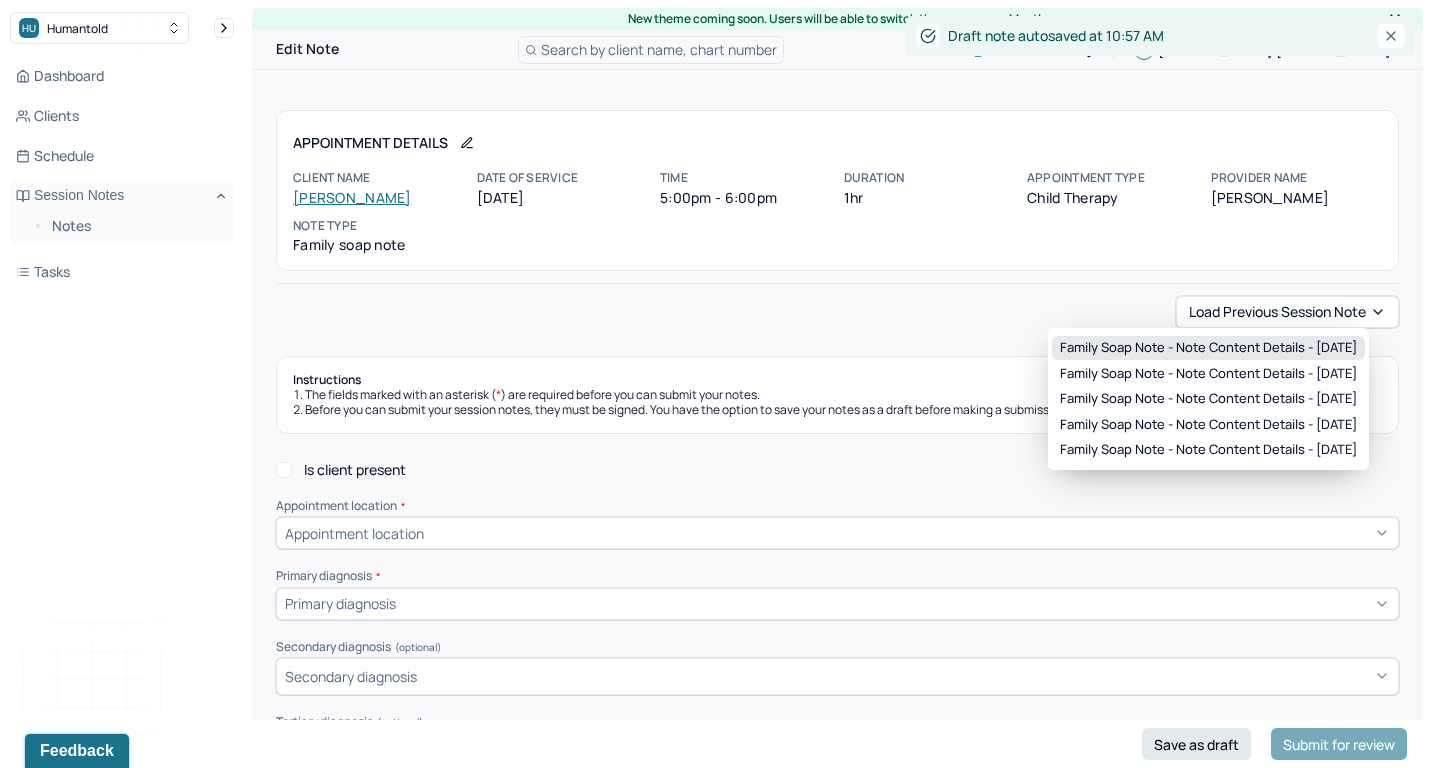 click on "Family soap note   - Note content Details -   [DATE]" at bounding box center [1208, 348] 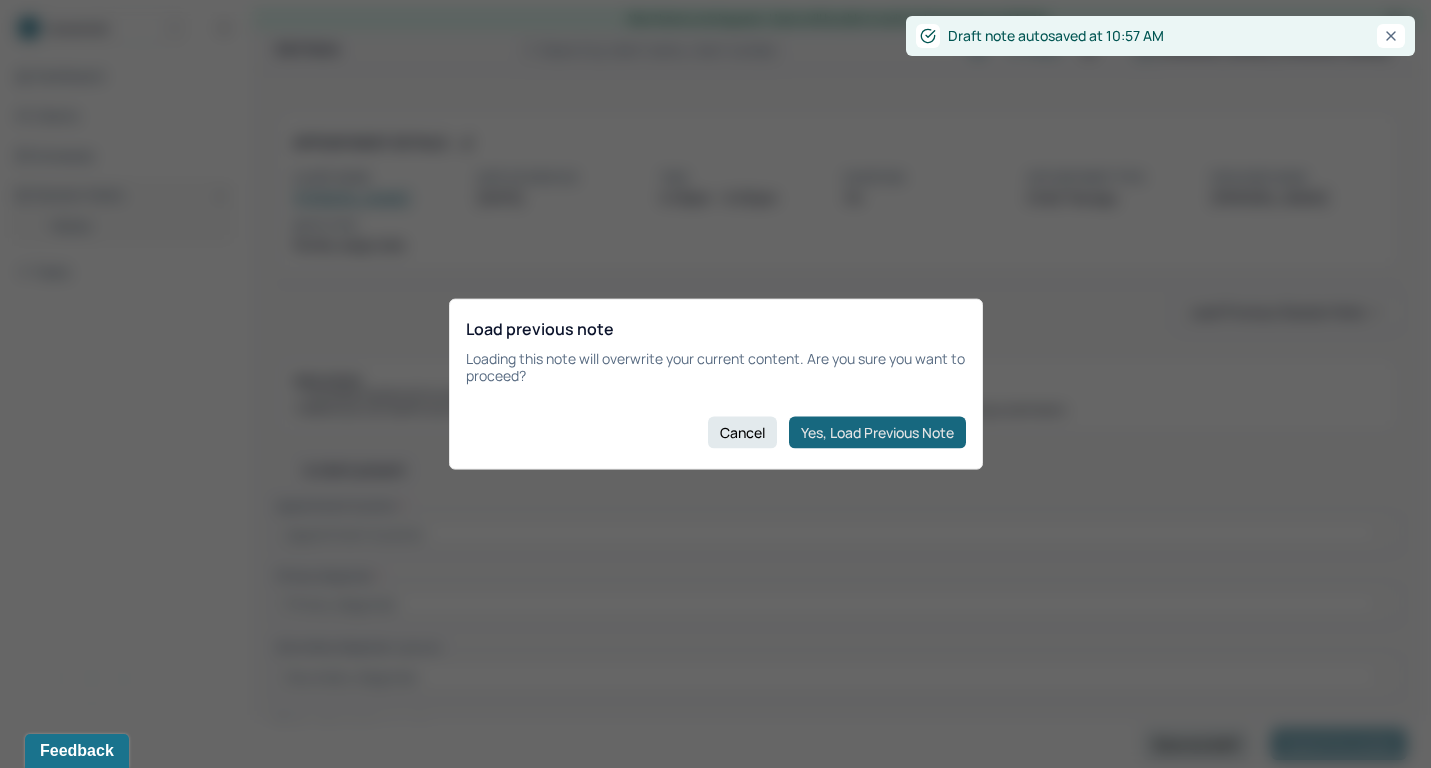 click on "Yes, Load Previous Note" at bounding box center (877, 432) 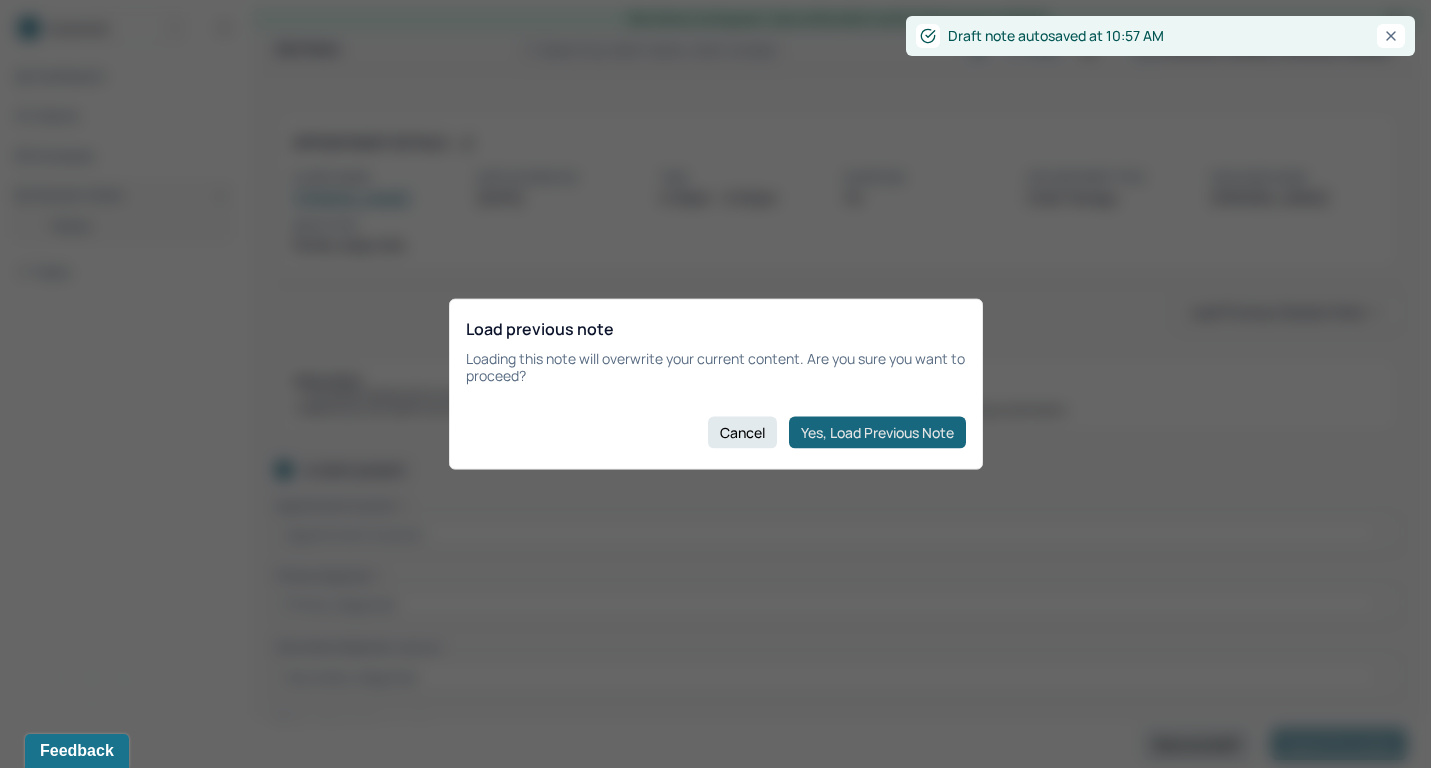 checkbox on "true" 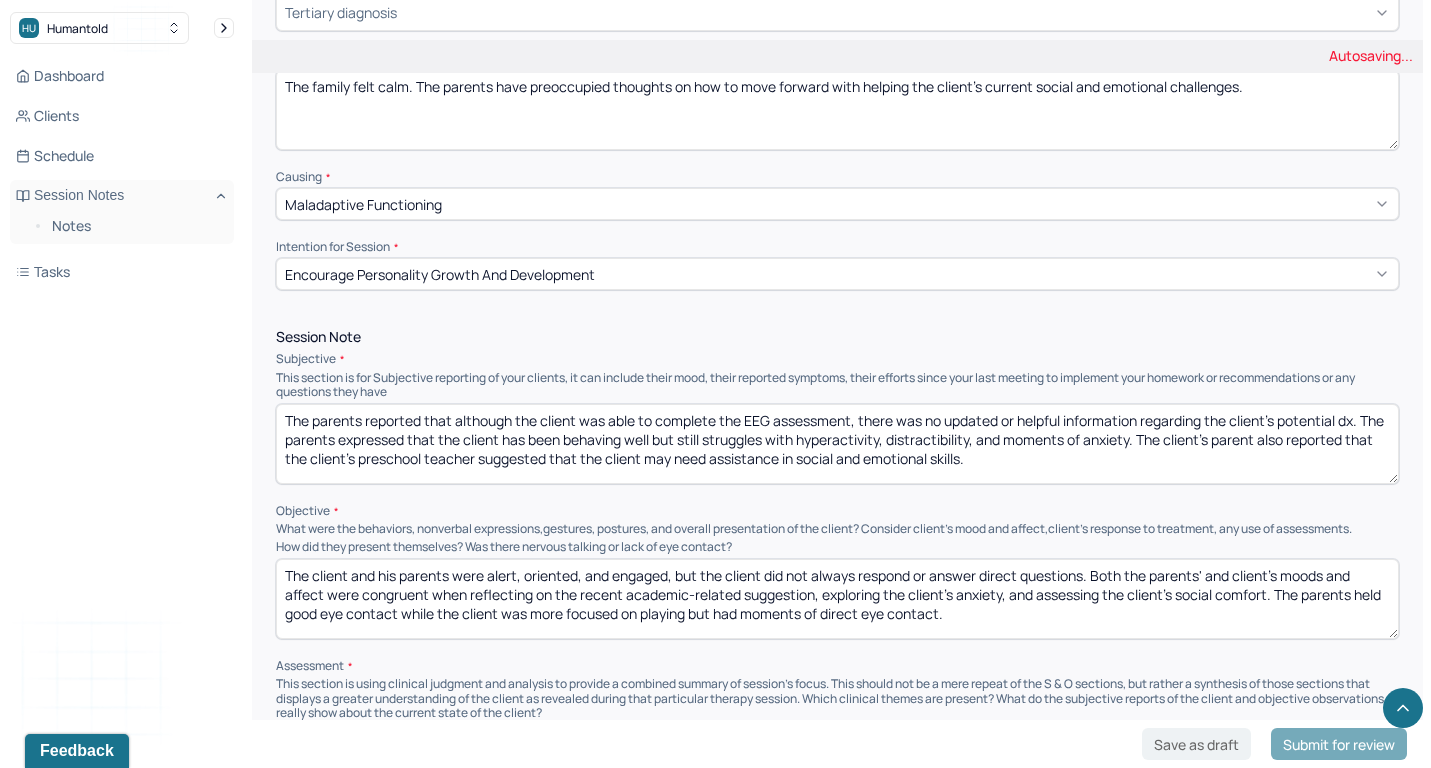 scroll, scrollTop: 497, scrollLeft: 0, axis: vertical 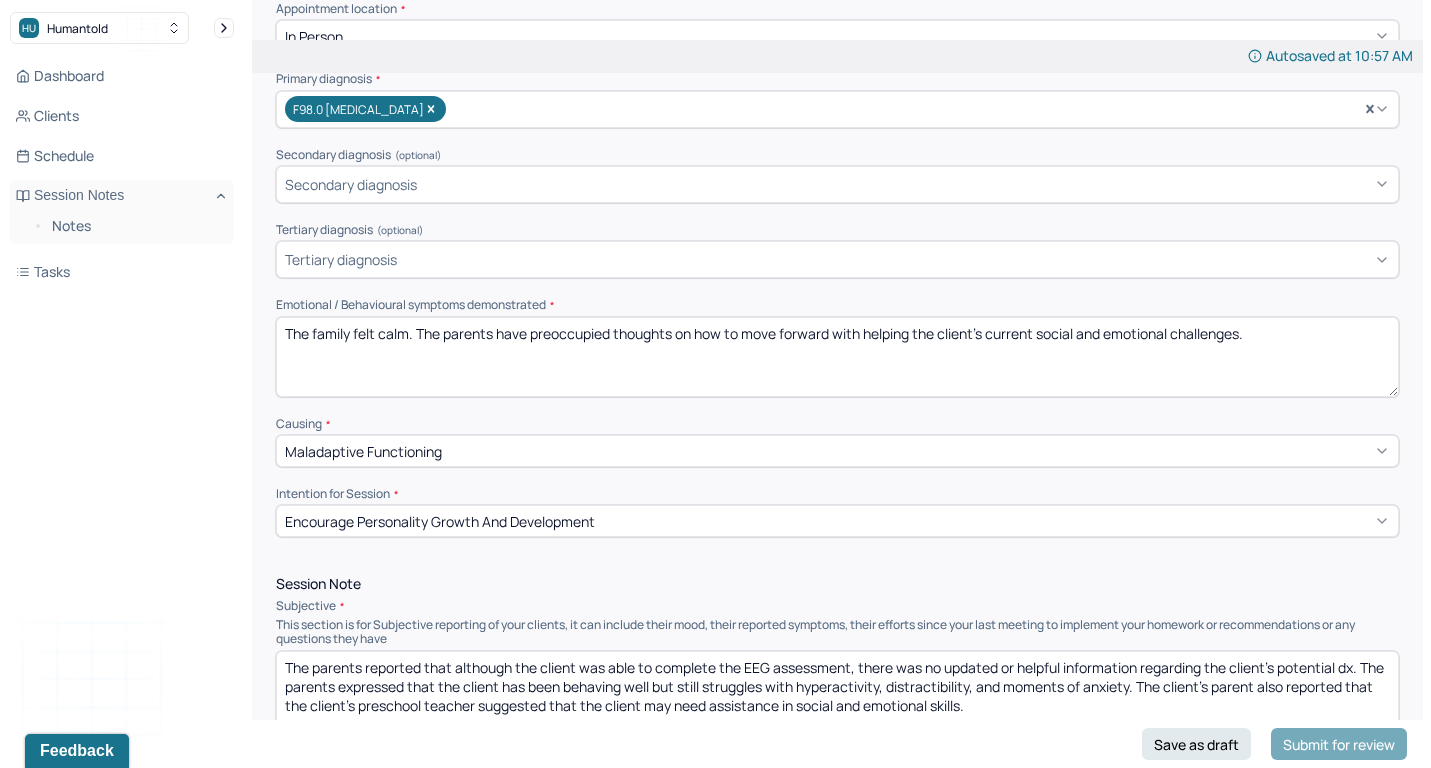 click on "The family felt calm. The parents have preoccupied thoughts on how to move forward with helping the client's current social and emotional challenges." at bounding box center [837, 357] 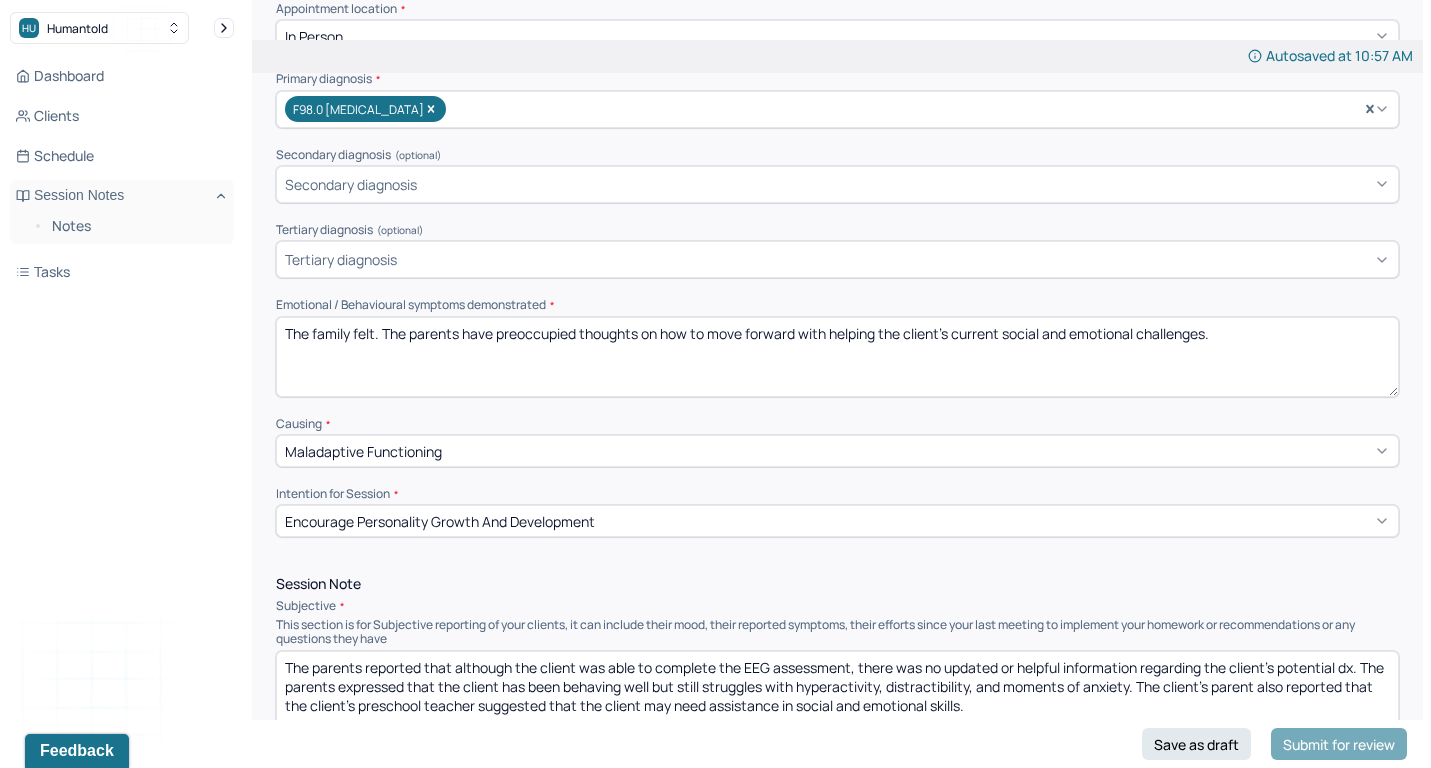 drag, startPoint x: 659, startPoint y: 323, endPoint x: 1313, endPoint y: 380, distance: 656.47925 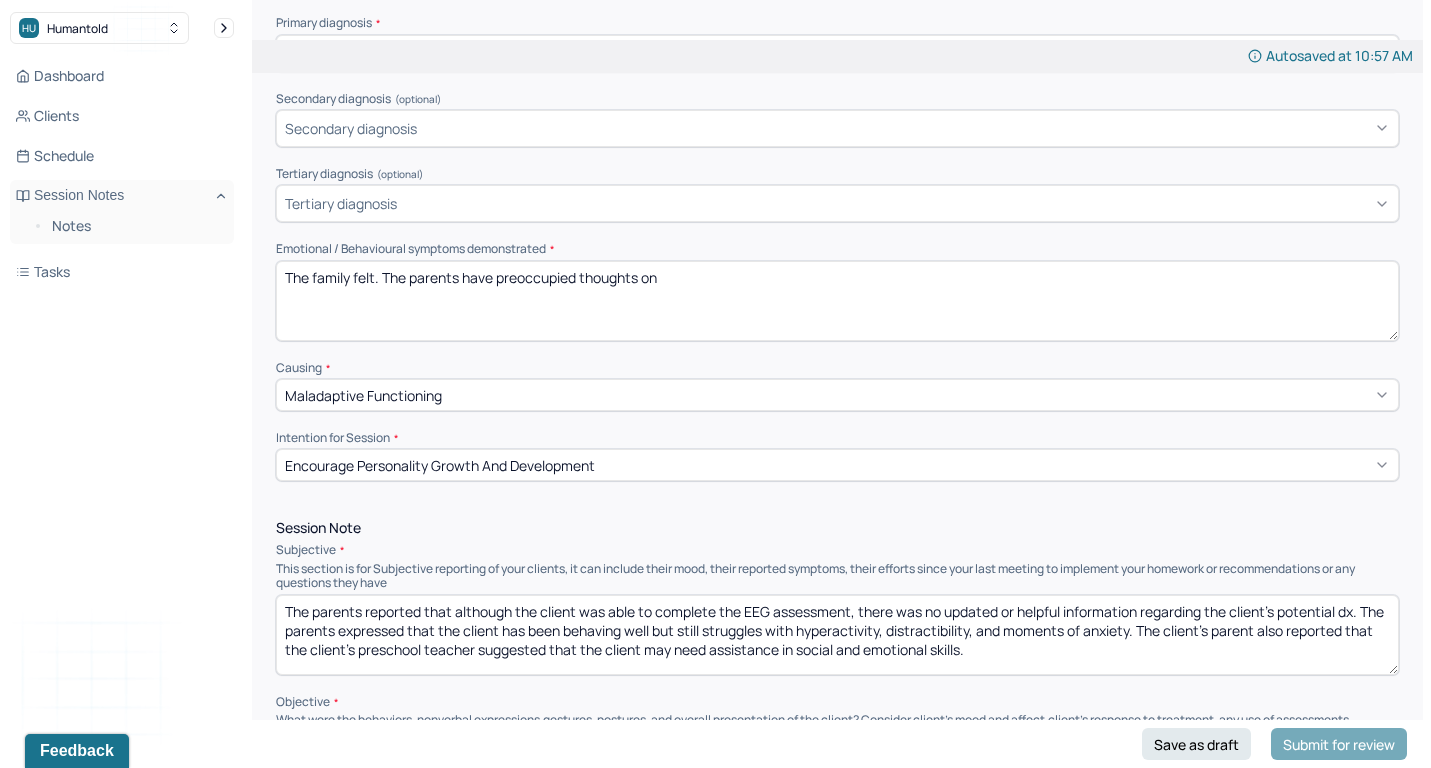 scroll, scrollTop: 615, scrollLeft: 0, axis: vertical 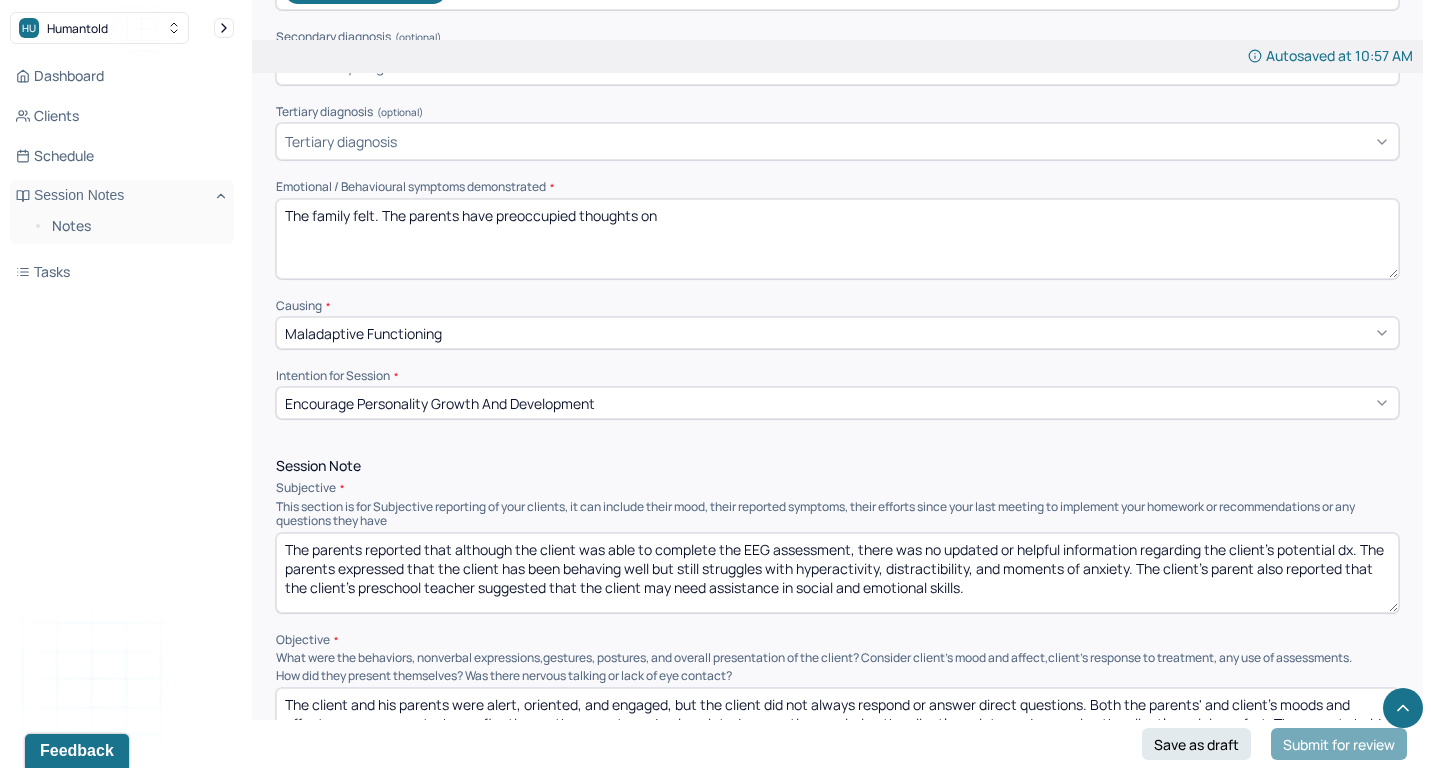 type on "The family felt. The parents have preoccupied thoughts on" 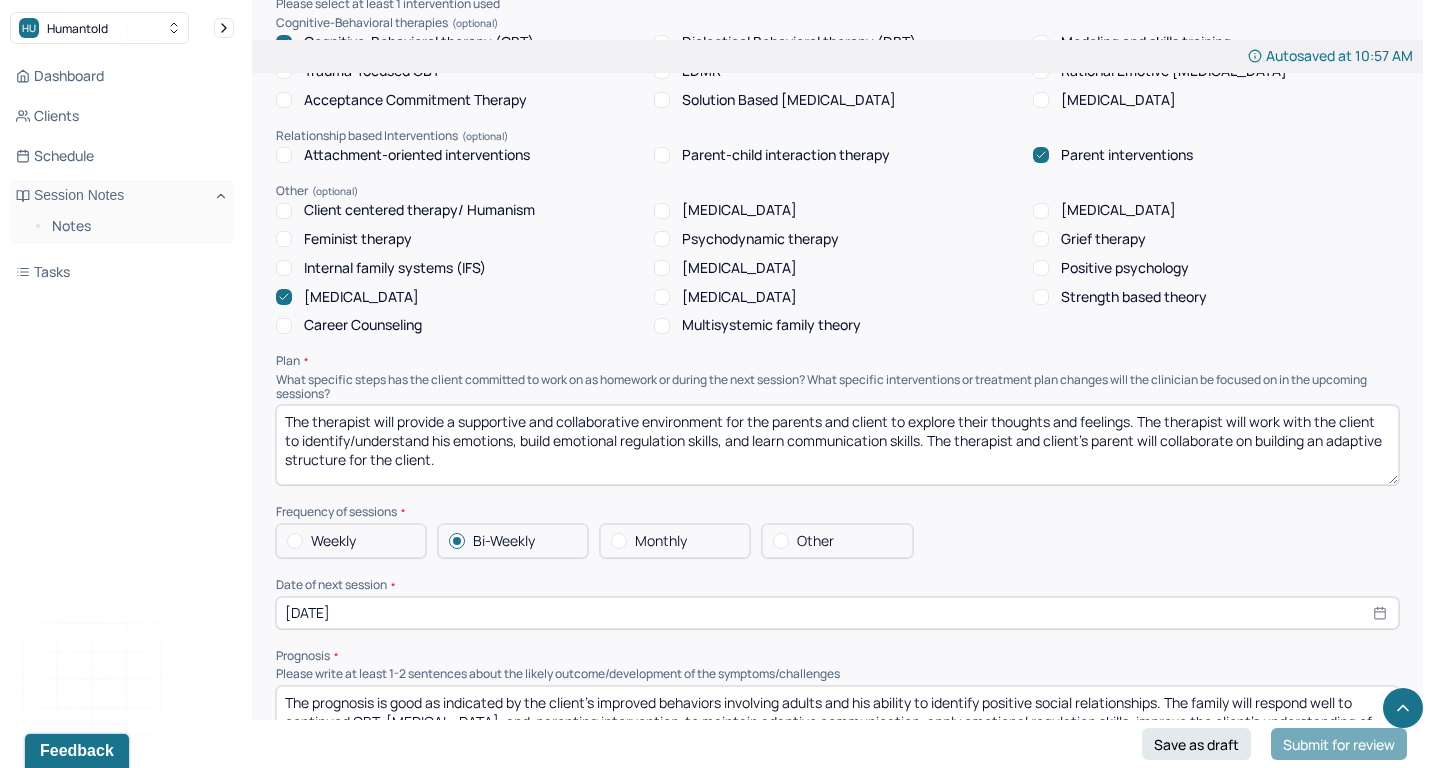 scroll, scrollTop: 1857, scrollLeft: 0, axis: vertical 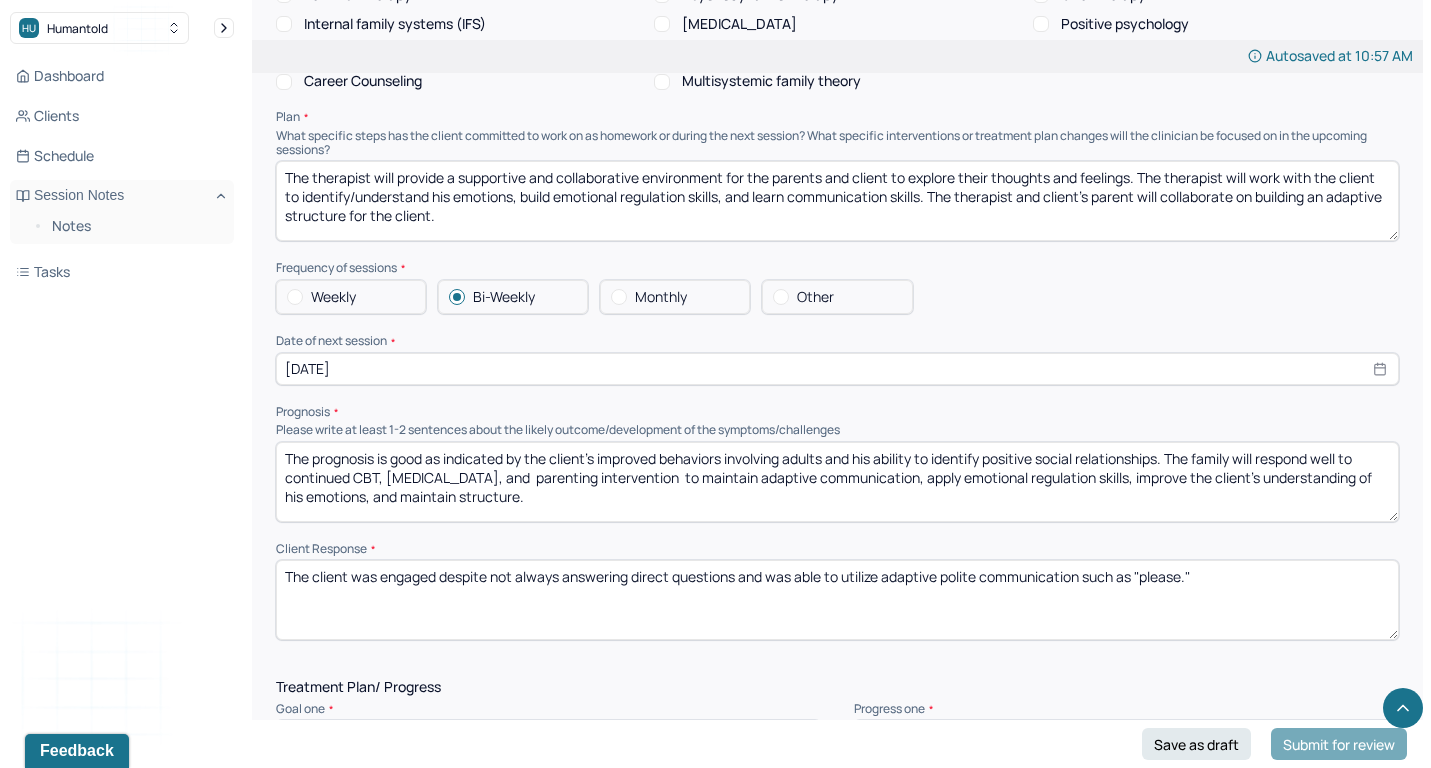 type on "The parents reported that" 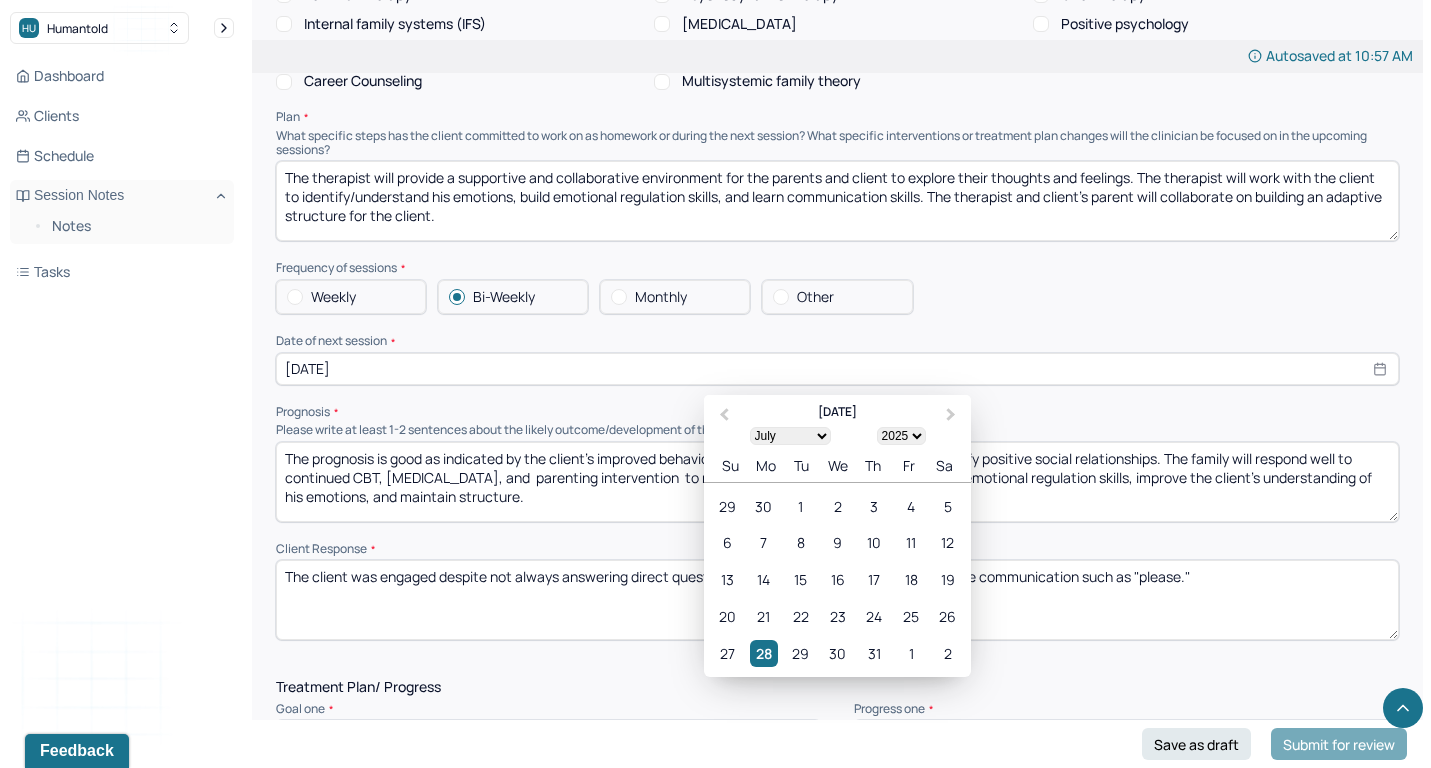 click on "[DATE]" at bounding box center [837, 369] 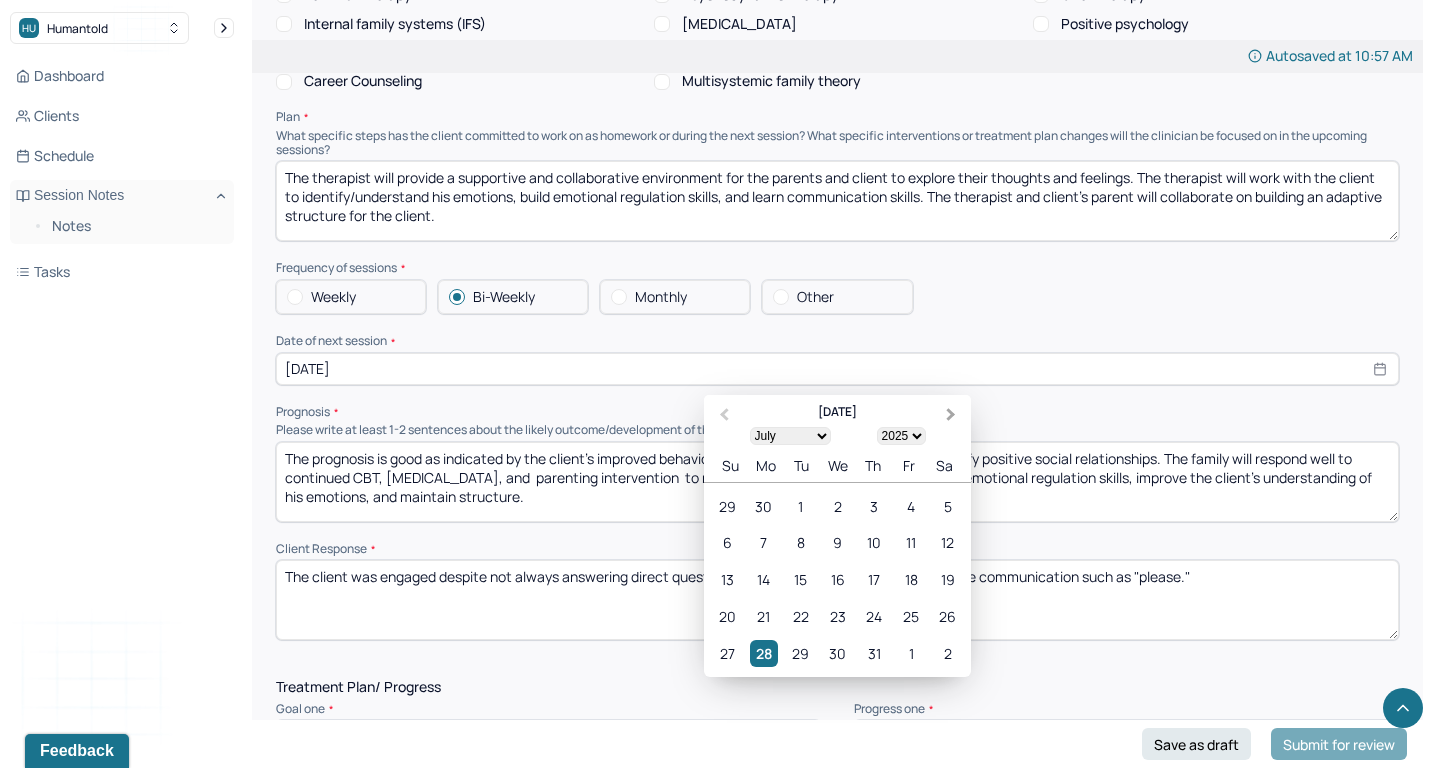 click on "Next Month" at bounding box center (951, 414) 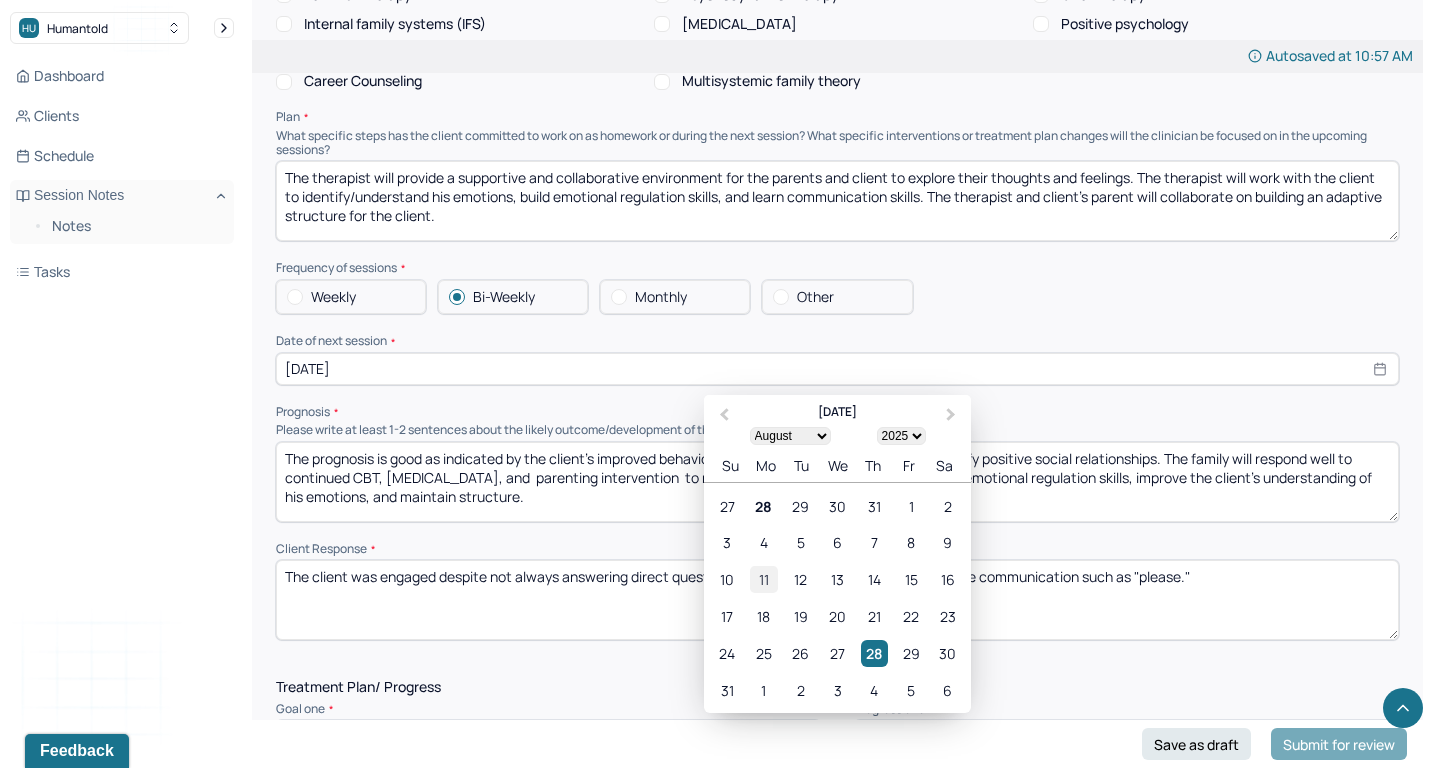 click on "11" at bounding box center [763, 579] 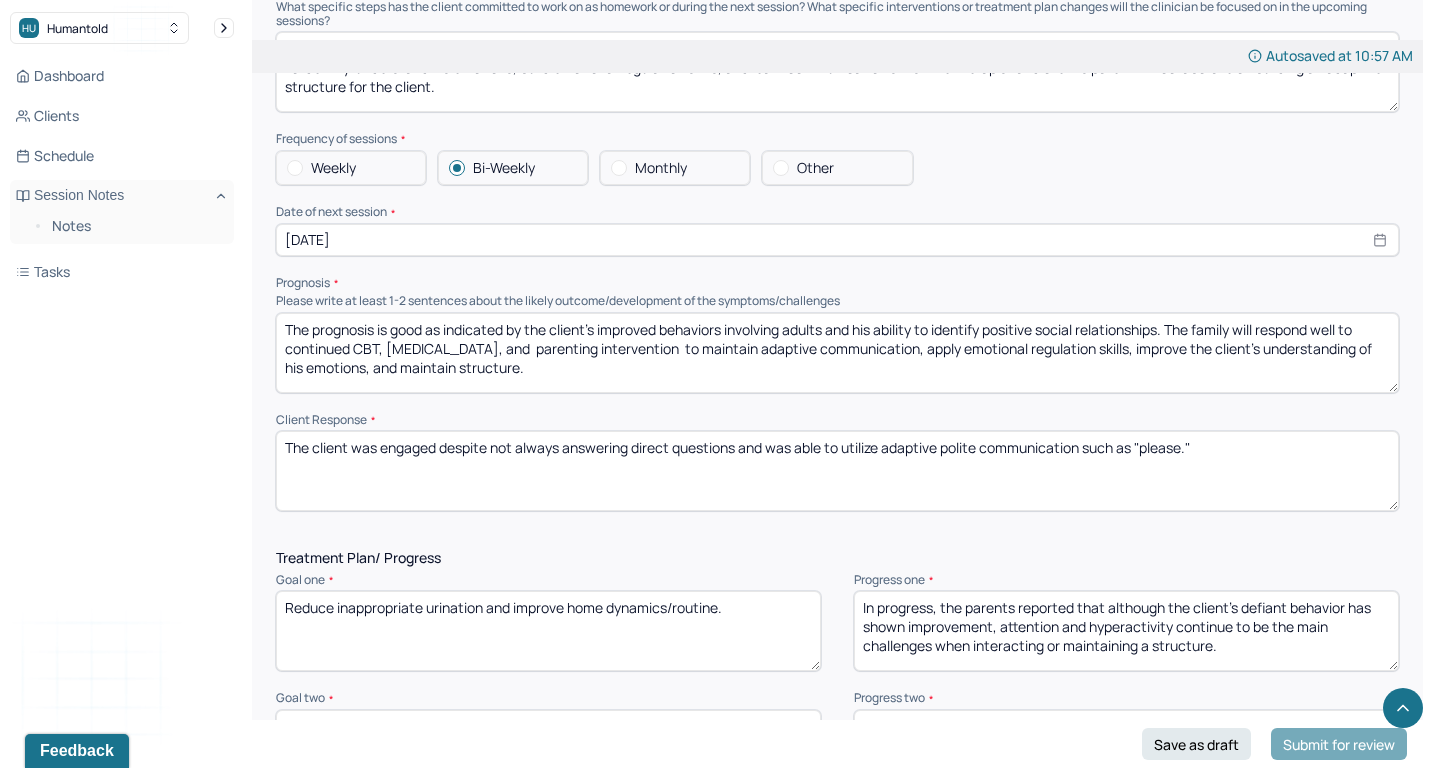 scroll, scrollTop: 2034, scrollLeft: 0, axis: vertical 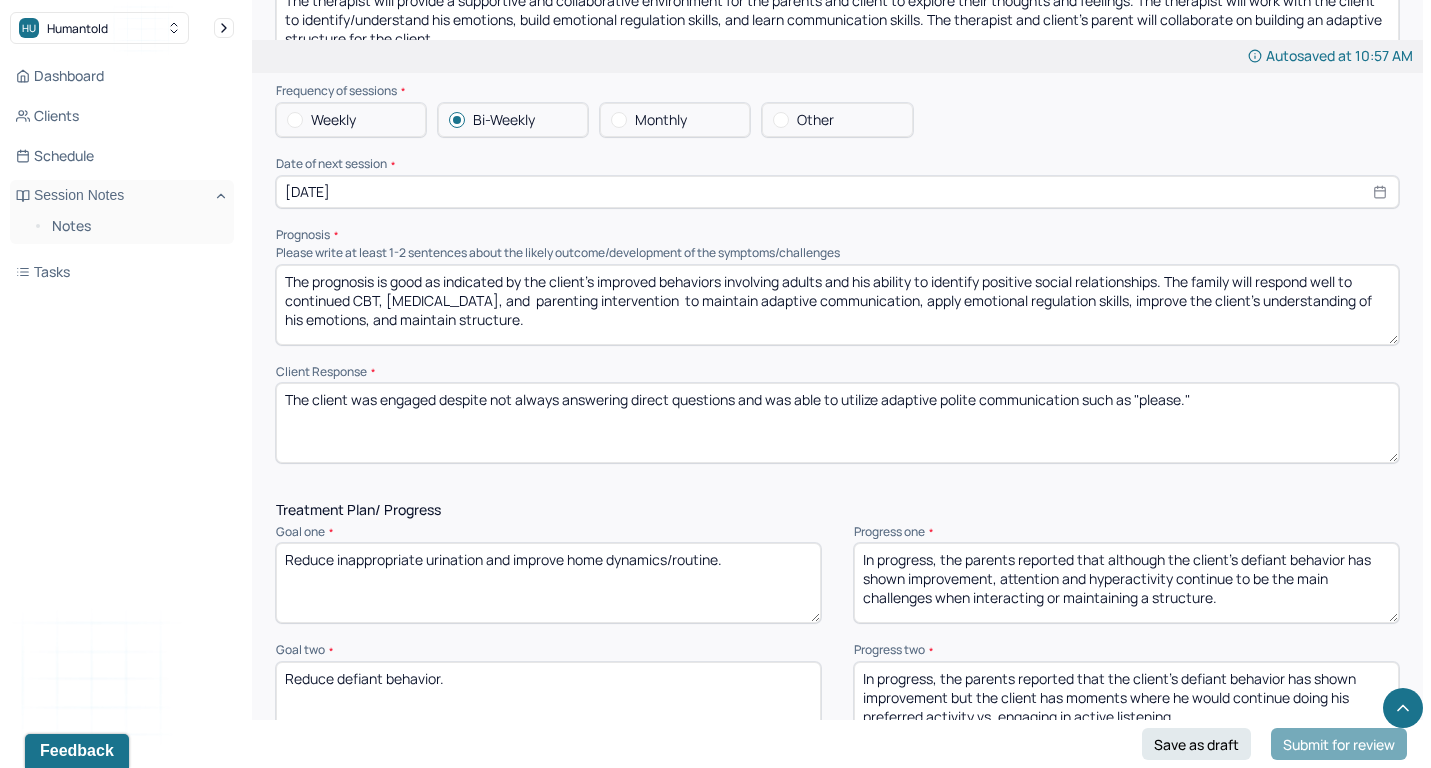 drag, startPoint x: 939, startPoint y: 529, endPoint x: 1049, endPoint y: 623, distance: 144.69278 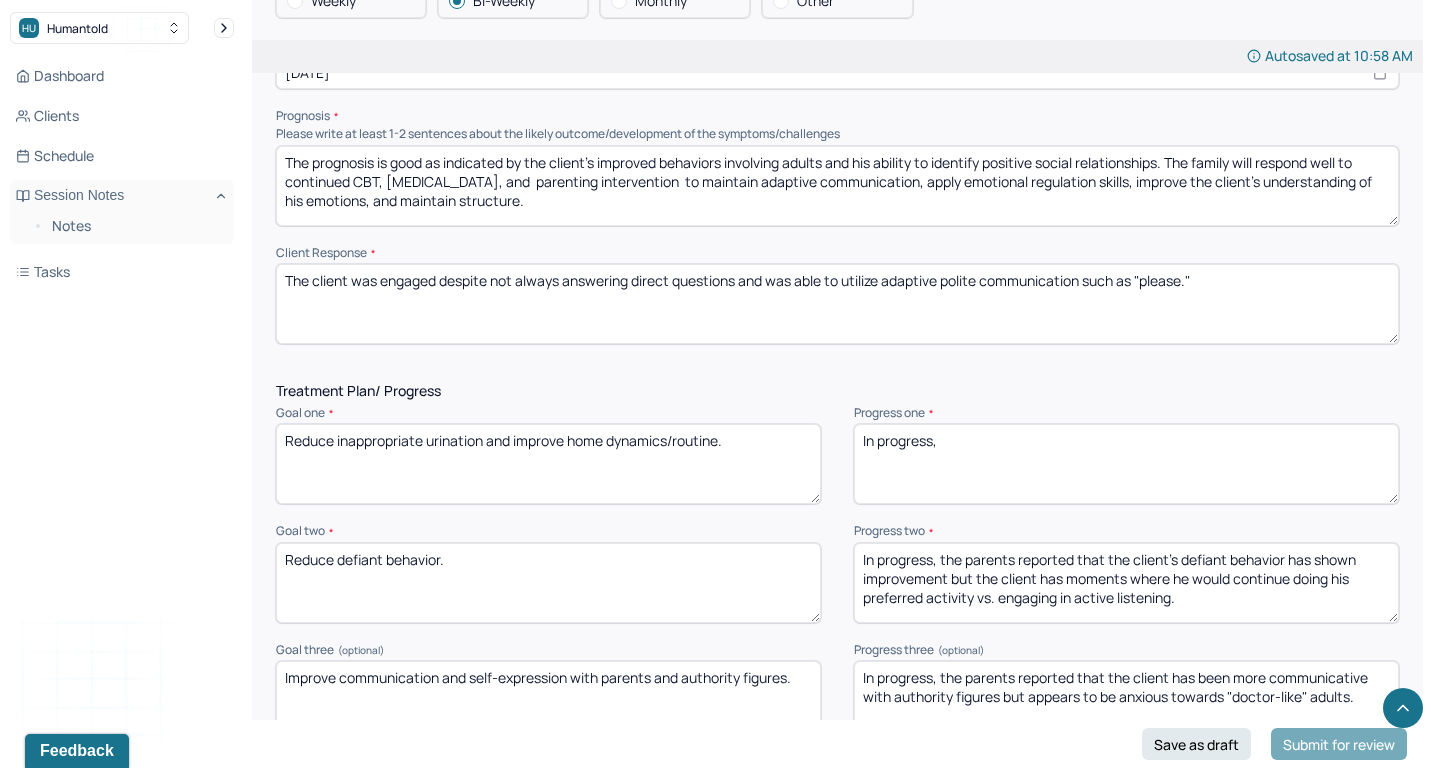 scroll, scrollTop: 2182, scrollLeft: 0, axis: vertical 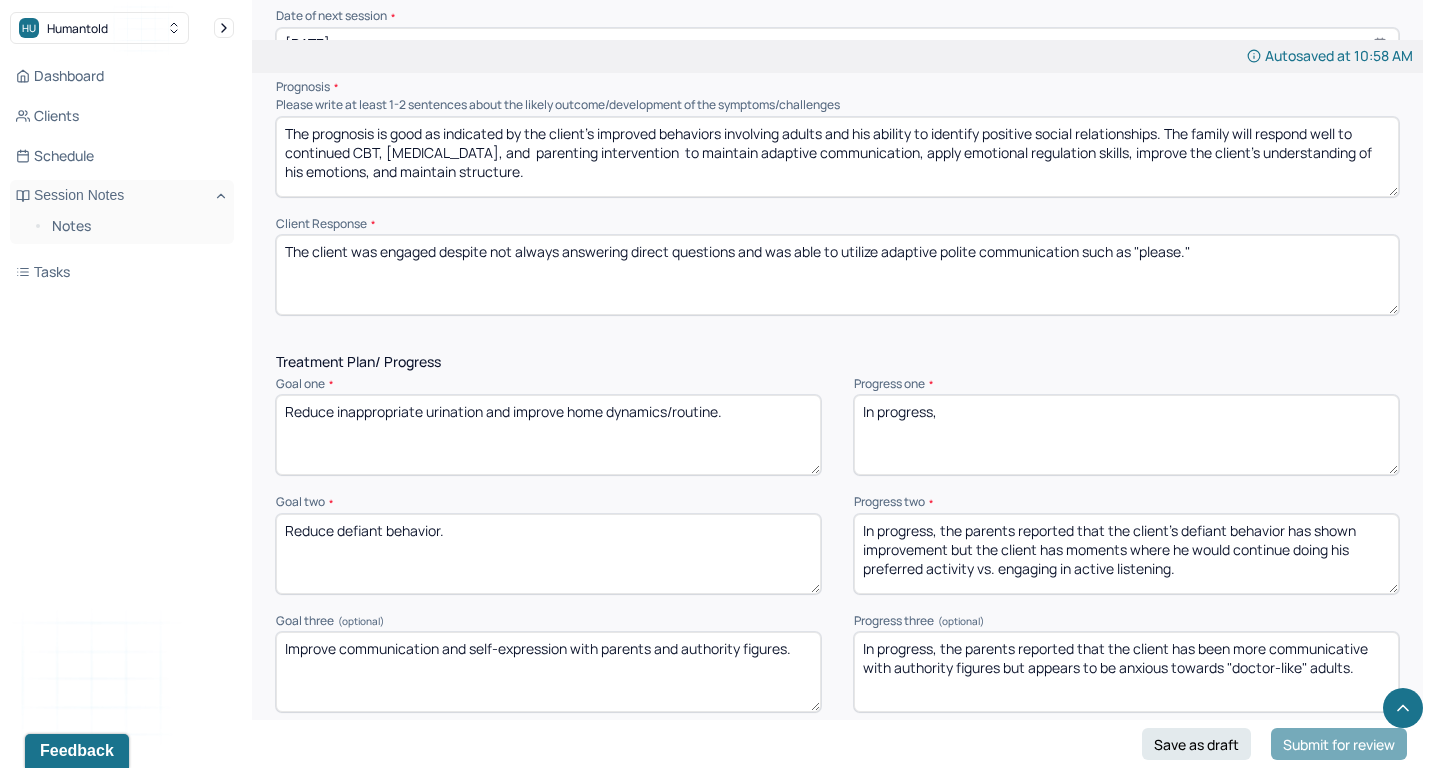 type on "In progress," 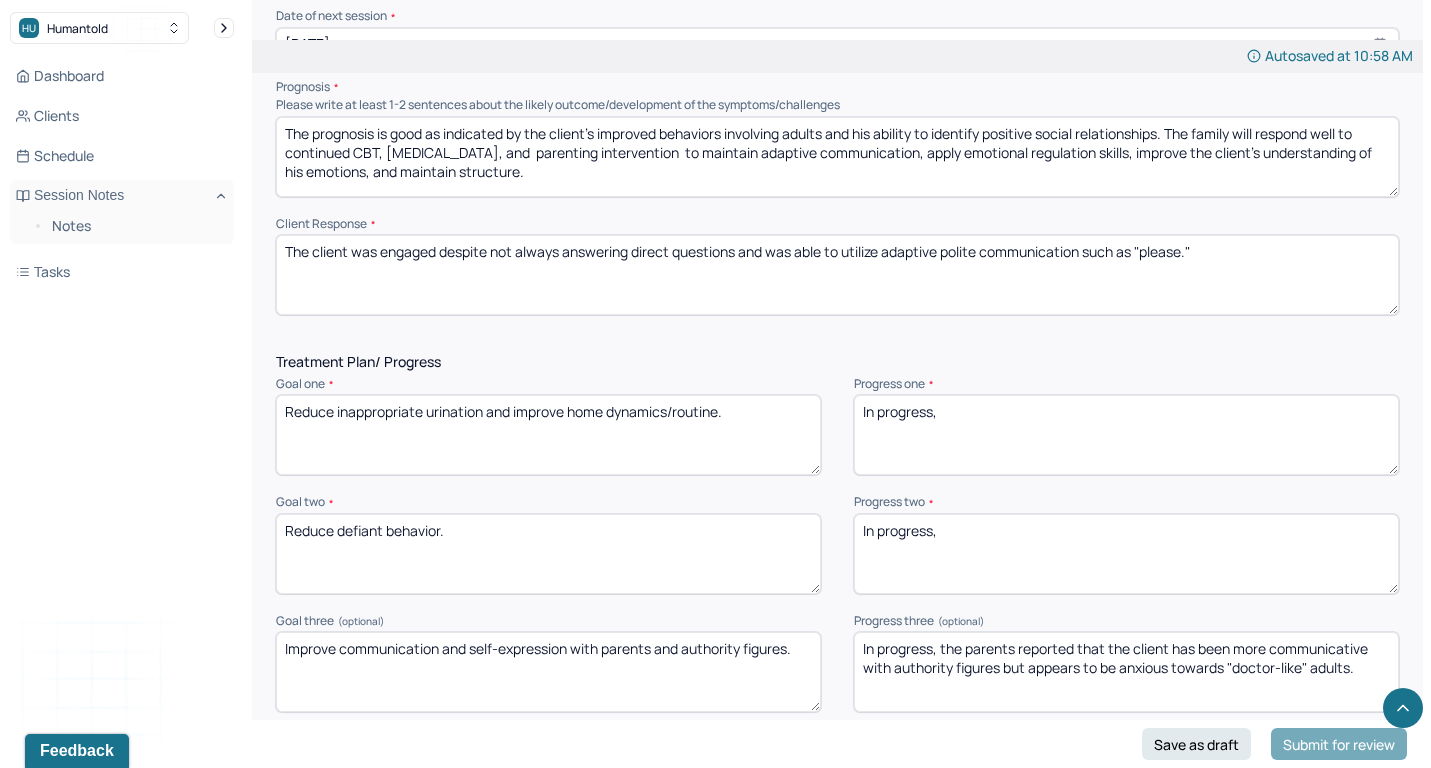 type on "In progress," 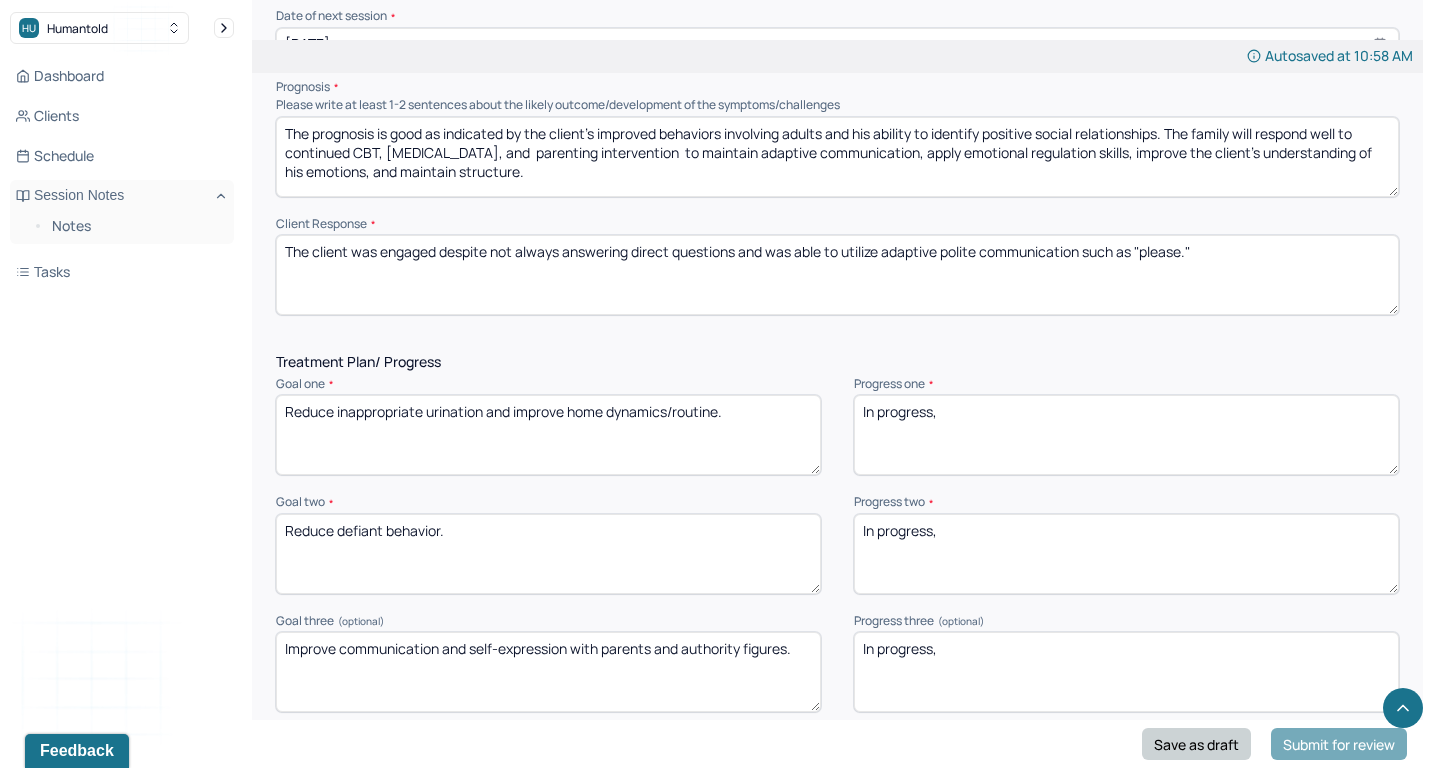 type on "In progress," 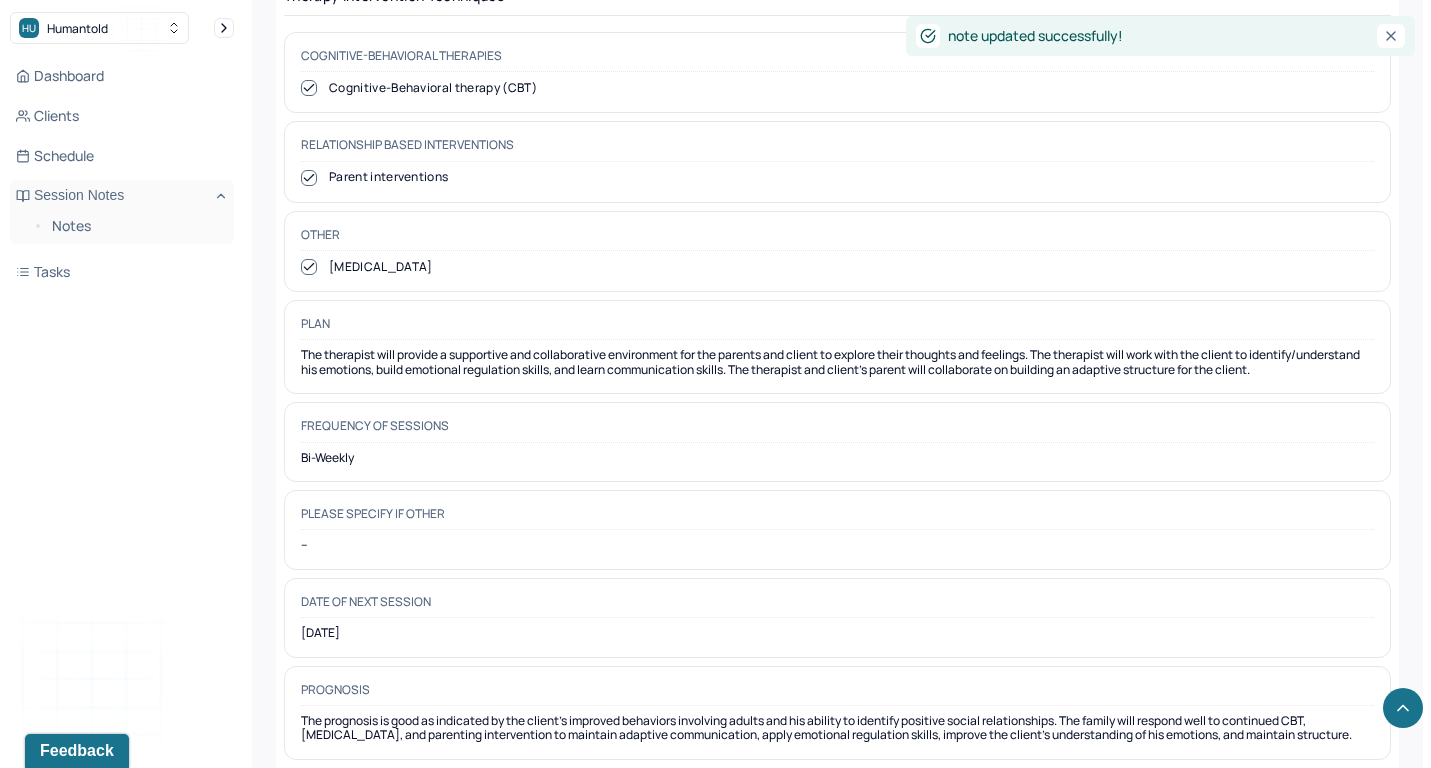 click on "Client Response The client was engaged despite not always answering direct questions and was able to utilize adaptive polite communication such as "please."" at bounding box center [837, 808] 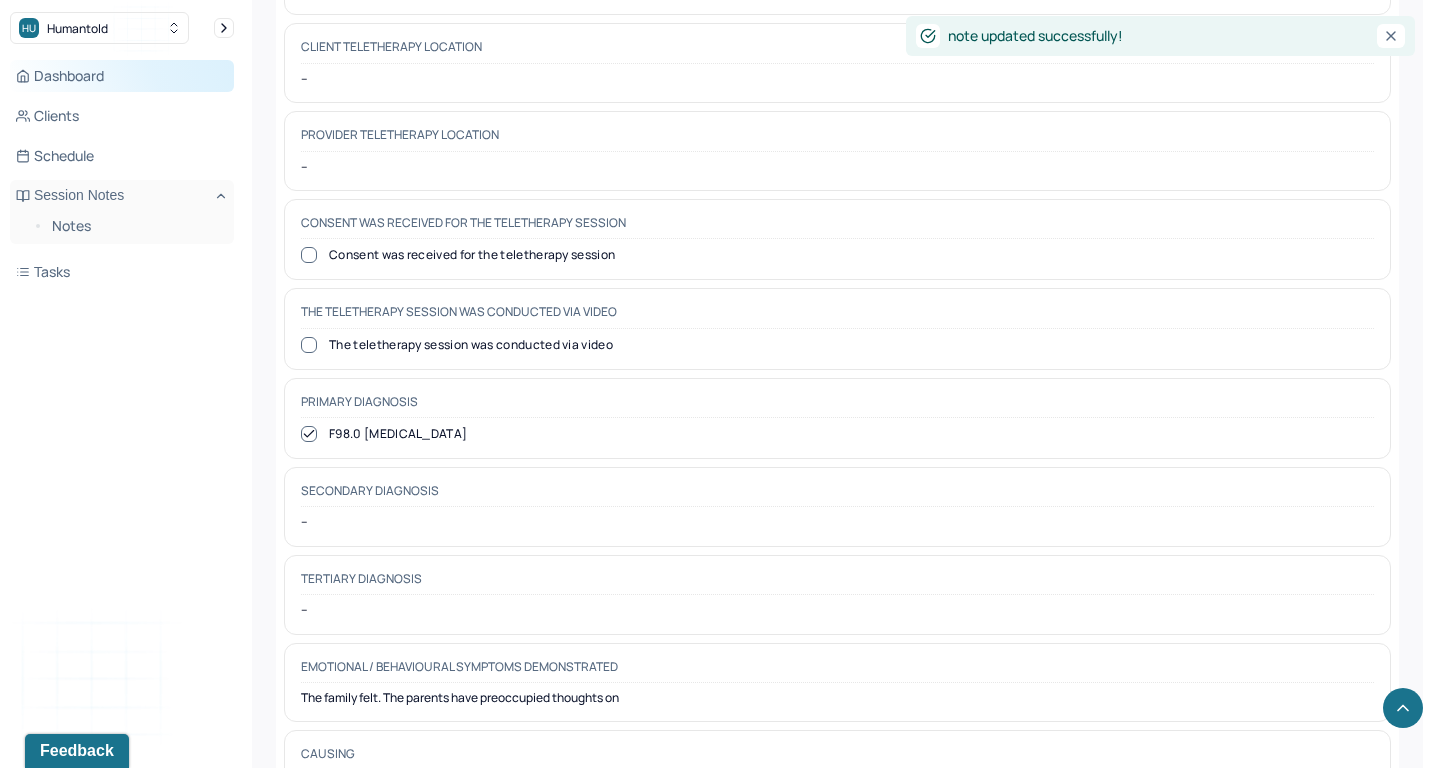 click on "Dashboard" at bounding box center (122, 76) 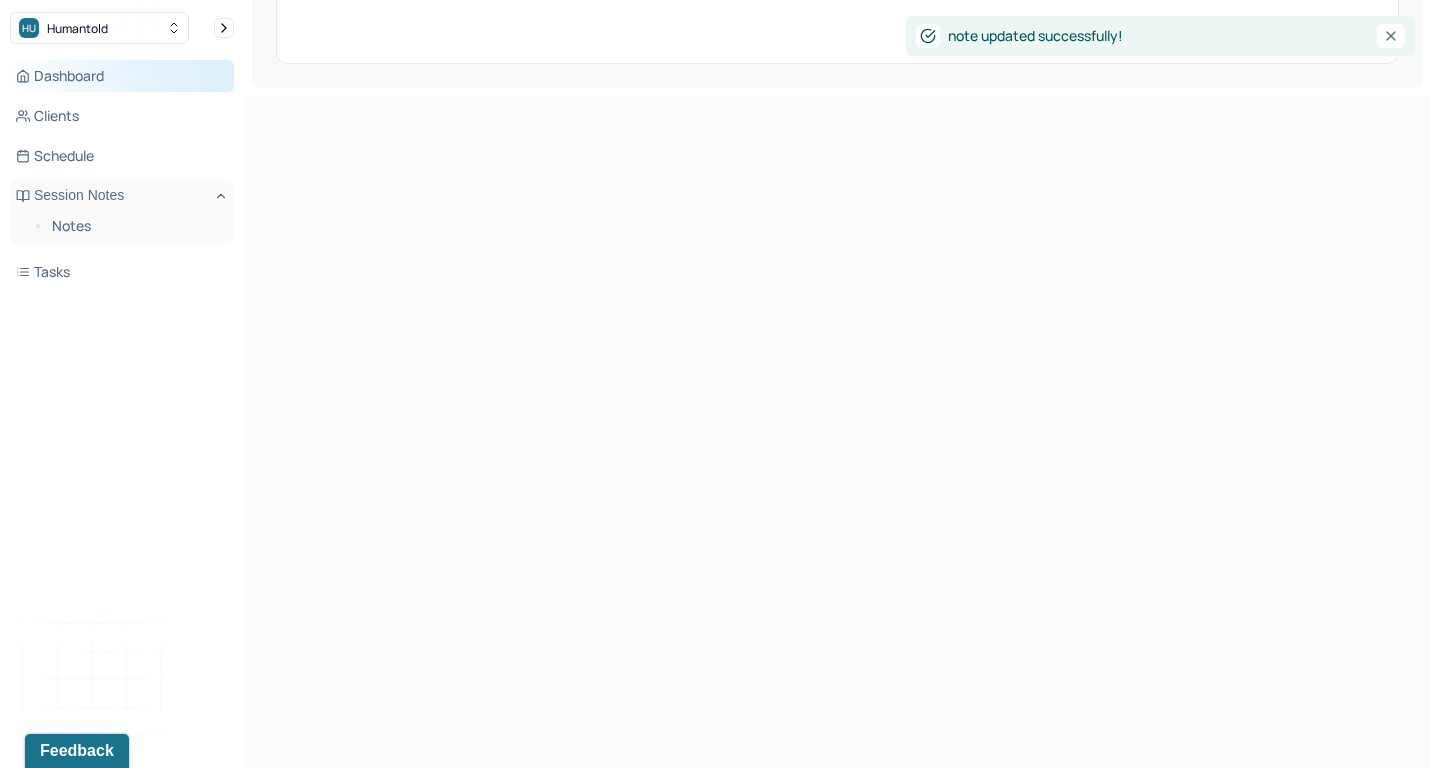 scroll, scrollTop: 195, scrollLeft: 0, axis: vertical 